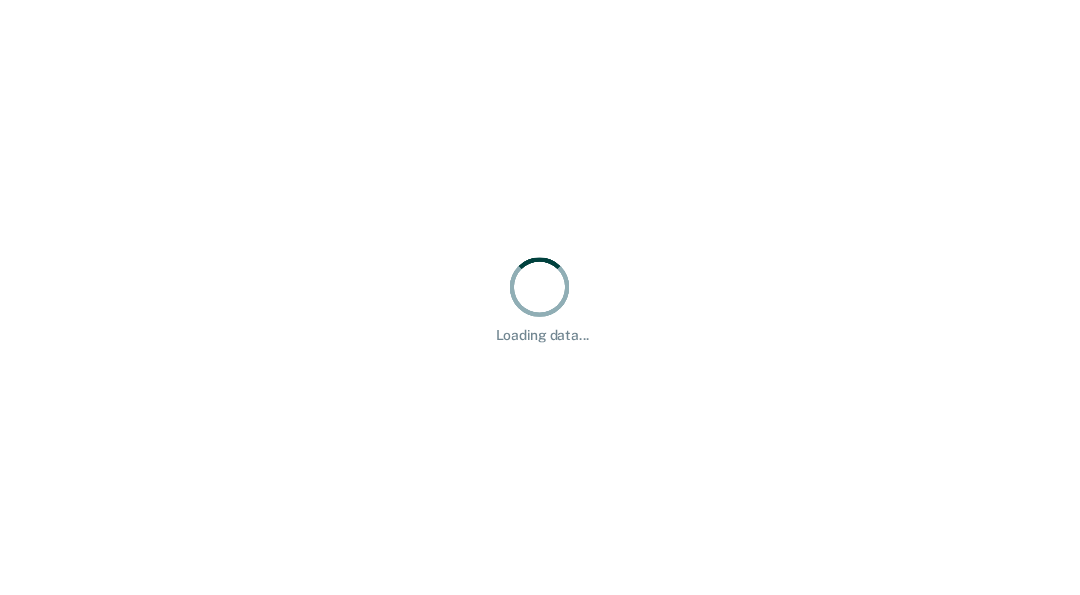 scroll, scrollTop: 0, scrollLeft: 0, axis: both 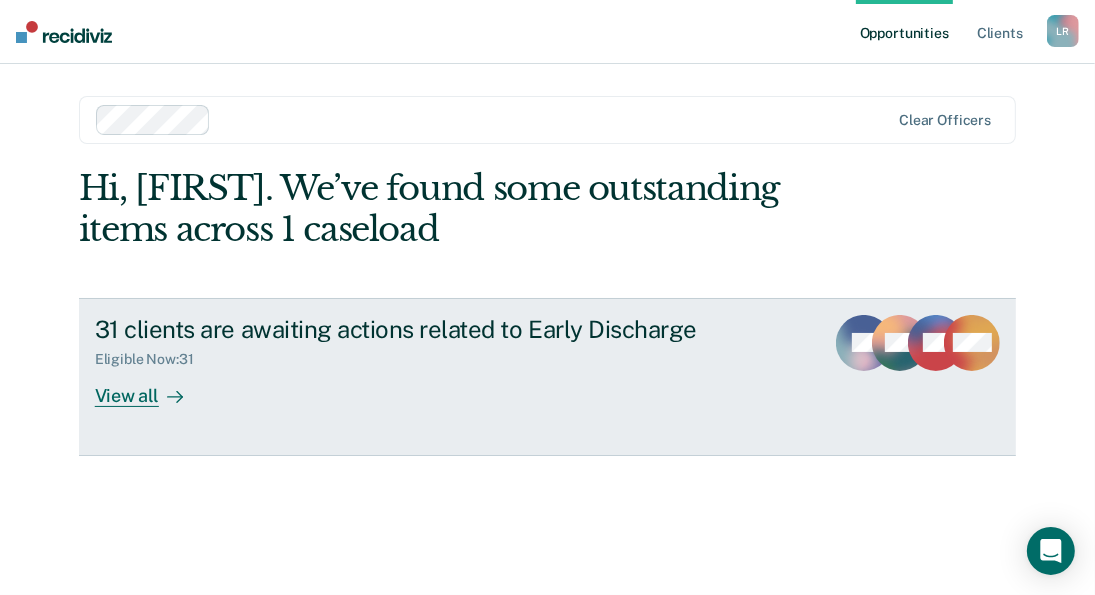 click on "View all" at bounding box center [151, 387] 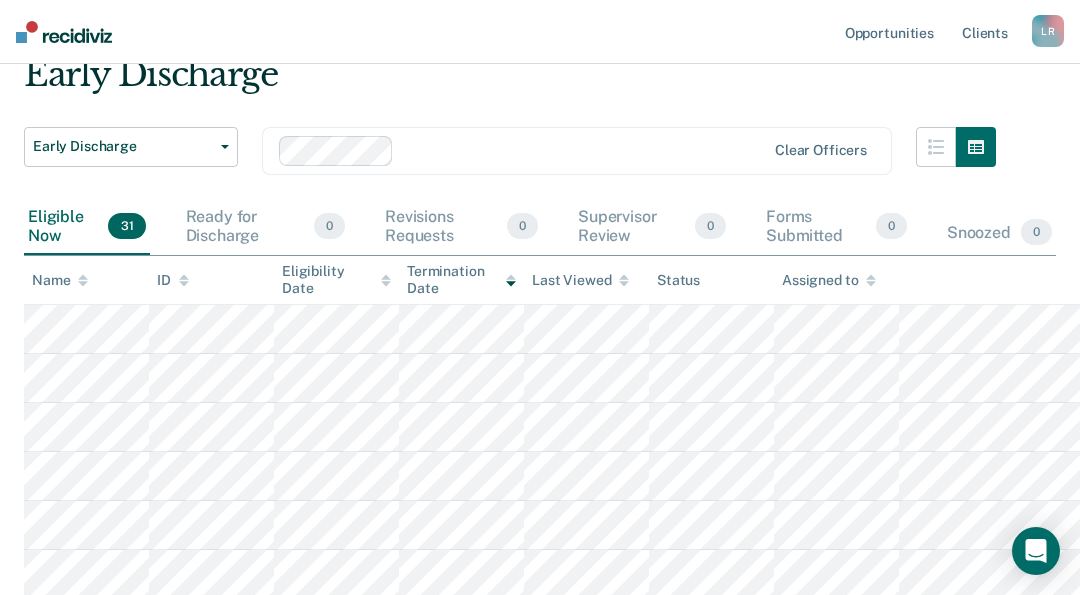scroll, scrollTop: 100, scrollLeft: 0, axis: vertical 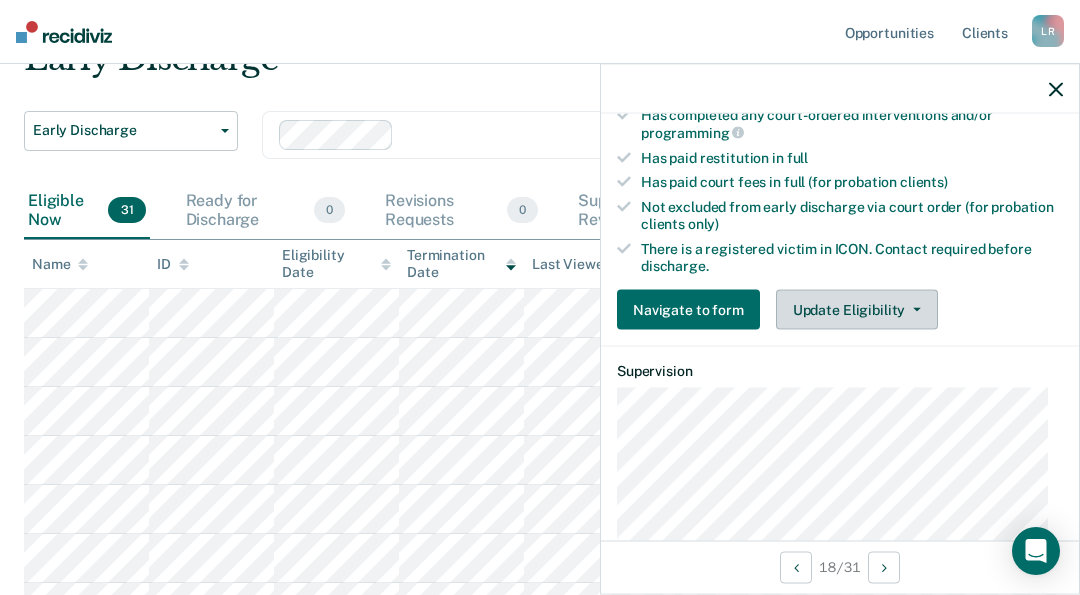 click on "Update Eligibility" at bounding box center [857, 310] 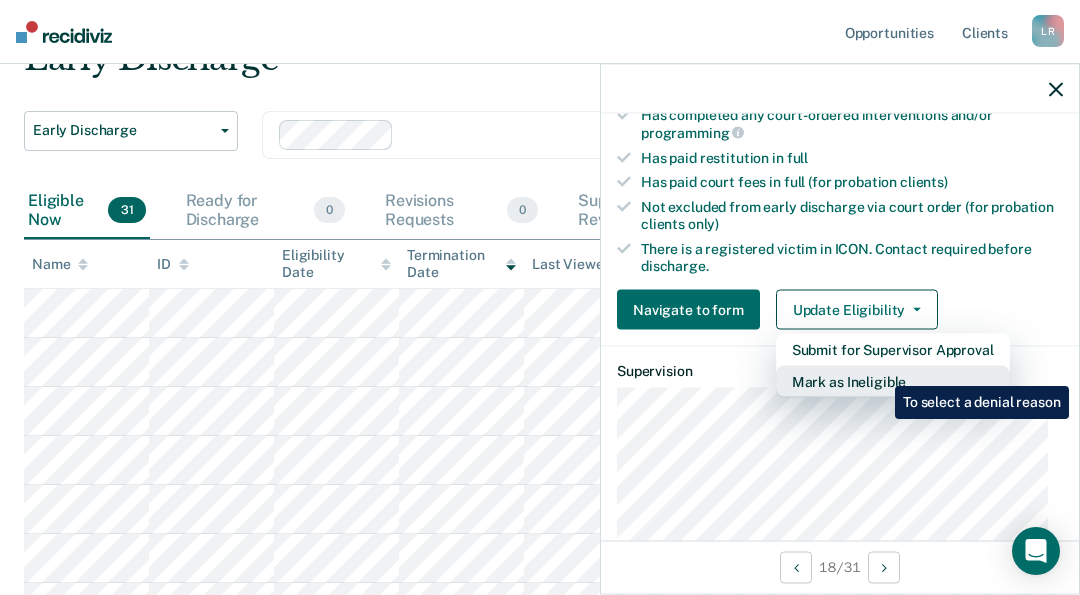 click on "Mark as Ineligible" at bounding box center (893, 350) 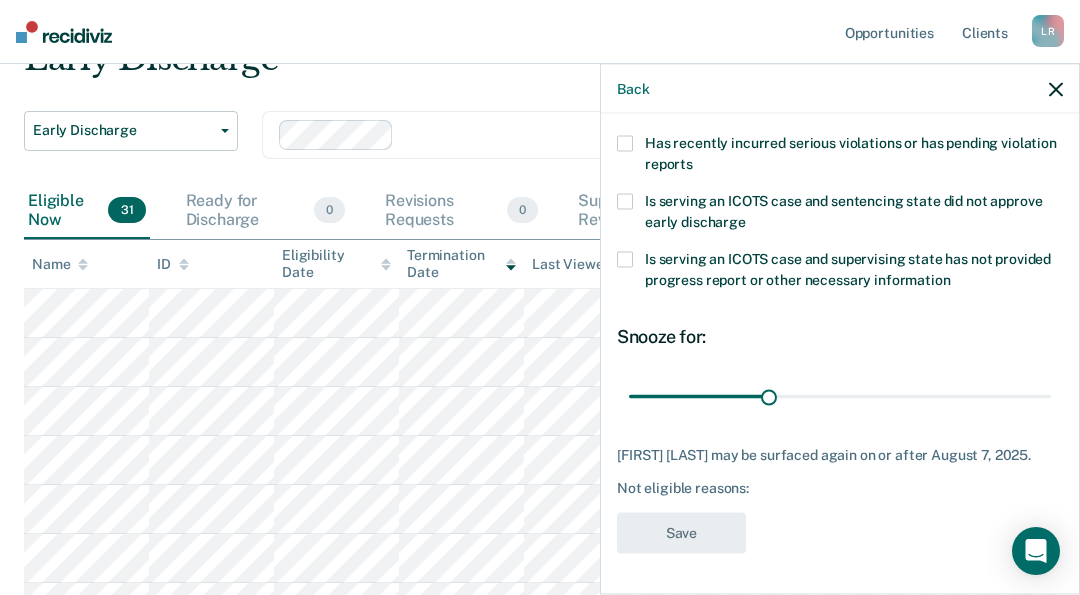 scroll, scrollTop: 407, scrollLeft: 0, axis: vertical 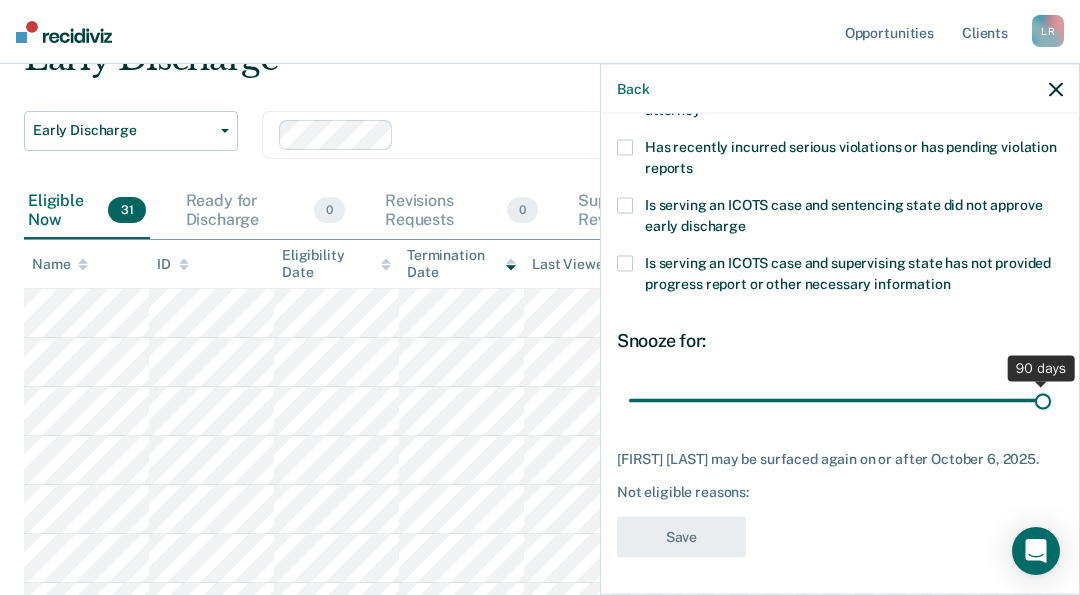 drag, startPoint x: 763, startPoint y: 401, endPoint x: 1043, endPoint y: 405, distance: 280.02856 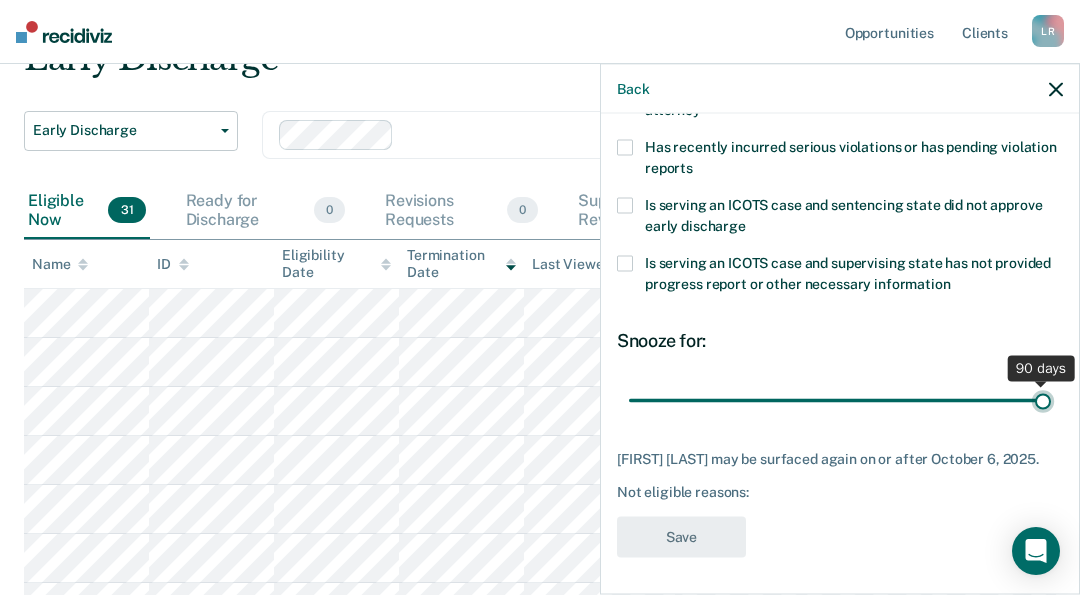 type on "90" 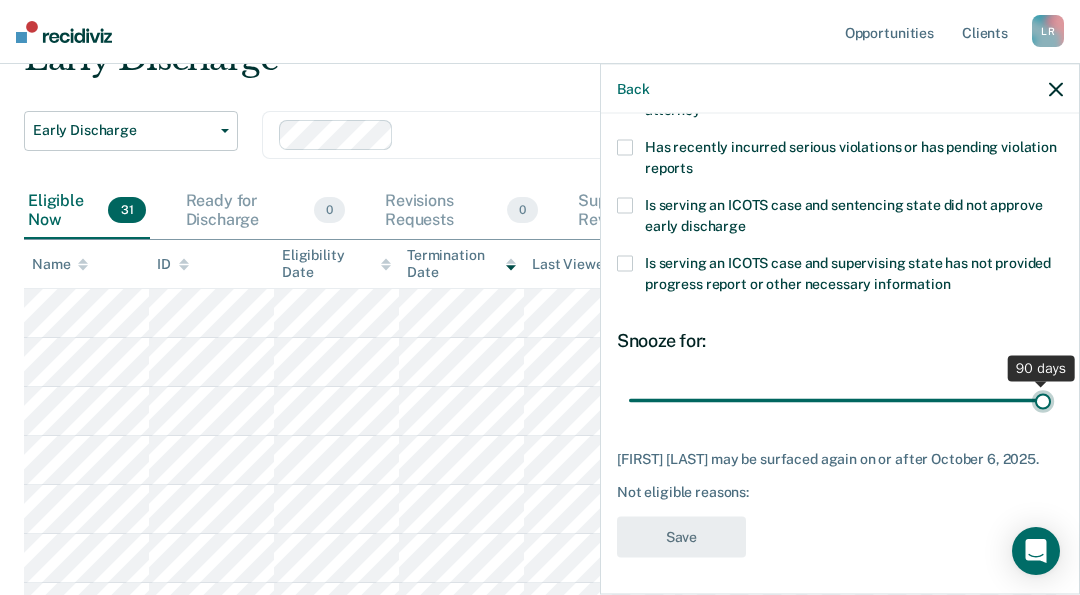 click at bounding box center [840, 400] 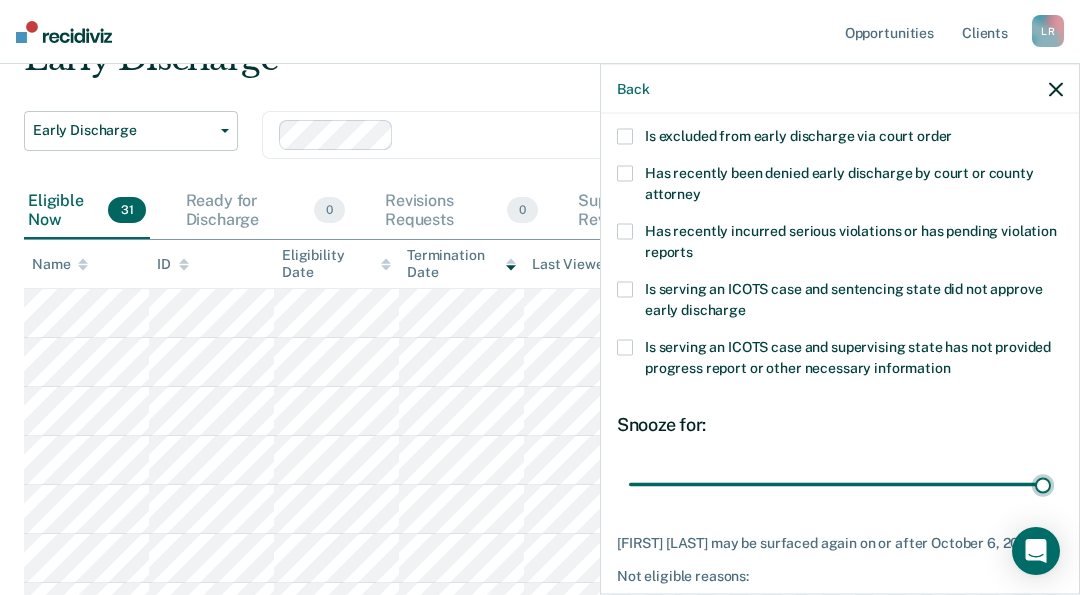 scroll, scrollTop: 307, scrollLeft: 0, axis: vertical 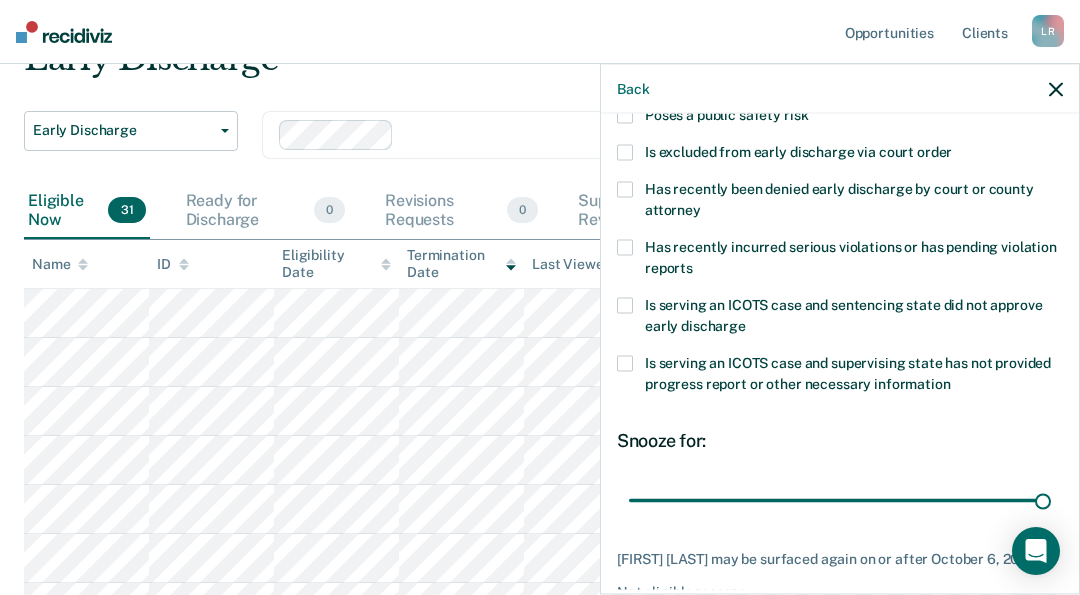 click at bounding box center (625, 190) 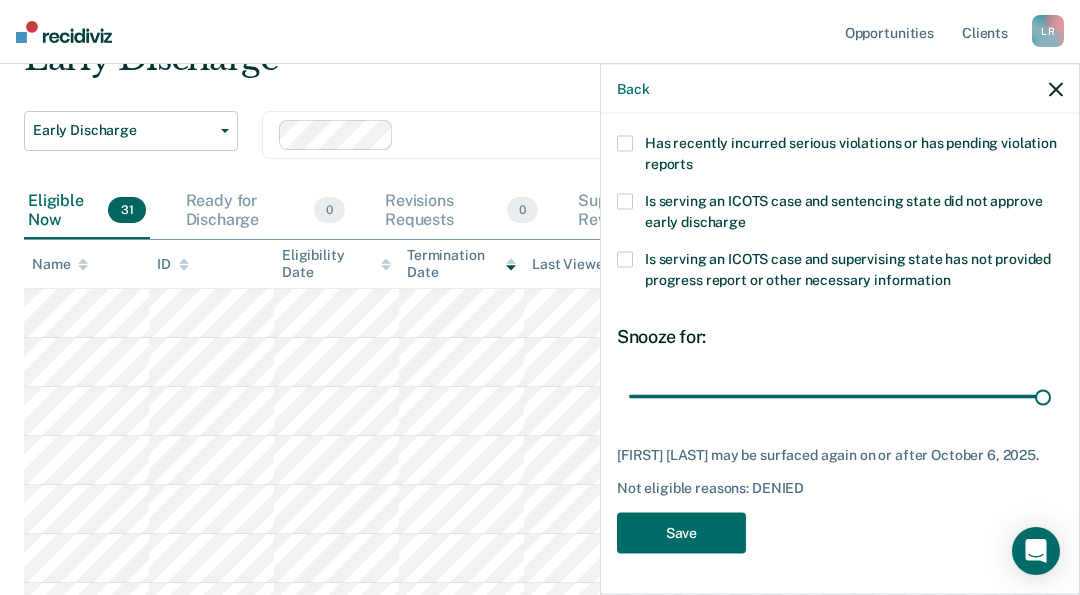 scroll, scrollTop: 424, scrollLeft: 0, axis: vertical 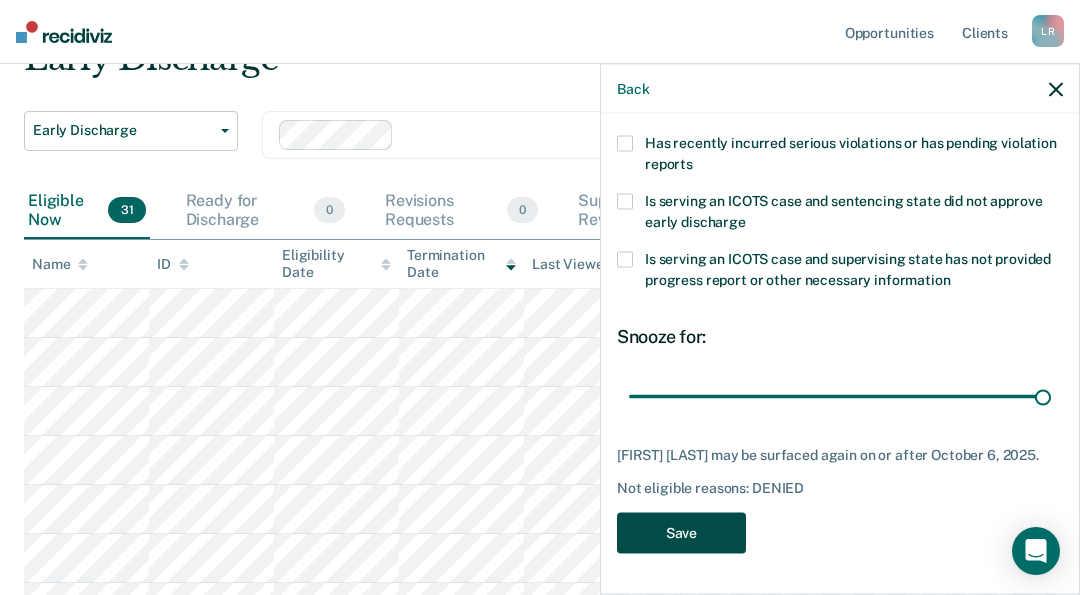 click on "Save" at bounding box center (681, 533) 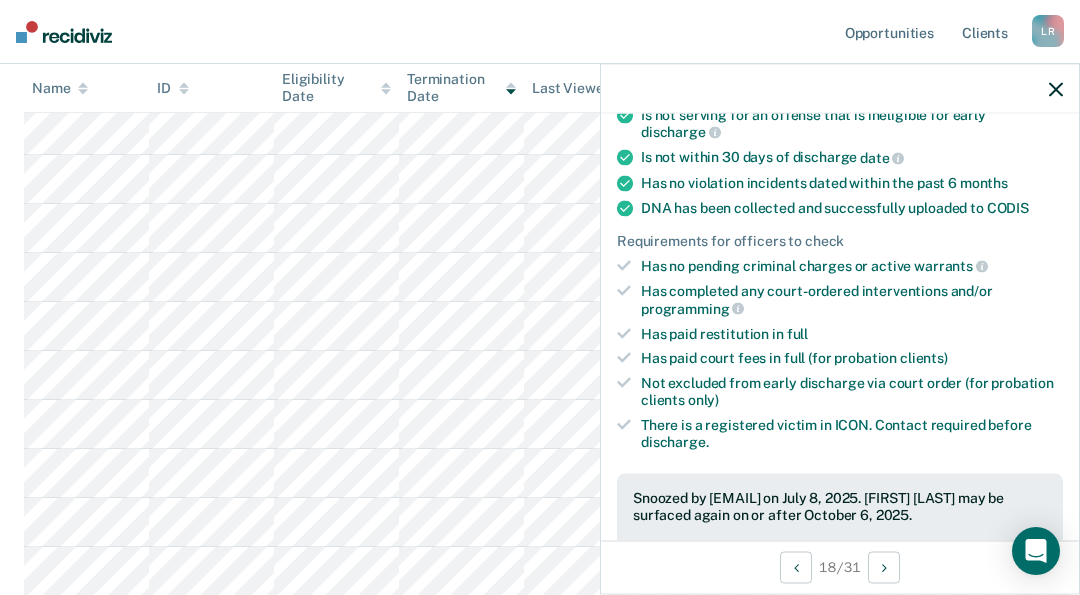 scroll, scrollTop: 300, scrollLeft: 0, axis: vertical 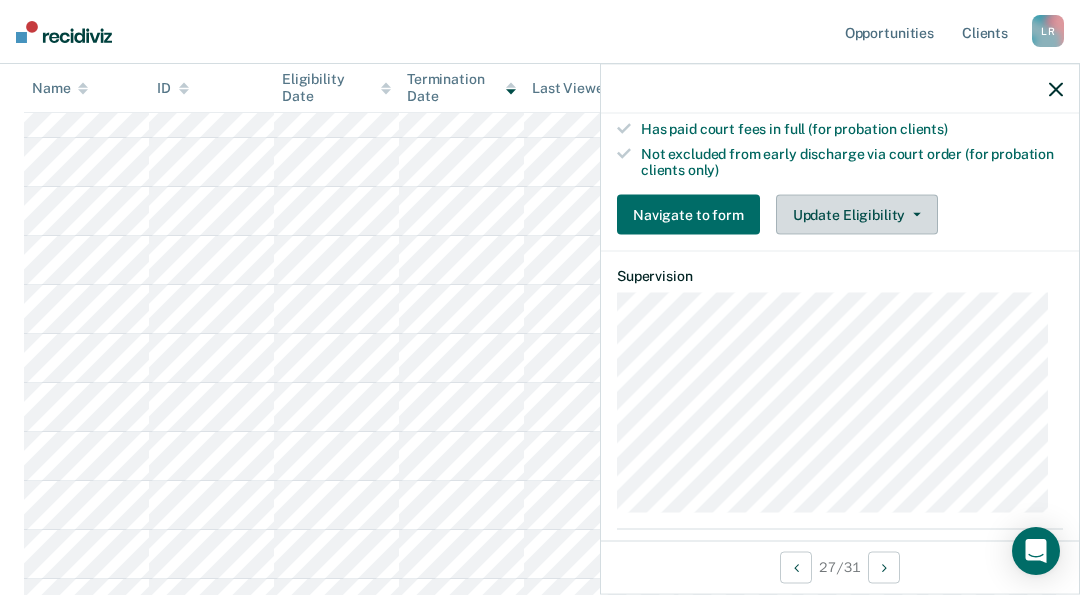 click on "Update Eligibility" at bounding box center [857, 215] 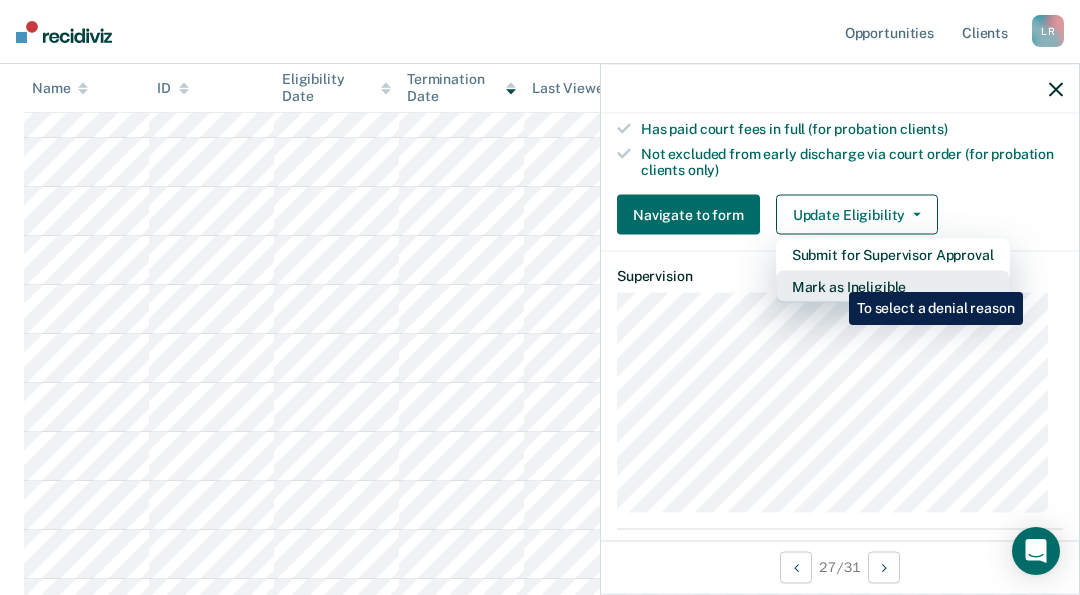 click on "Mark as Ineligible" at bounding box center [893, 255] 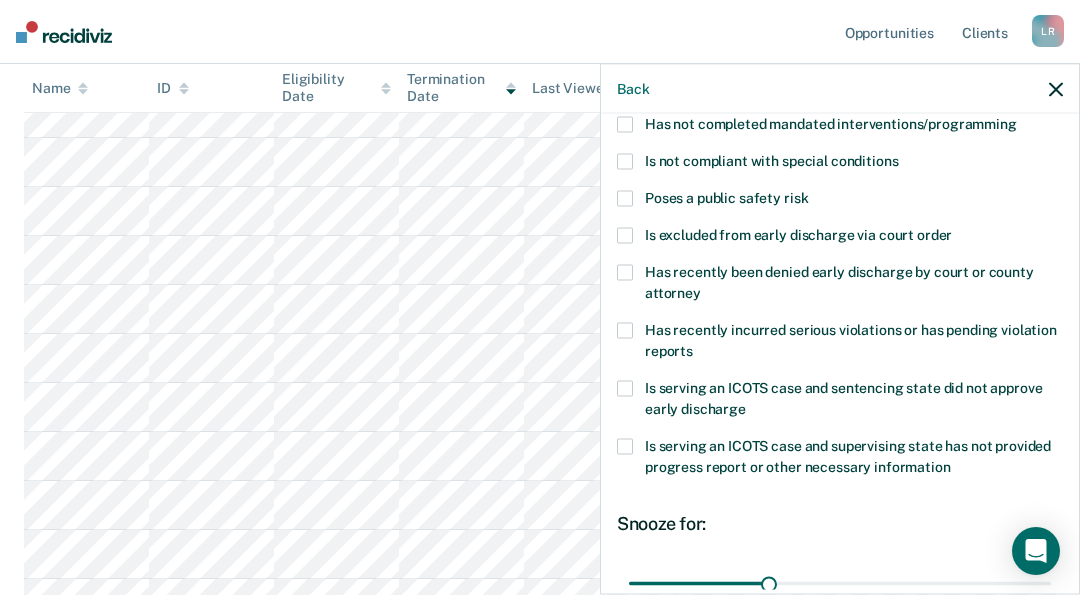 scroll, scrollTop: 124, scrollLeft: 0, axis: vertical 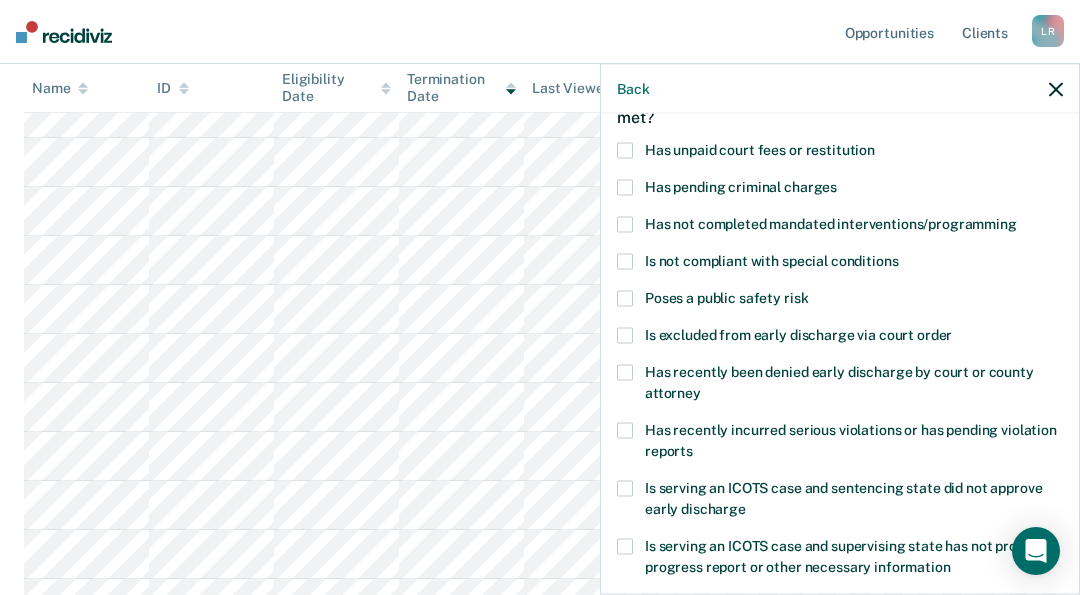 click at bounding box center [625, 225] 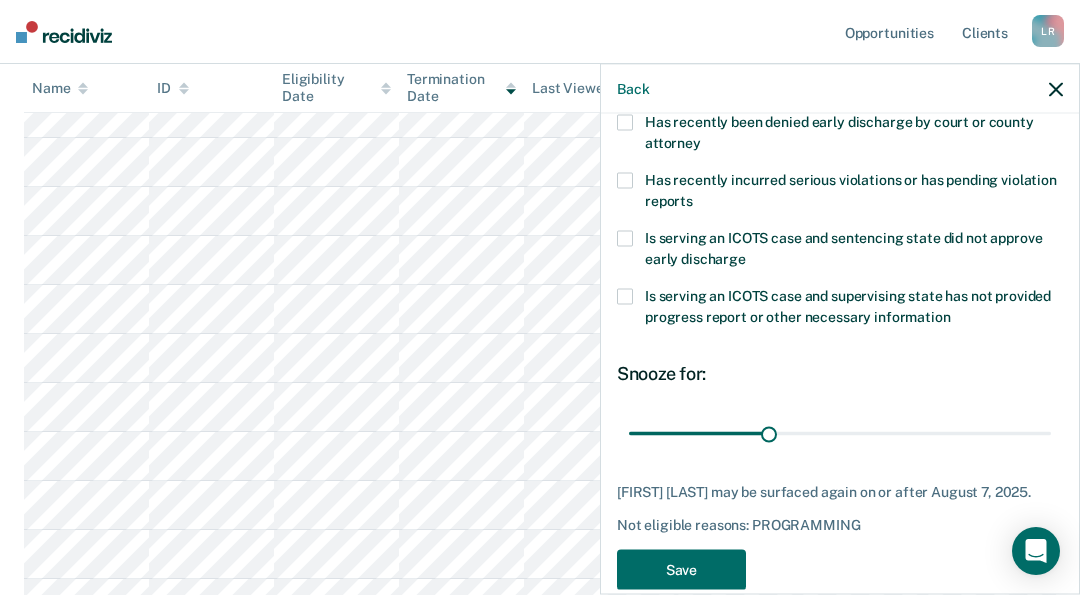 scroll, scrollTop: 424, scrollLeft: 0, axis: vertical 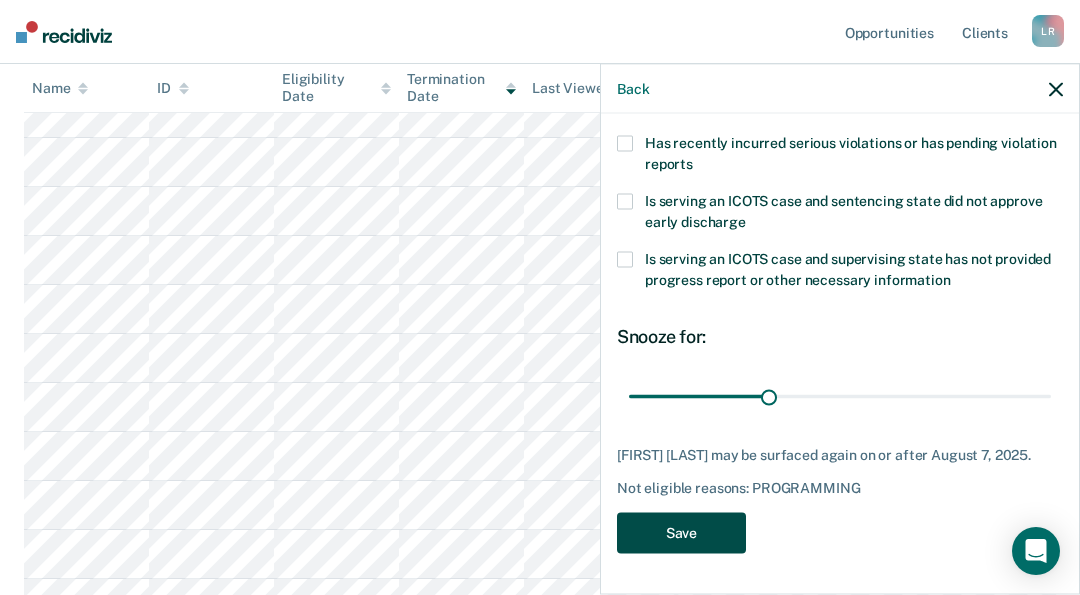 click on "Save" at bounding box center [681, 533] 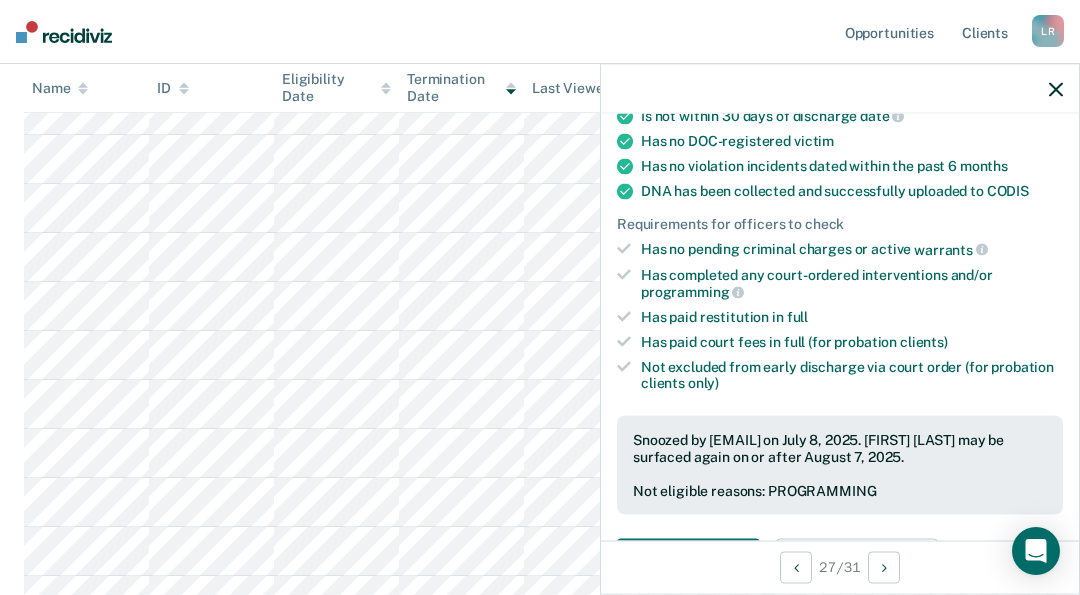 scroll, scrollTop: 518, scrollLeft: 0, axis: vertical 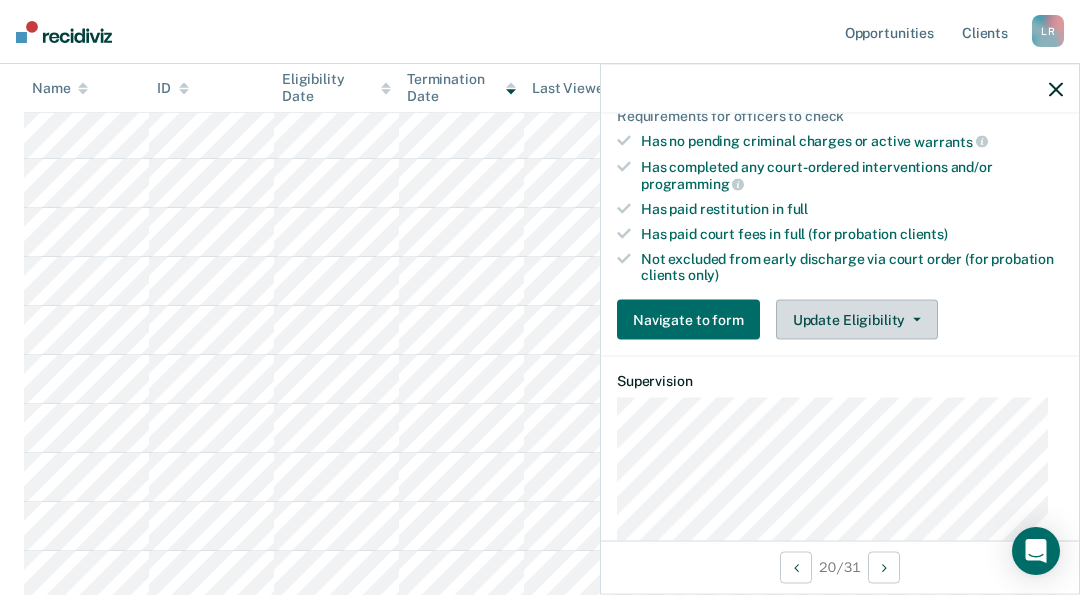 click on "Update Eligibility" at bounding box center (857, 320) 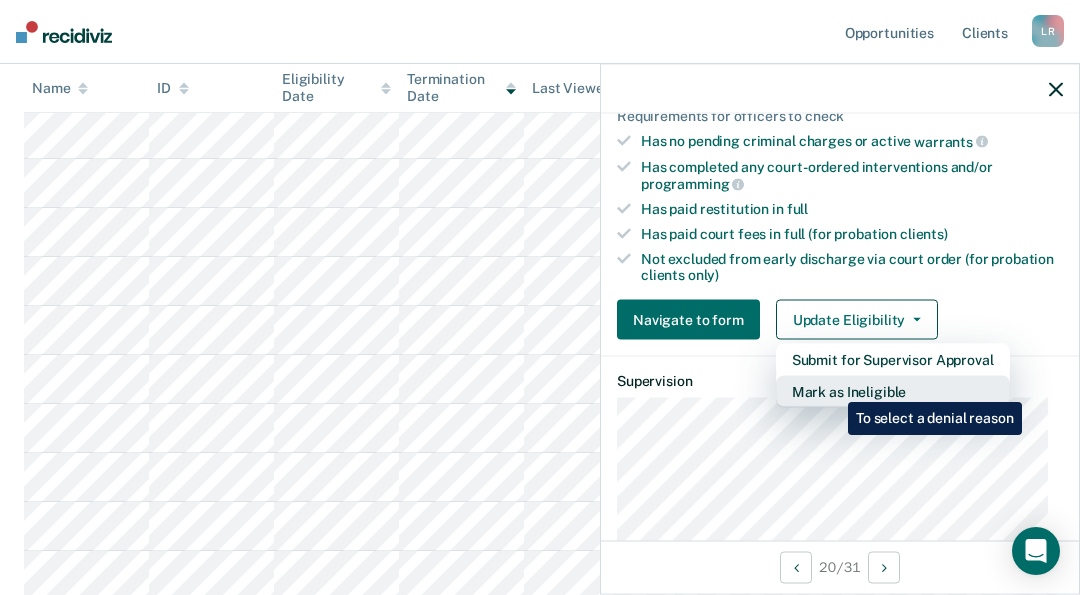 click on "Mark as Ineligible" at bounding box center [893, 360] 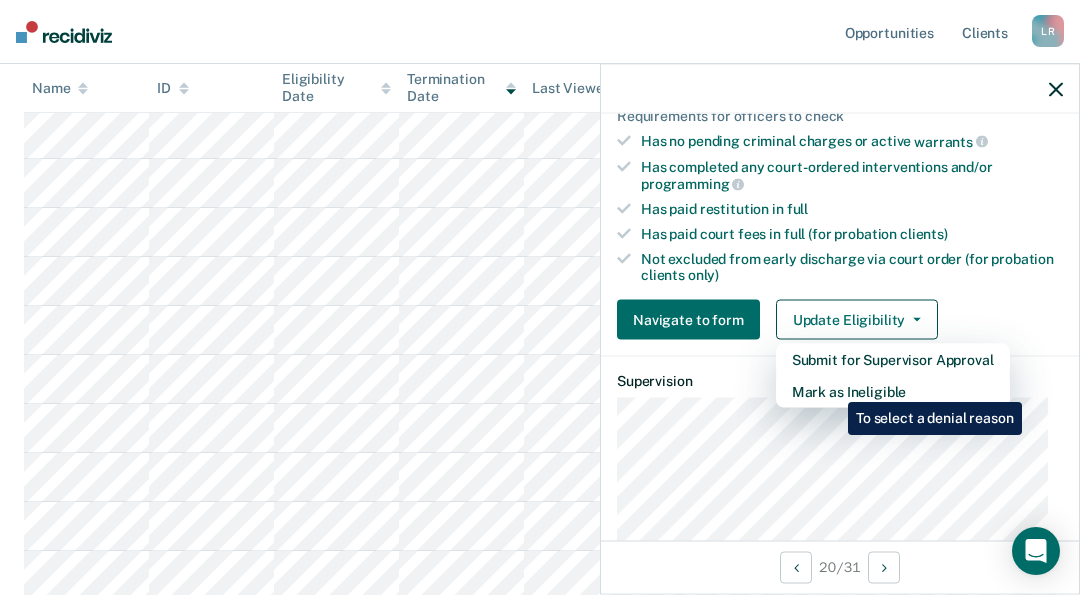 scroll, scrollTop: 407, scrollLeft: 0, axis: vertical 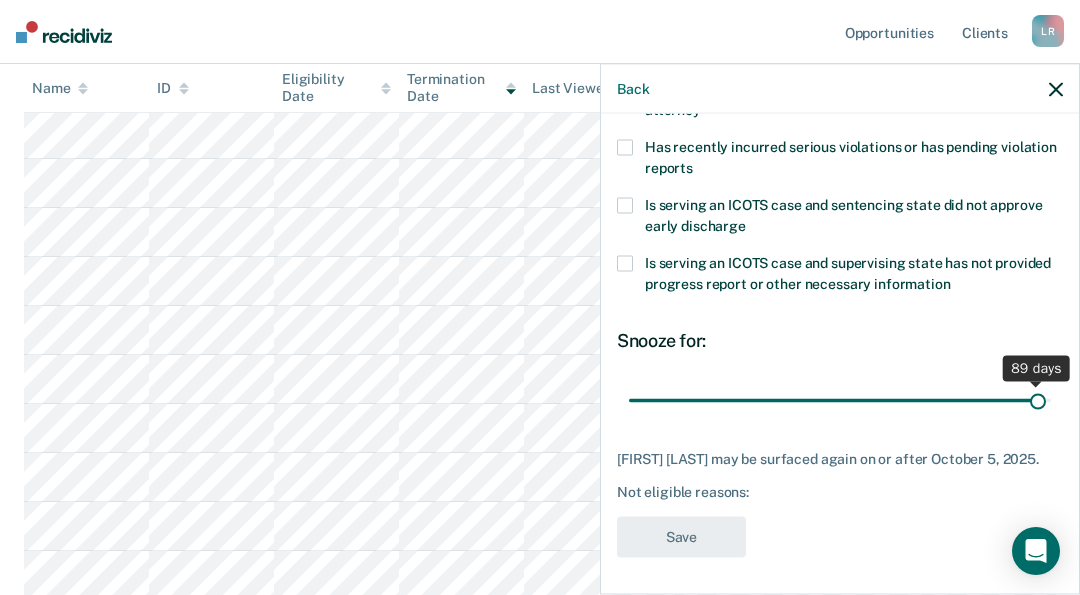 drag, startPoint x: 760, startPoint y: 401, endPoint x: 1025, endPoint y: 410, distance: 265.15277 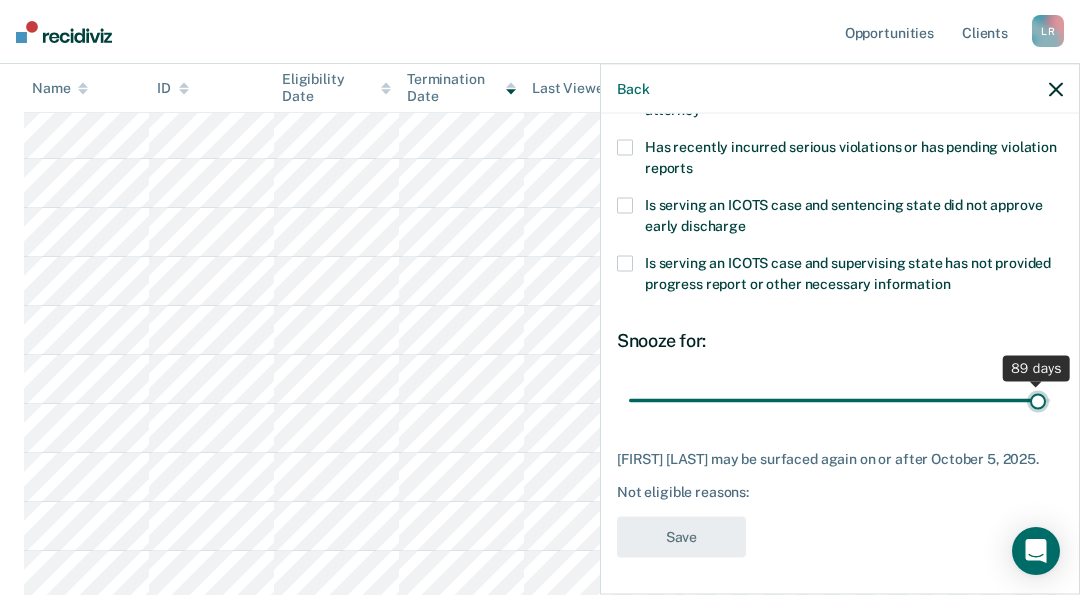 type on "89" 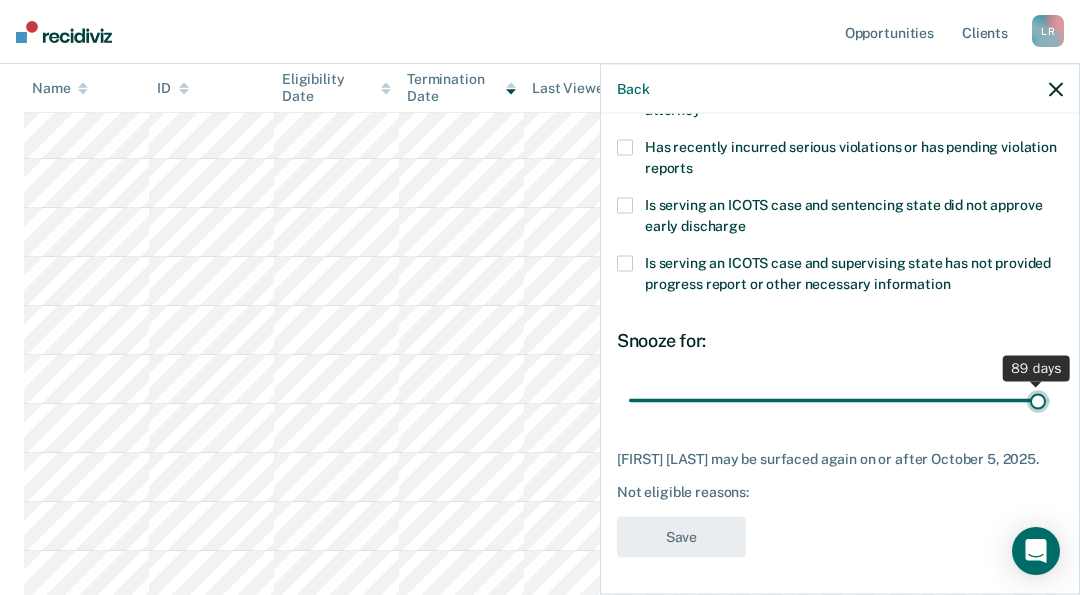 click at bounding box center [840, 400] 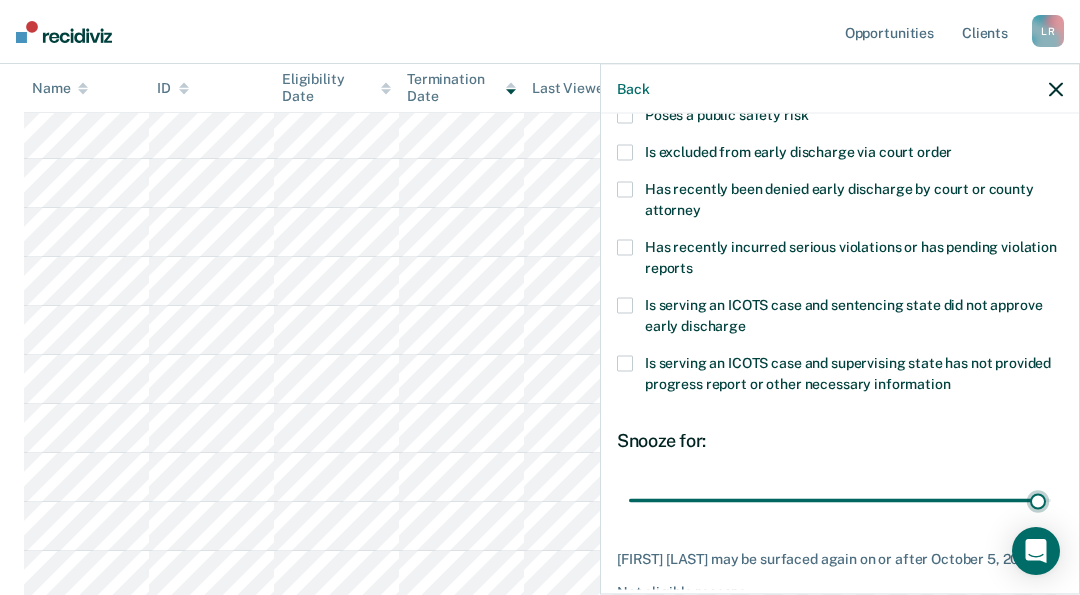 scroll, scrollTop: 207, scrollLeft: 0, axis: vertical 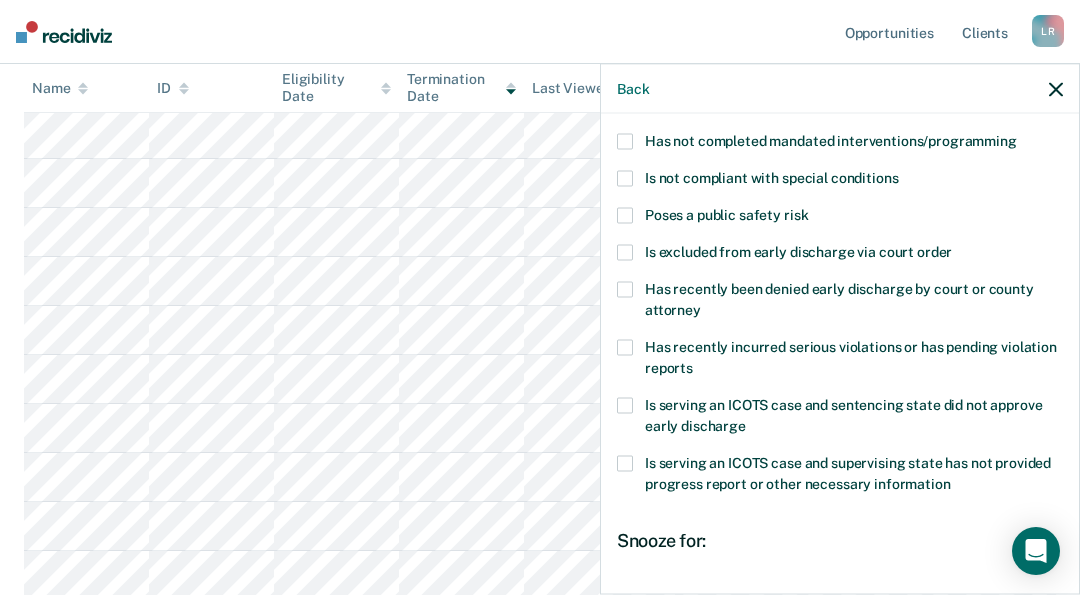 click at bounding box center (625, 142) 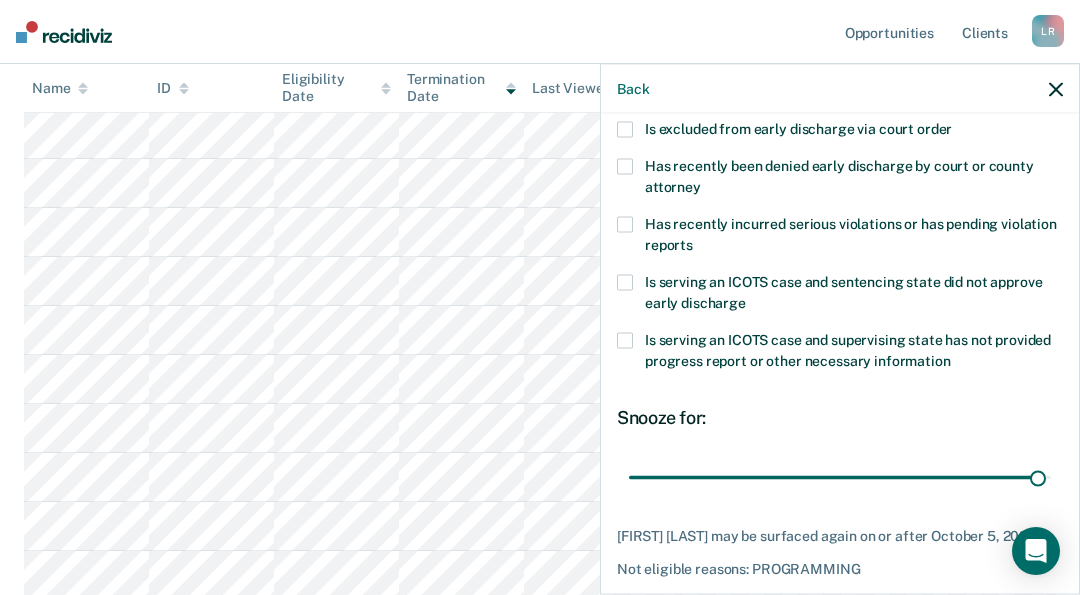 scroll, scrollTop: 407, scrollLeft: 0, axis: vertical 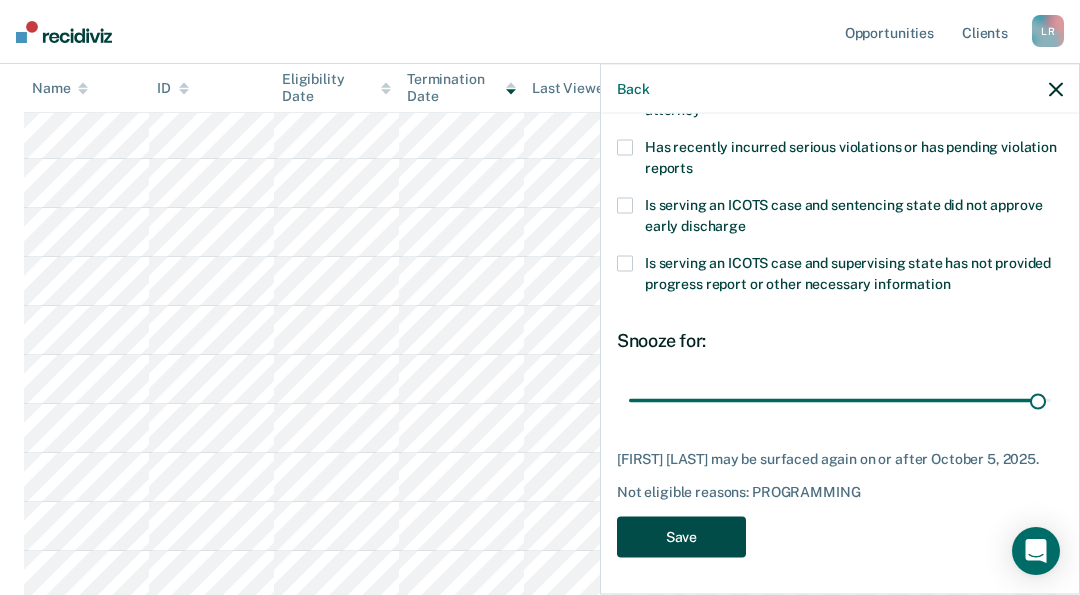 click on "Save" at bounding box center [681, 537] 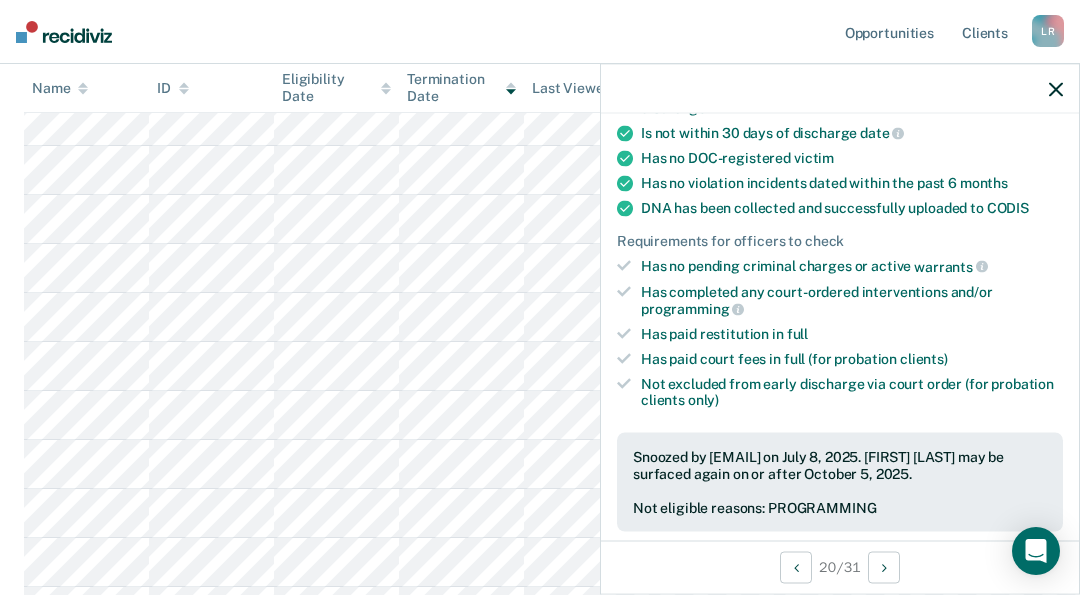 scroll, scrollTop: 1118, scrollLeft: 0, axis: vertical 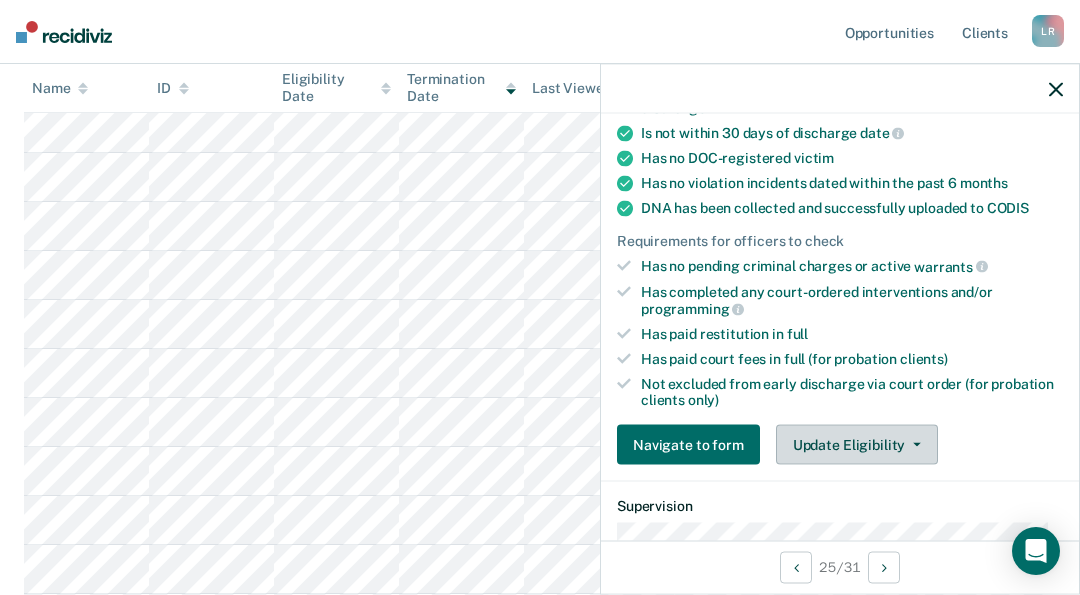 click on "Update Eligibility" at bounding box center [857, 445] 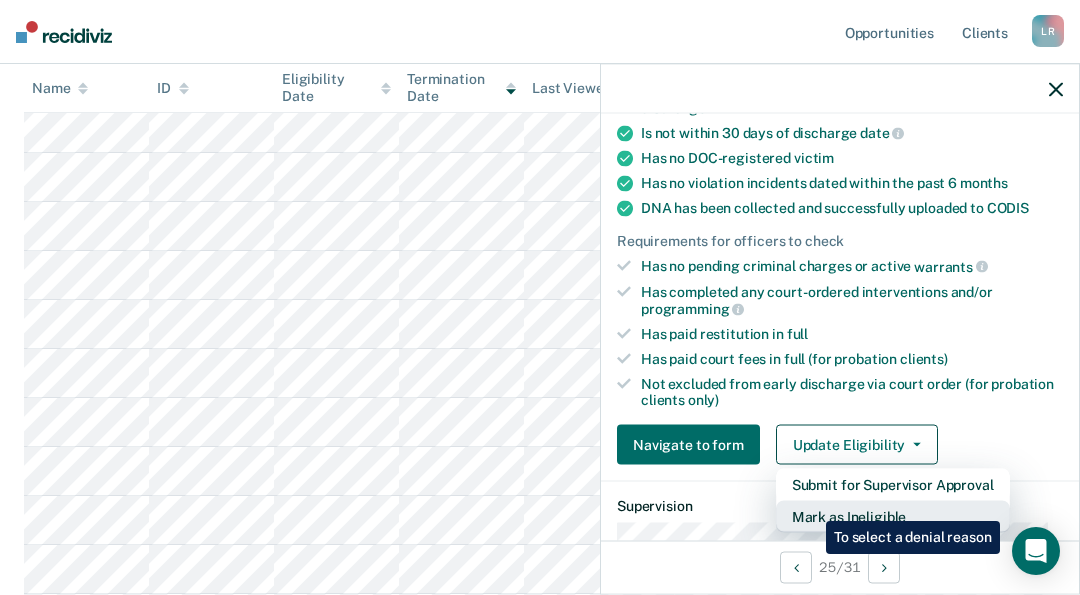 click on "Mark as Ineligible" at bounding box center [893, 485] 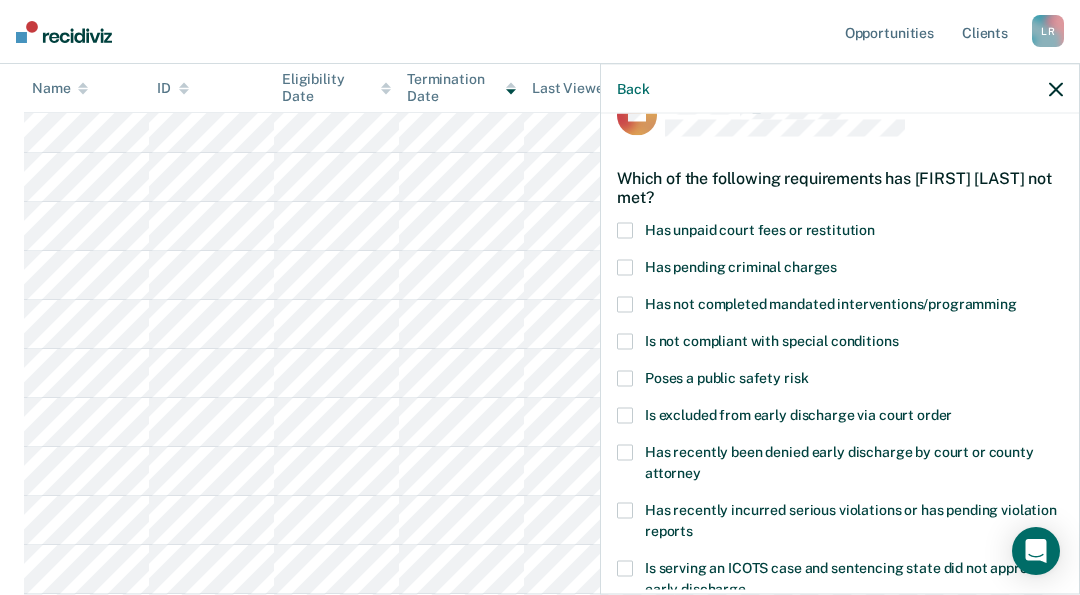 scroll, scrollTop: 7, scrollLeft: 0, axis: vertical 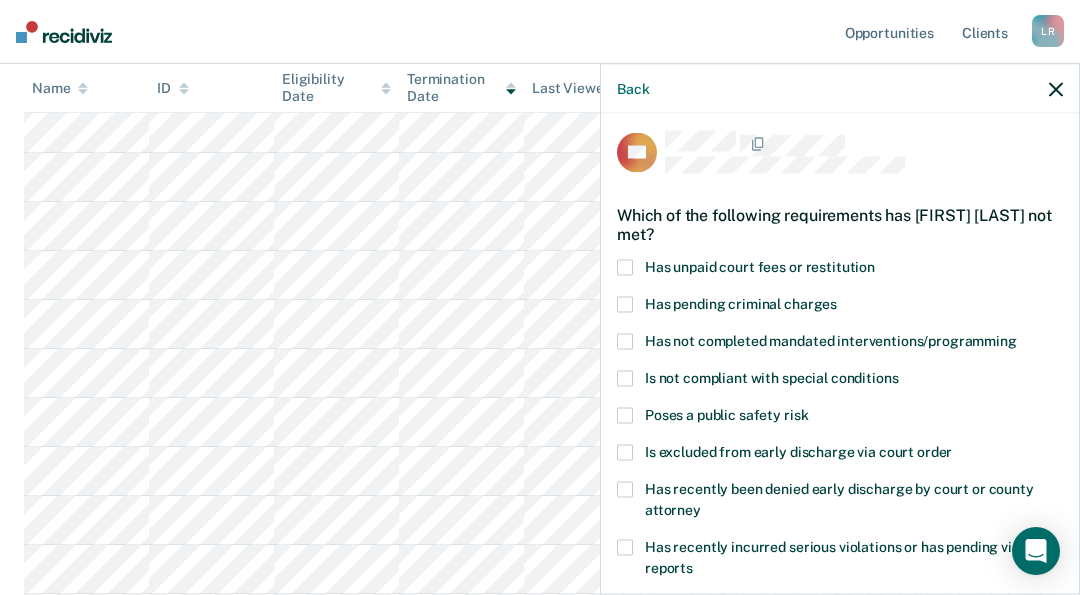 click at bounding box center (625, 342) 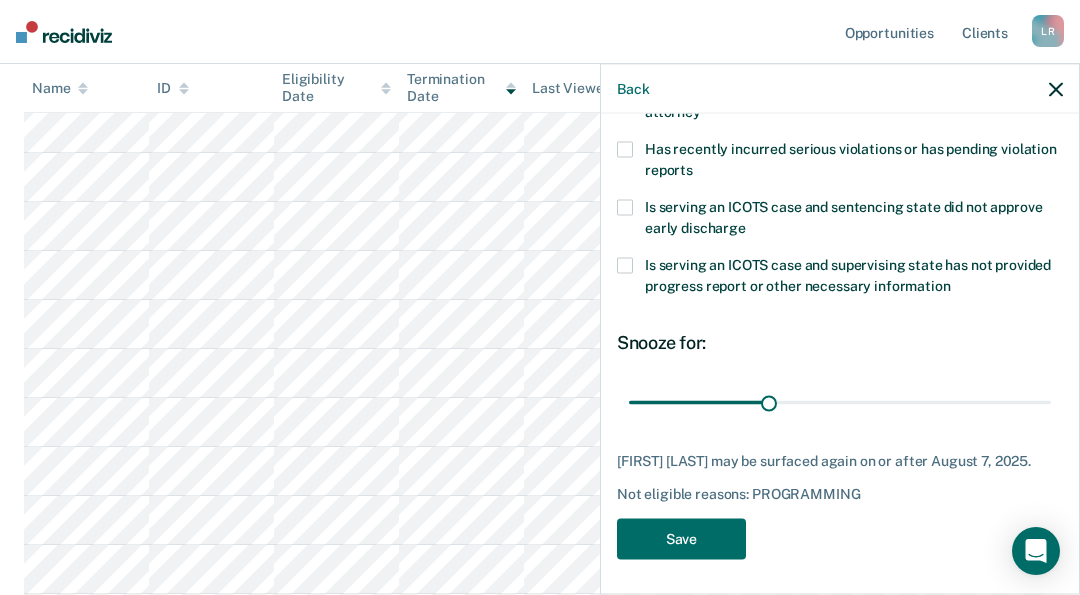 scroll, scrollTop: 407, scrollLeft: 0, axis: vertical 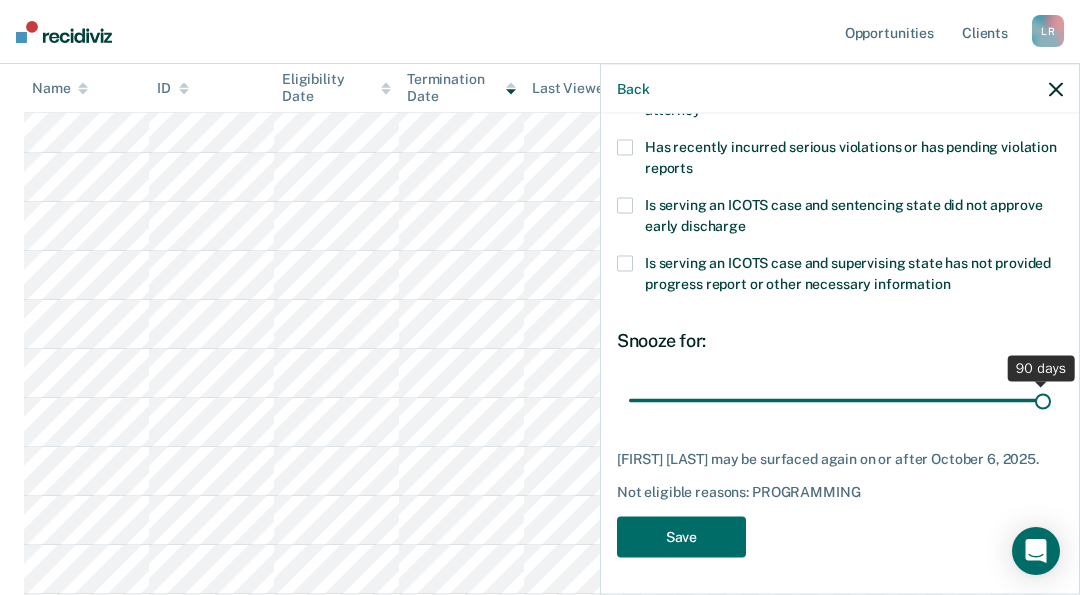drag, startPoint x: 765, startPoint y: 395, endPoint x: 1041, endPoint y: 400, distance: 276.0453 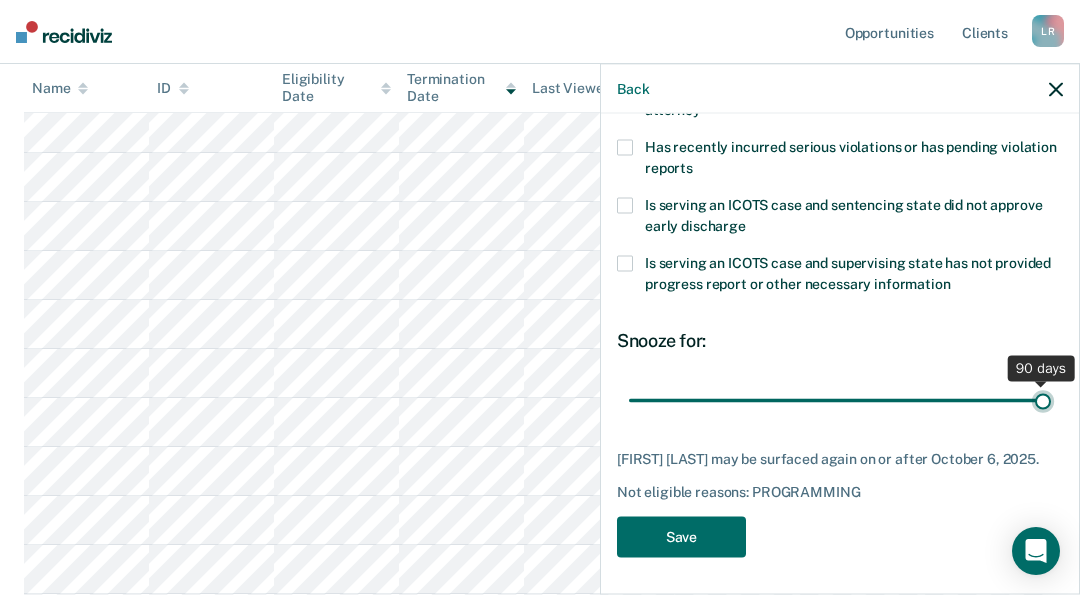 type on "90" 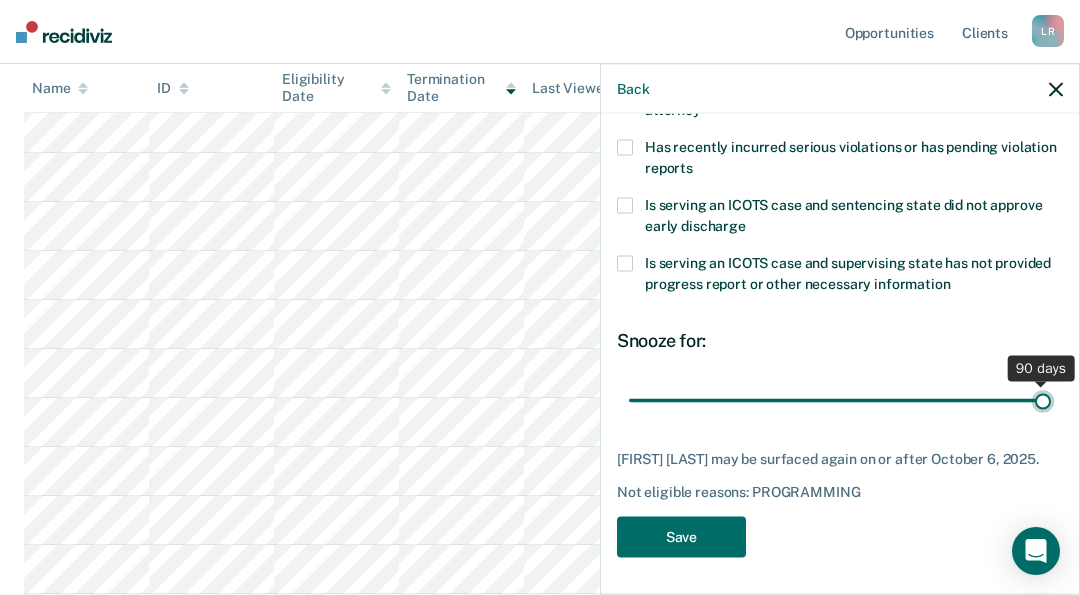 click at bounding box center (840, 400) 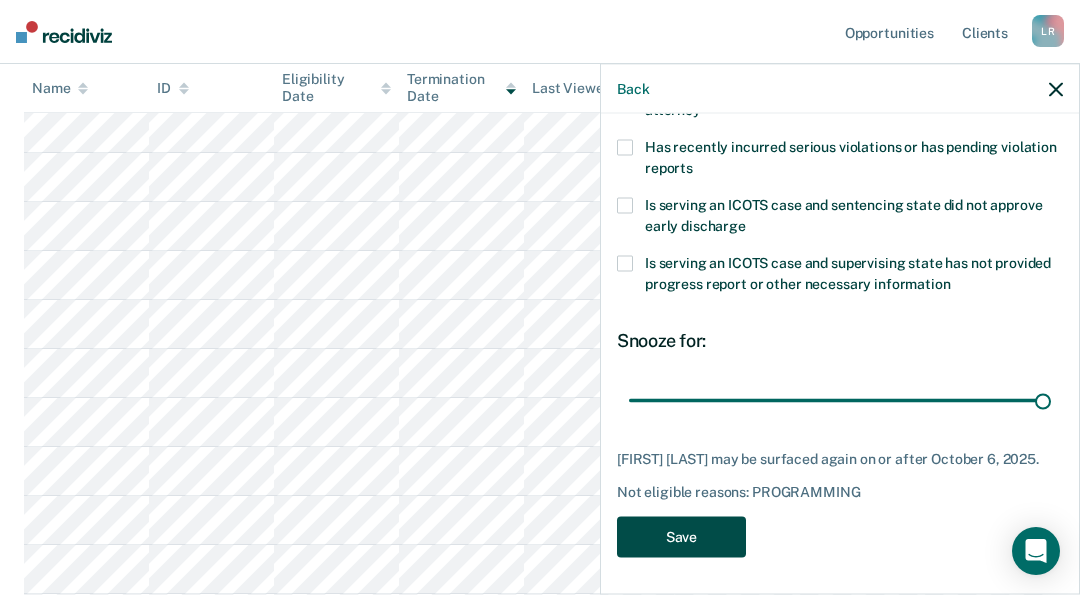 drag, startPoint x: 714, startPoint y: 532, endPoint x: 709, endPoint y: 520, distance: 13 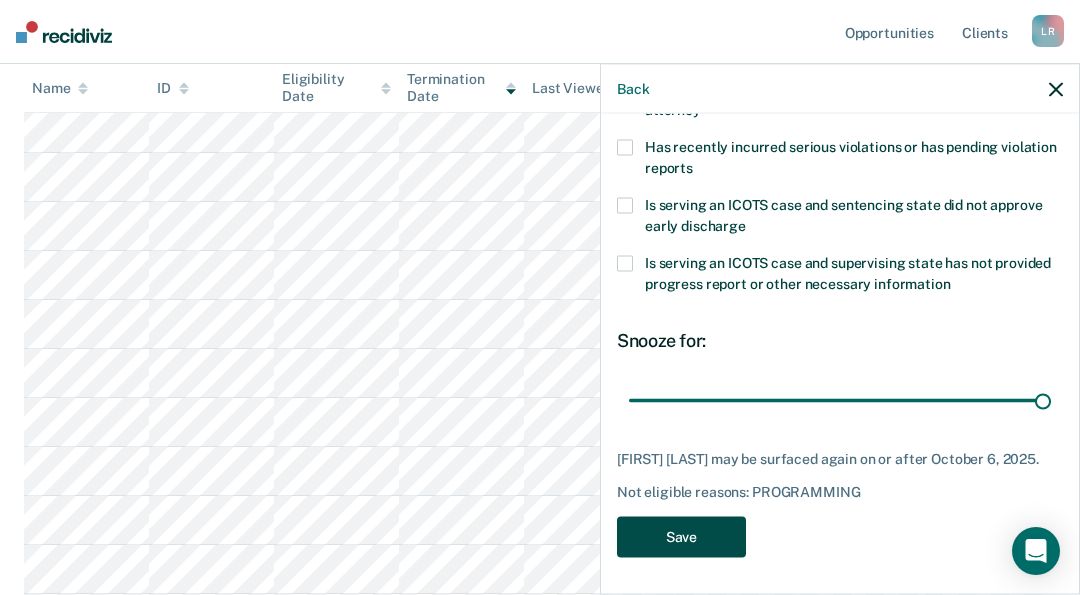click on "Save" at bounding box center [681, 537] 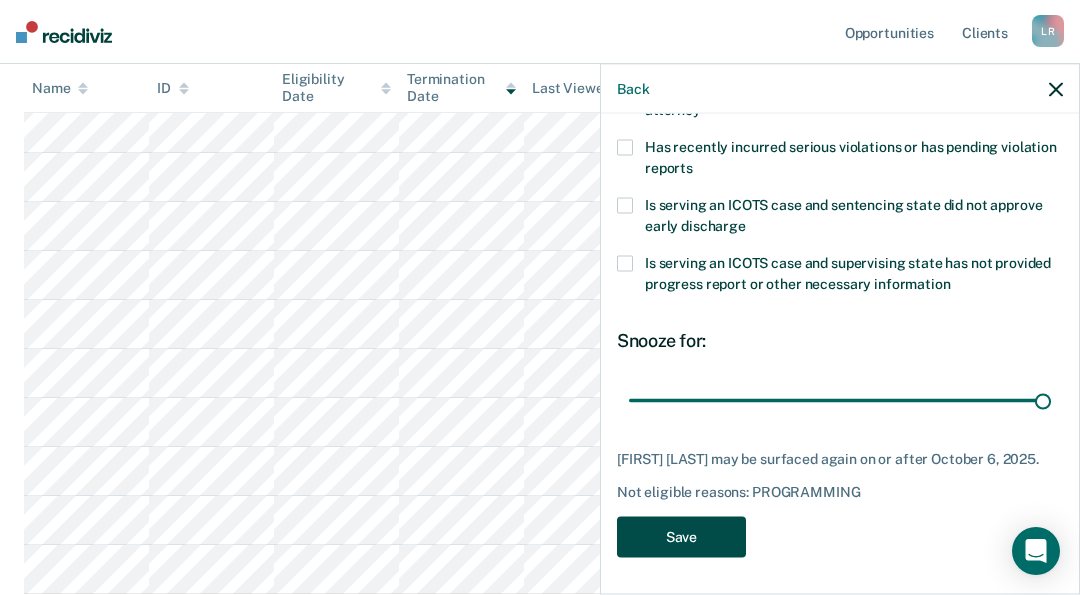 scroll, scrollTop: 236, scrollLeft: 0, axis: vertical 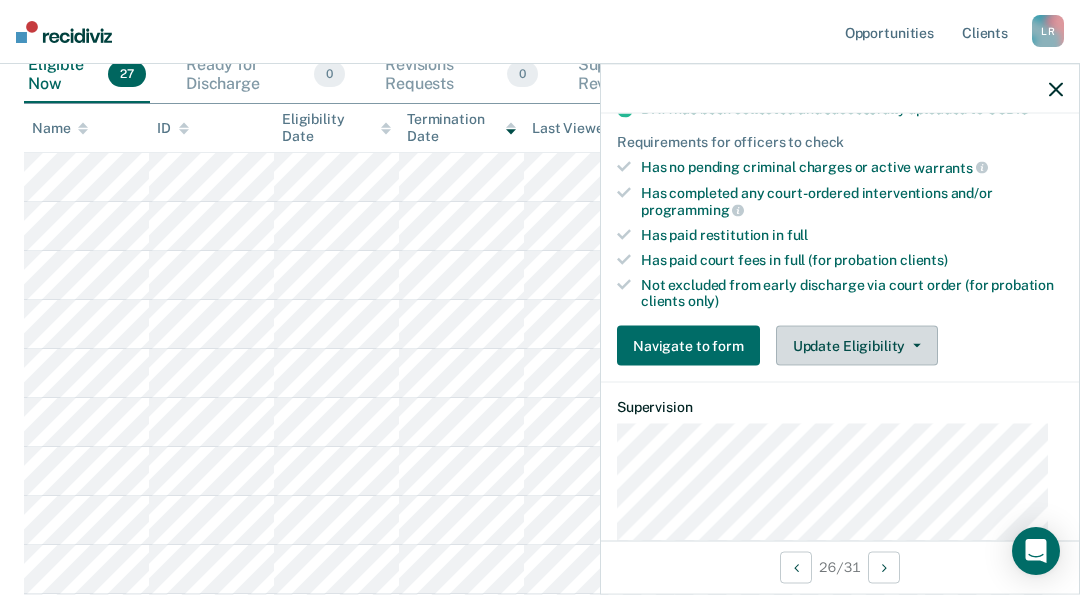 click on "Update Eligibility" at bounding box center (857, 346) 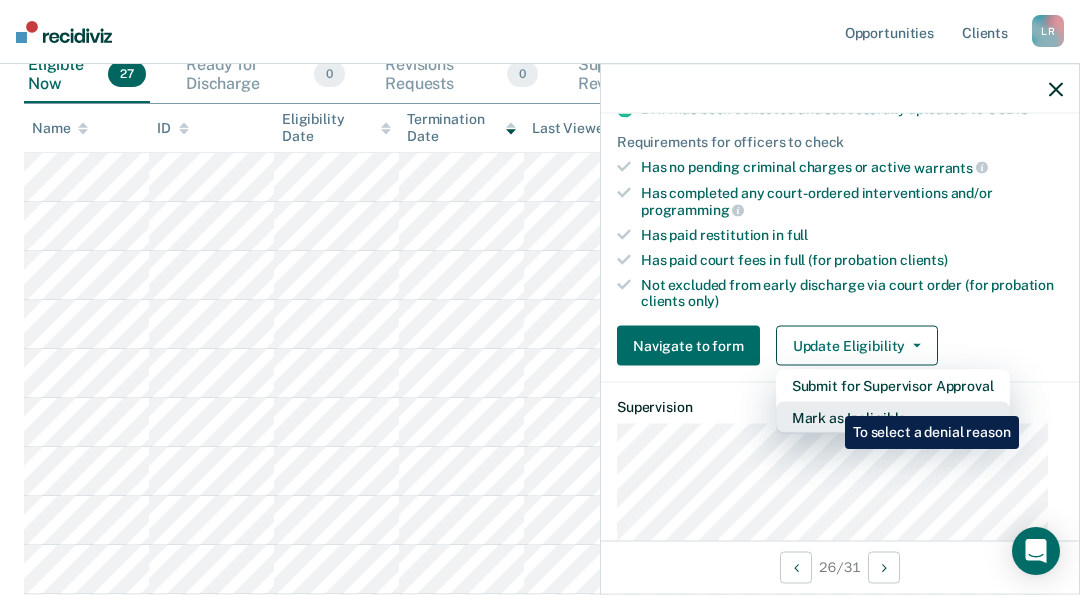 click on "Mark as Ineligible" at bounding box center [893, 386] 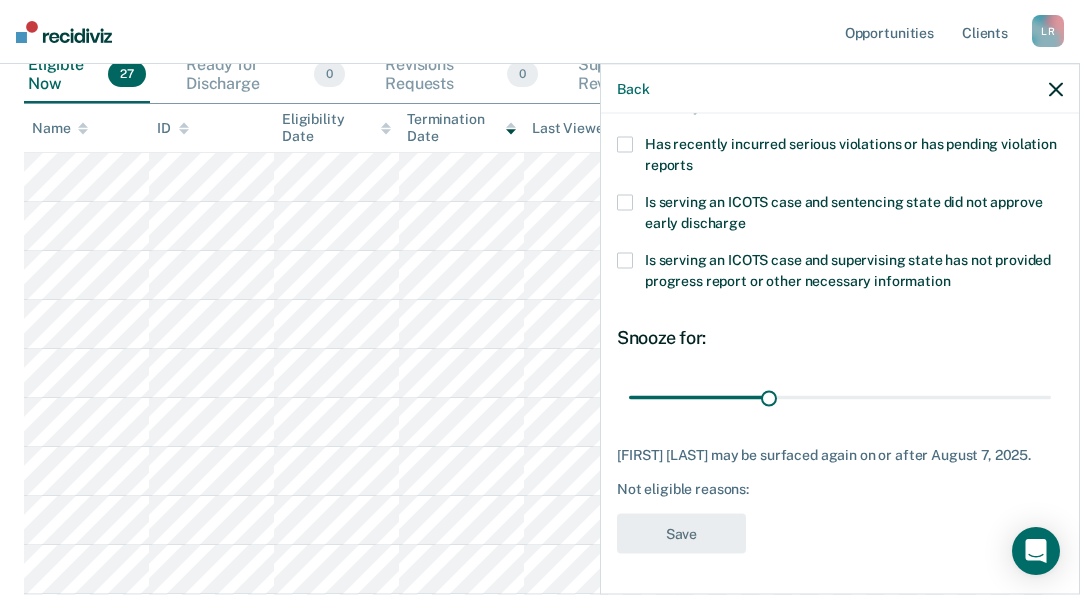 scroll, scrollTop: 407, scrollLeft: 0, axis: vertical 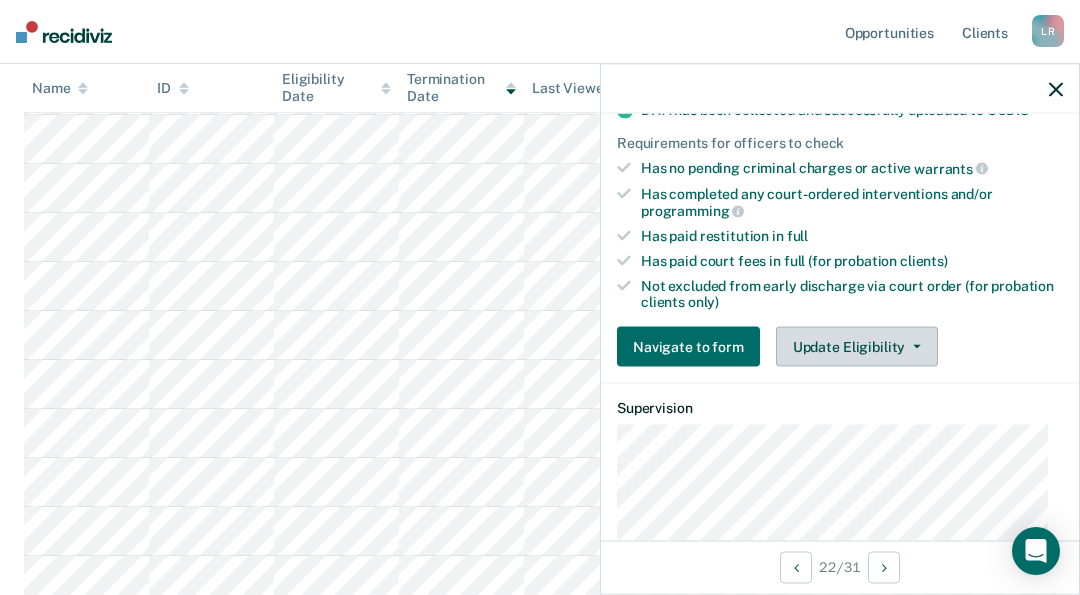 click on "Update Eligibility" at bounding box center (857, 347) 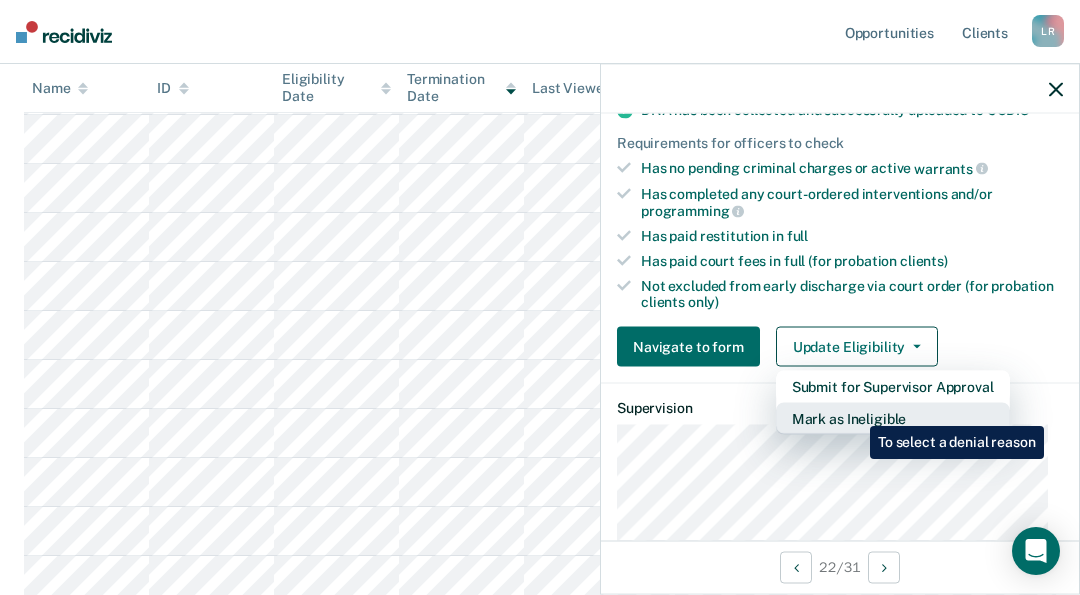 click on "Mark as Ineligible" at bounding box center (893, 387) 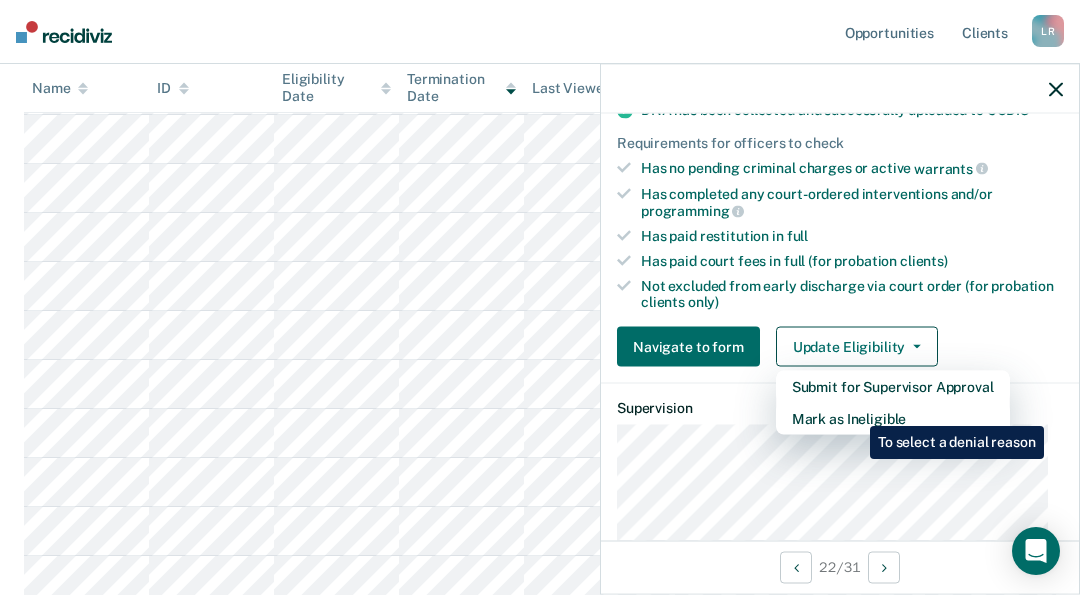 scroll, scrollTop: 407, scrollLeft: 0, axis: vertical 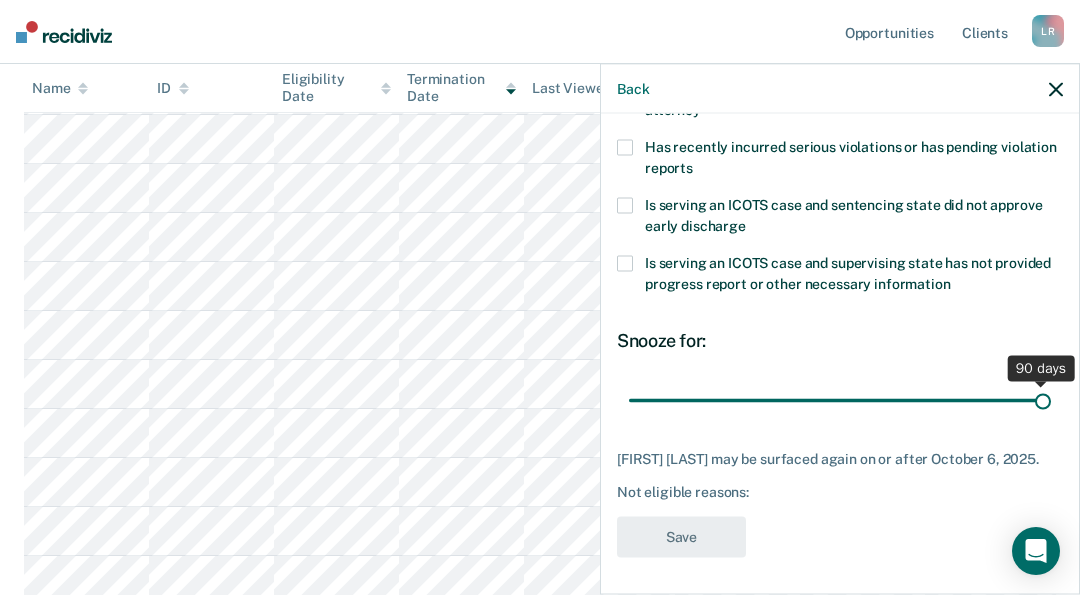 drag, startPoint x: 767, startPoint y: 399, endPoint x: 1051, endPoint y: 395, distance: 284.02817 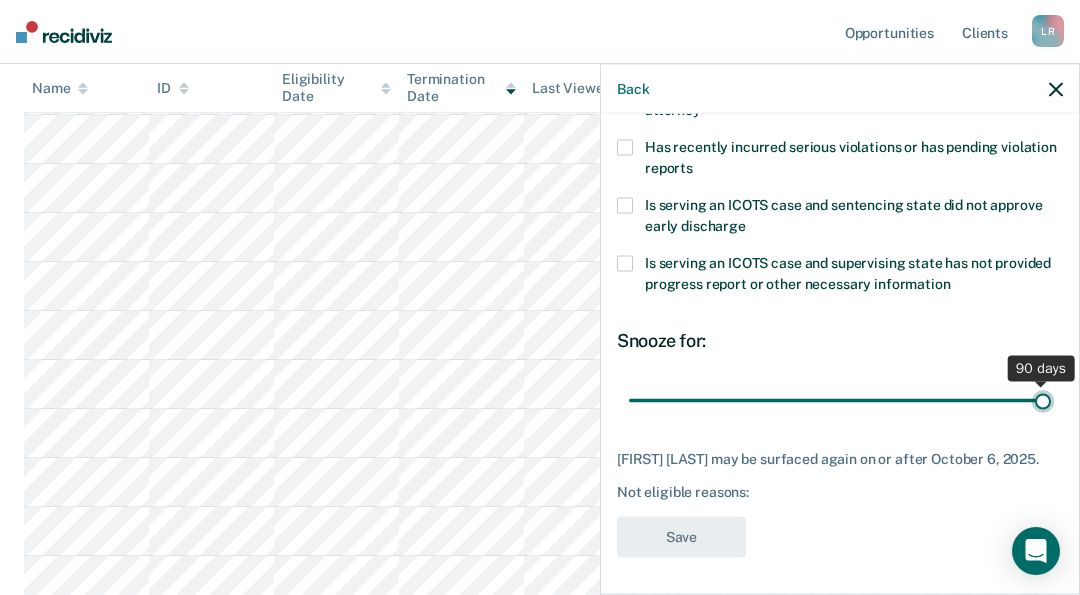 type on "90" 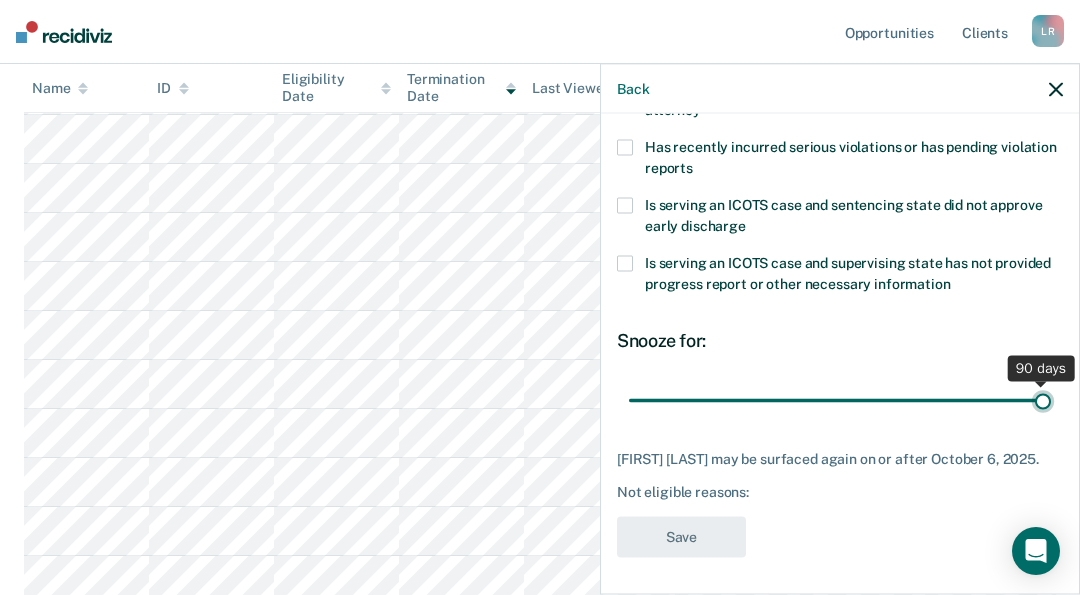 click at bounding box center [840, 400] 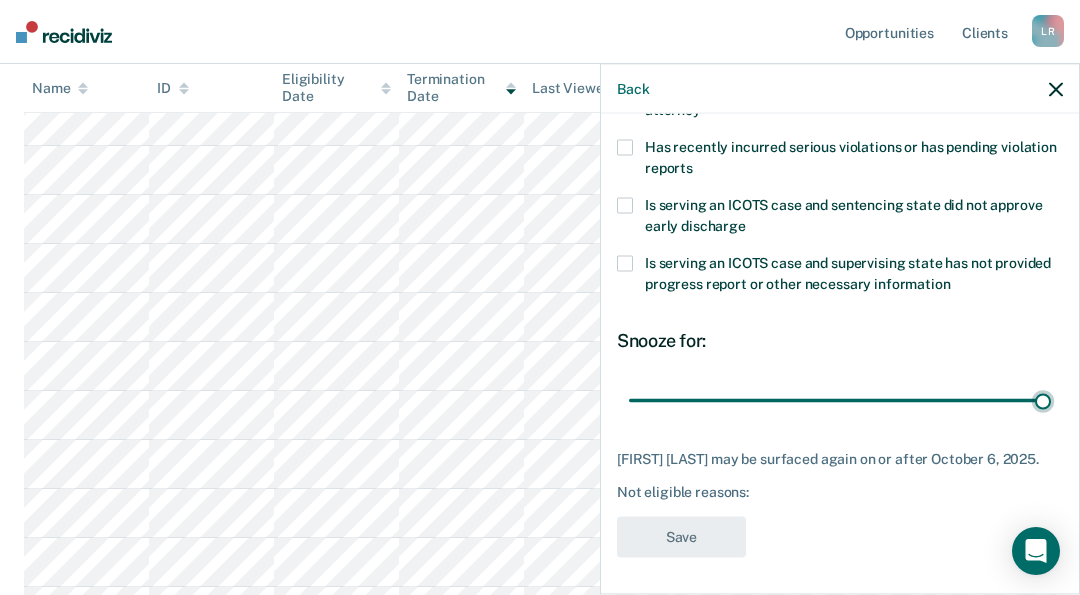 scroll, scrollTop: 590, scrollLeft: 0, axis: vertical 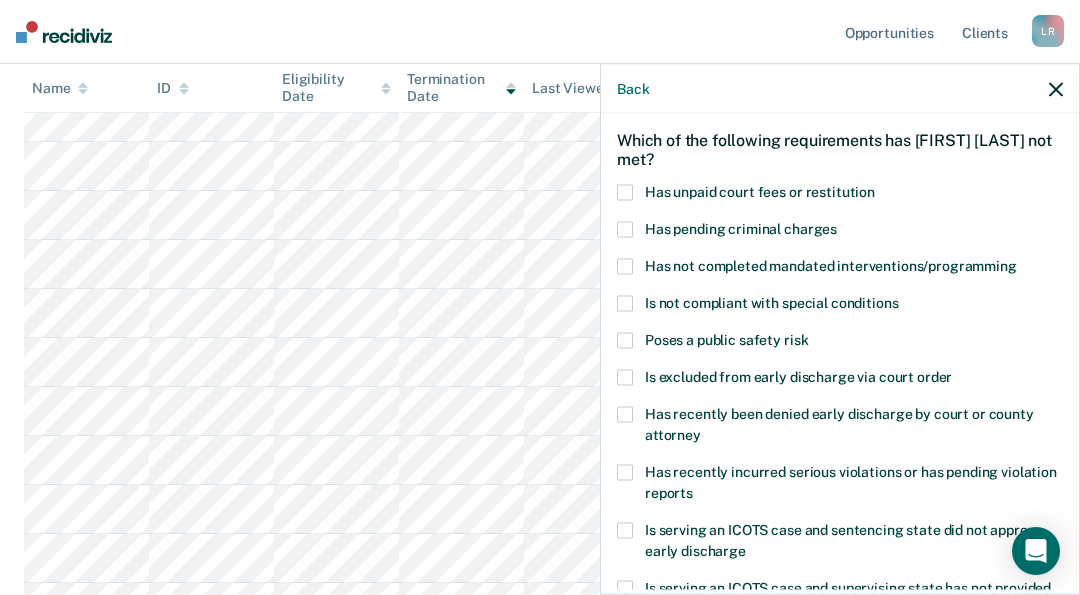 click at bounding box center [625, 267] 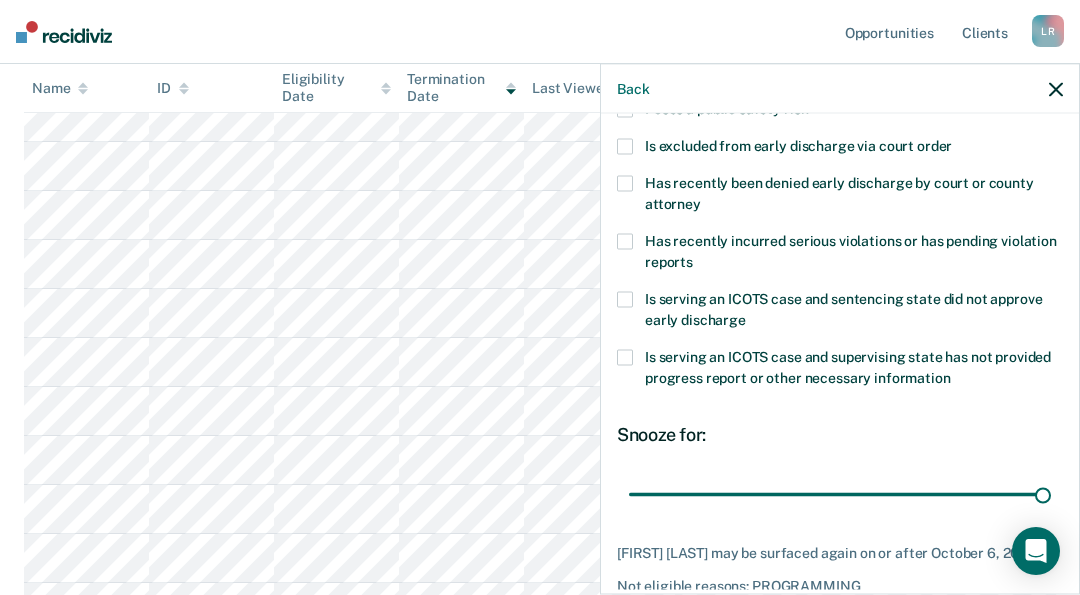 scroll, scrollTop: 407, scrollLeft: 0, axis: vertical 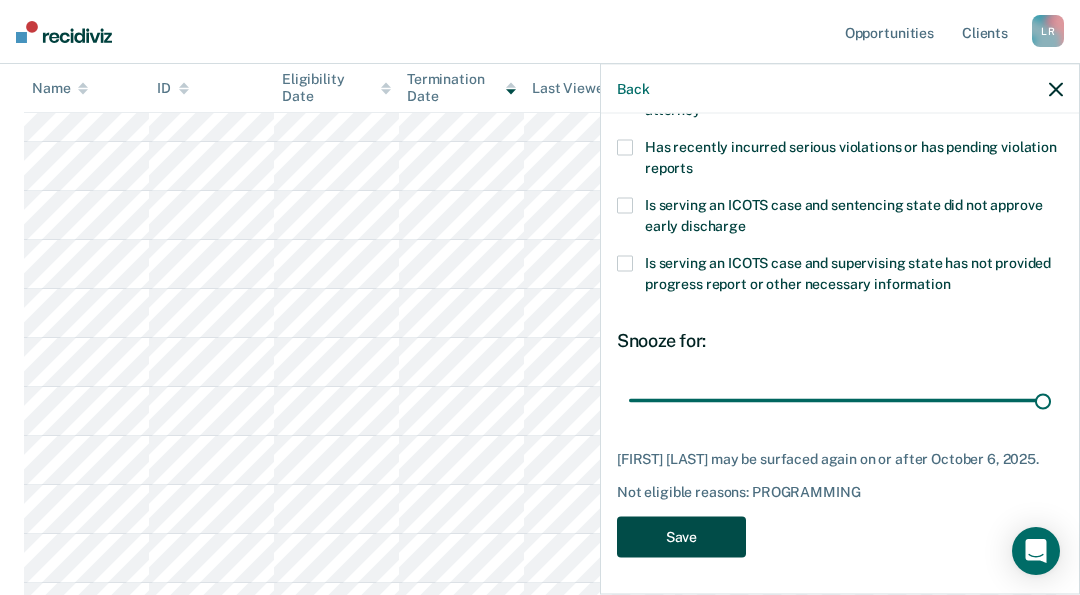 click on "Save" at bounding box center [681, 537] 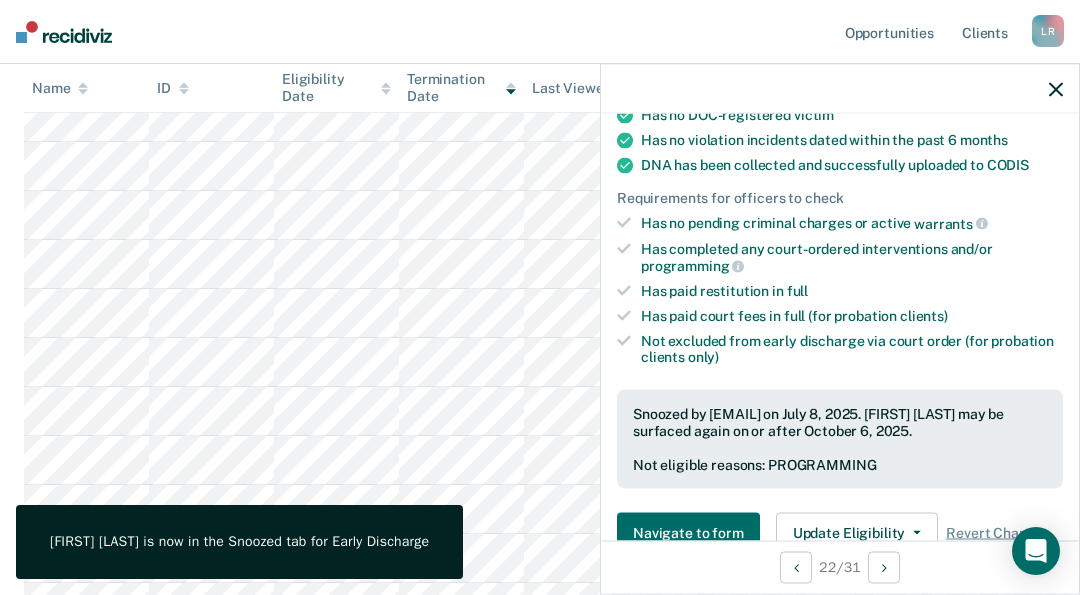 scroll, scrollTop: 466, scrollLeft: 0, axis: vertical 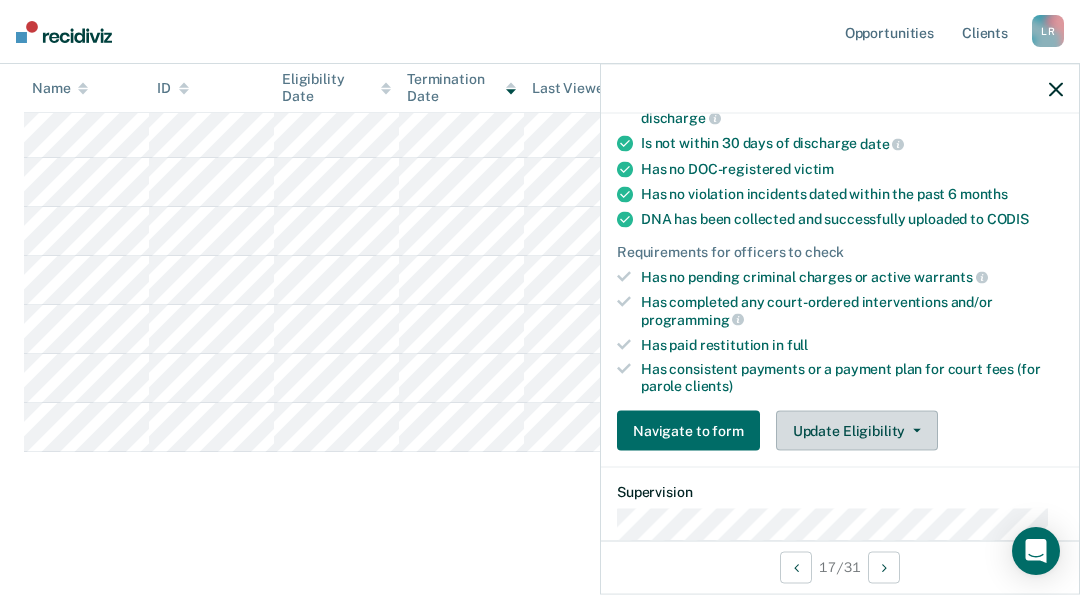 click on "Update Eligibility" at bounding box center (857, 430) 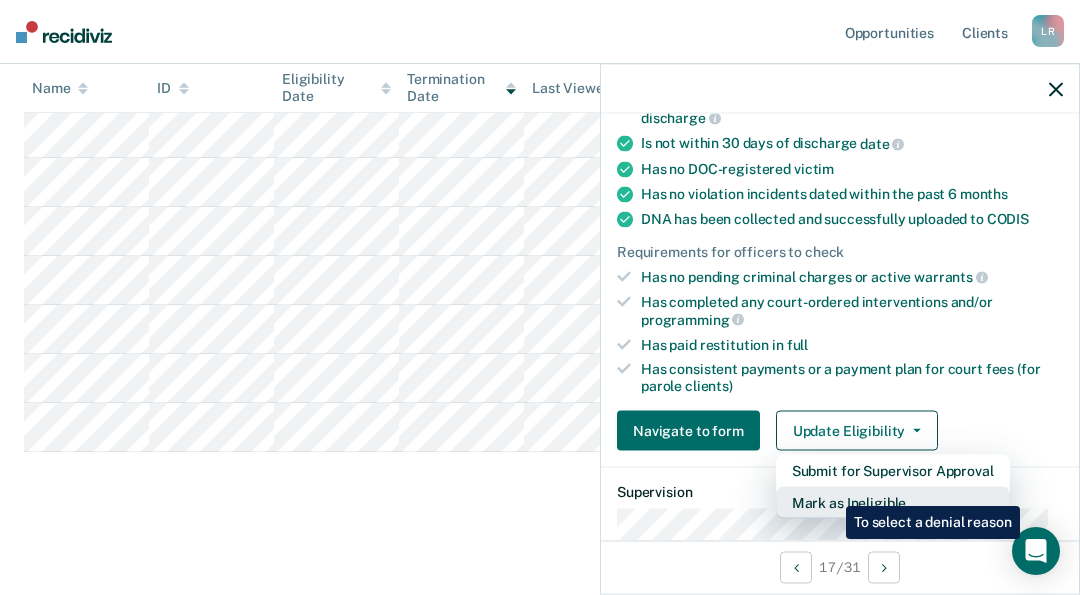 click on "Mark as Ineligible" at bounding box center (893, 470) 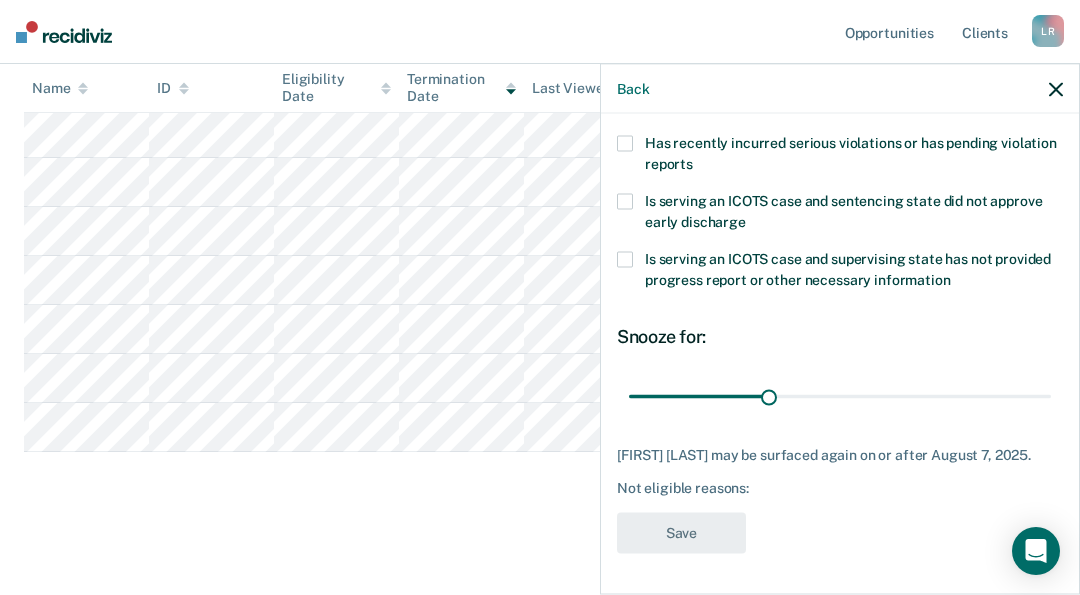 scroll, scrollTop: 407, scrollLeft: 0, axis: vertical 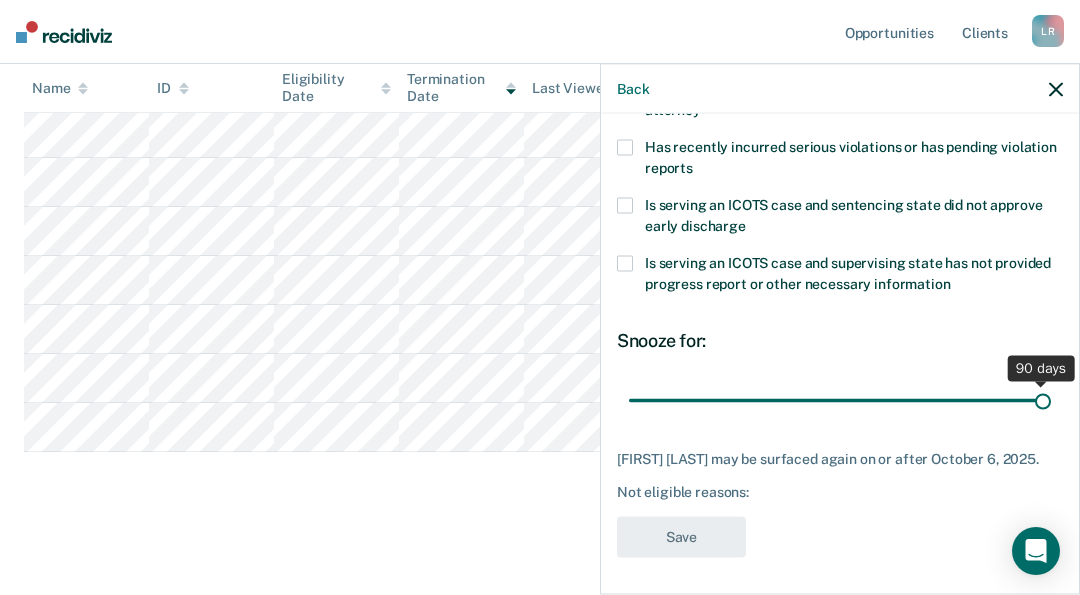 drag, startPoint x: 763, startPoint y: 399, endPoint x: 1048, endPoint y: 403, distance: 285.02808 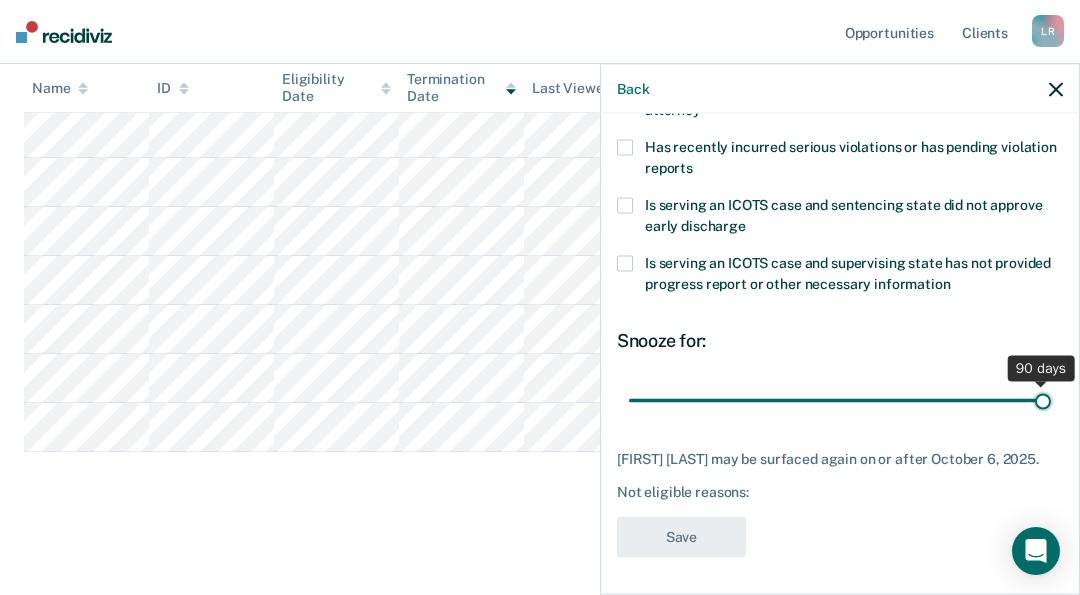type on "90" 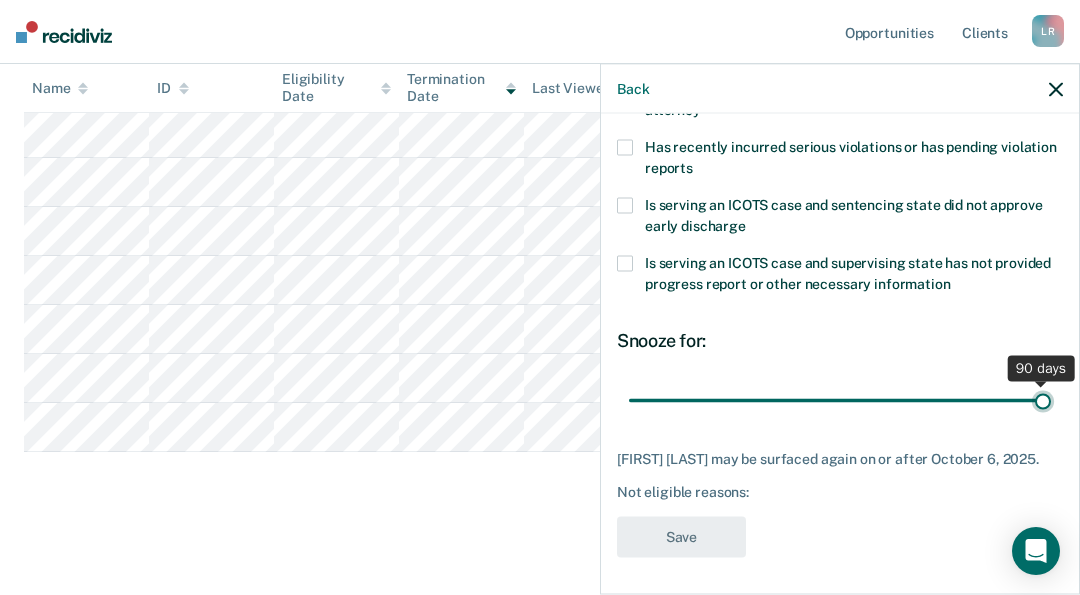 click at bounding box center [840, 400] 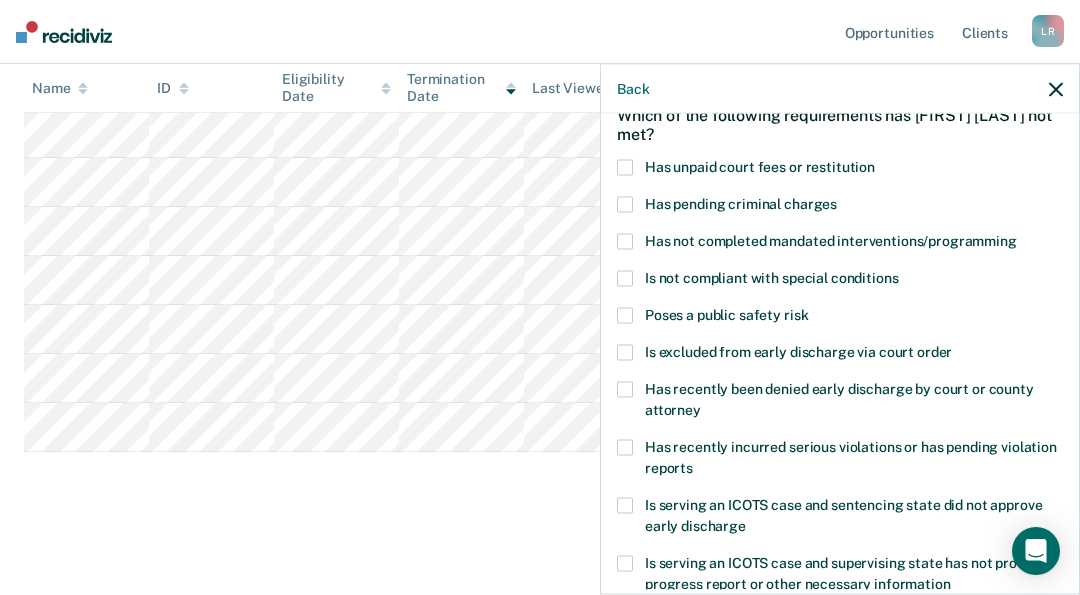scroll, scrollTop: 92, scrollLeft: 0, axis: vertical 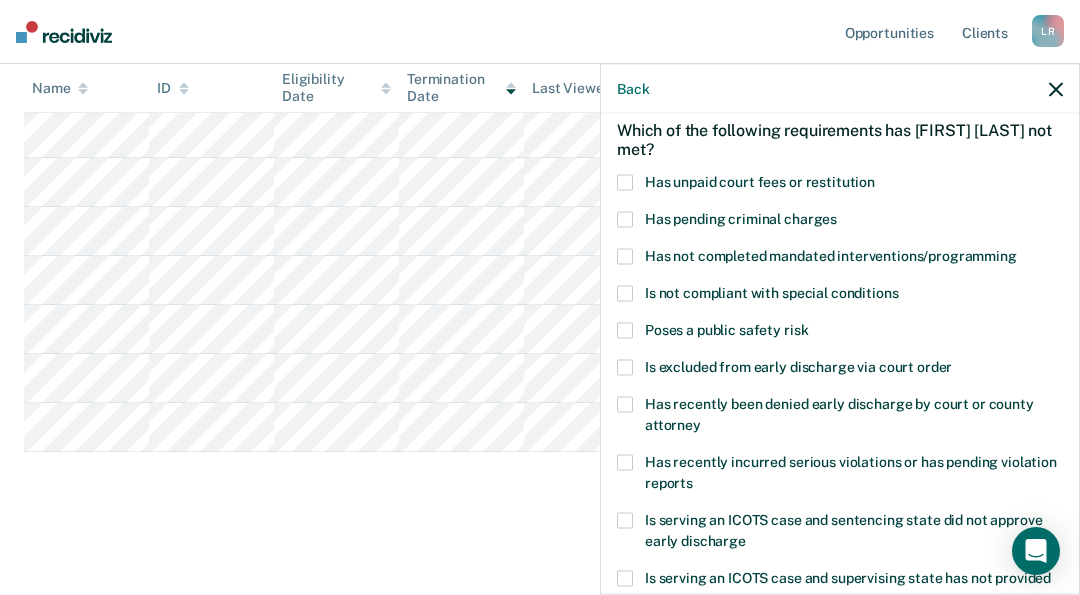 click at bounding box center (625, 257) 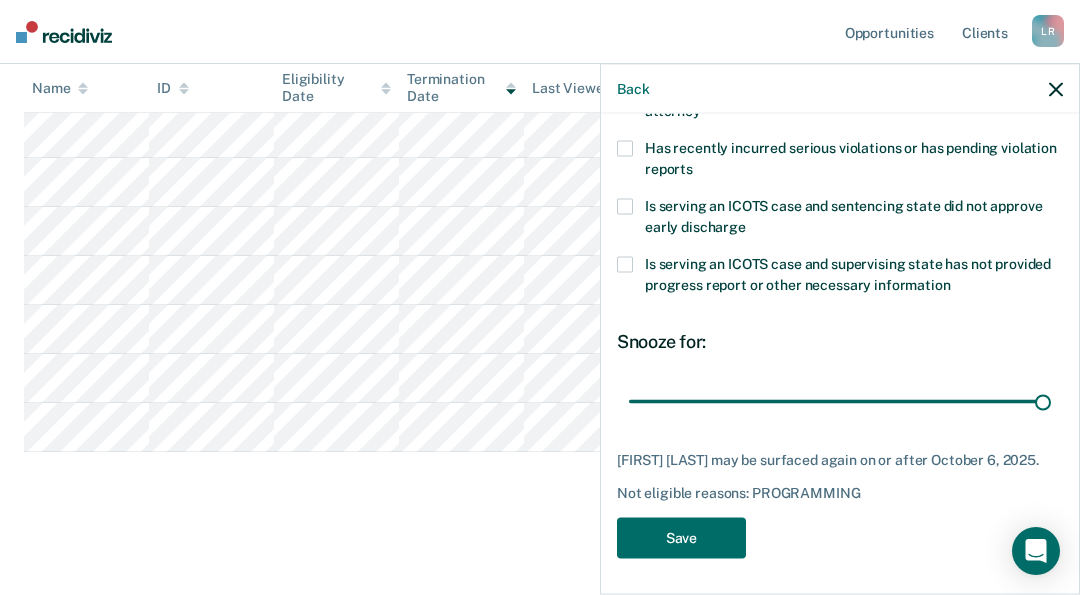 scroll, scrollTop: 407, scrollLeft: 0, axis: vertical 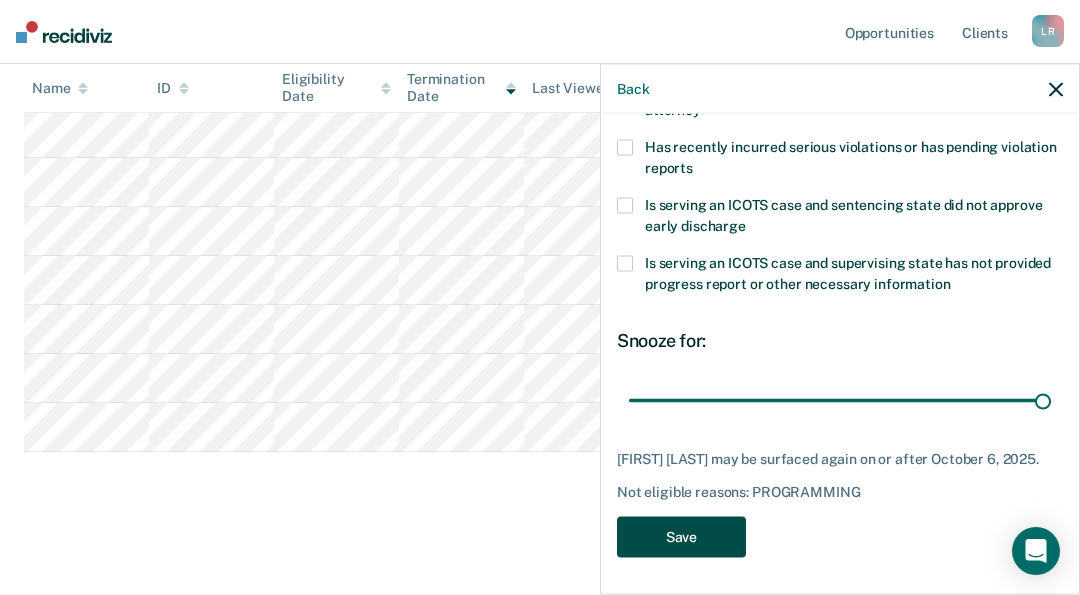 click on "Save" at bounding box center [681, 537] 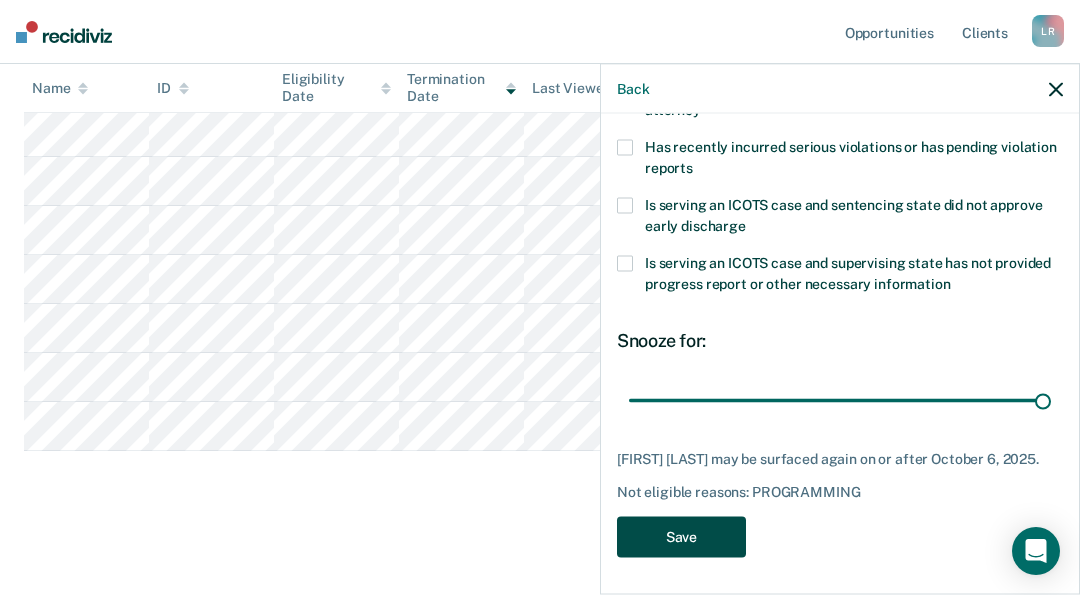 scroll, scrollTop: 525, scrollLeft: 0, axis: vertical 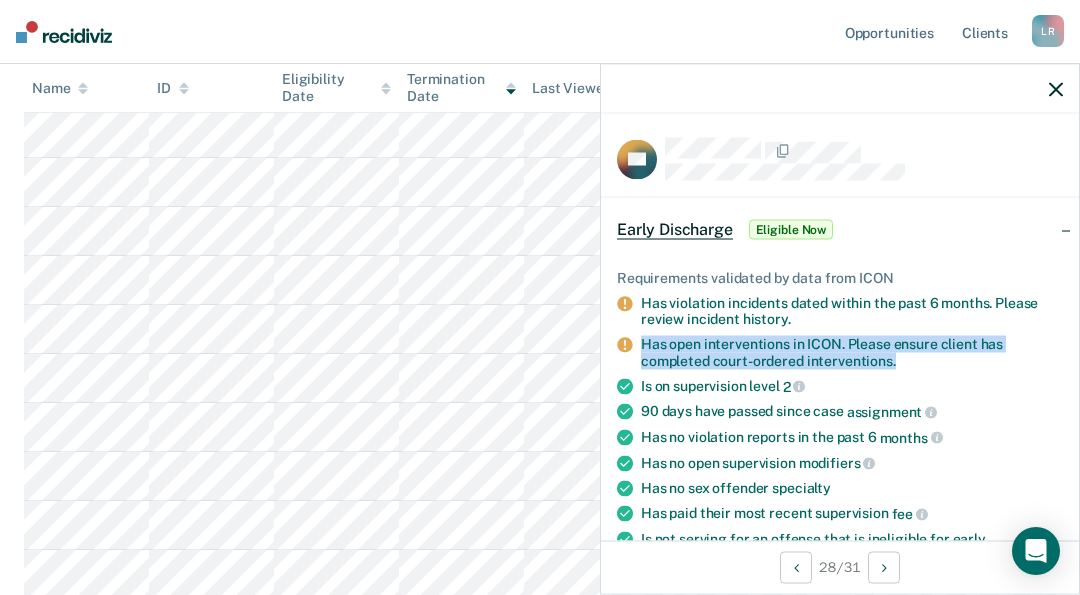 drag, startPoint x: 618, startPoint y: 338, endPoint x: 961, endPoint y: 364, distance: 343.984 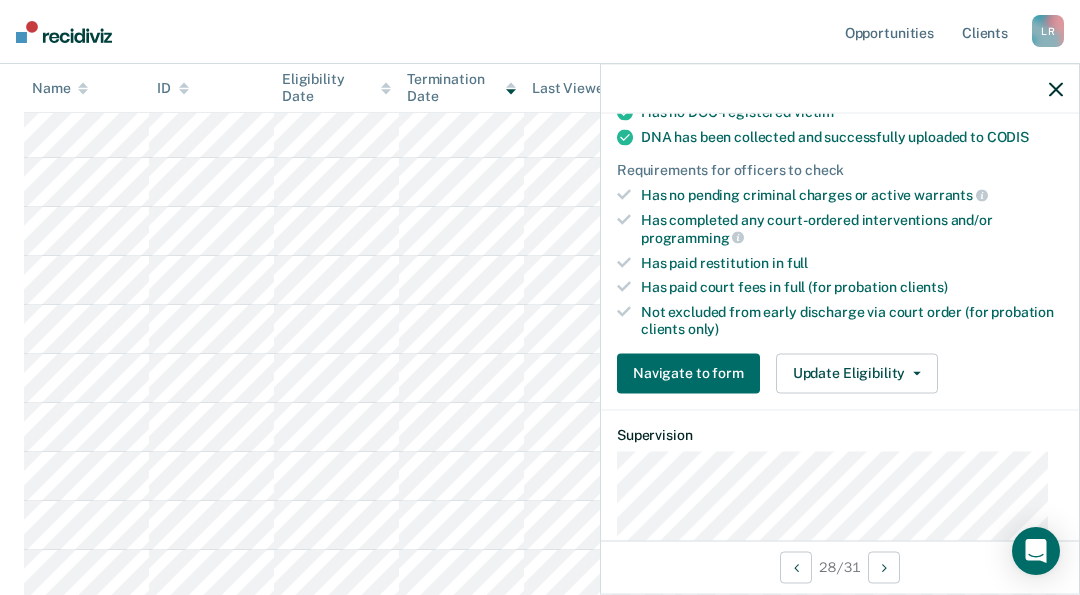 scroll, scrollTop: 565, scrollLeft: 0, axis: vertical 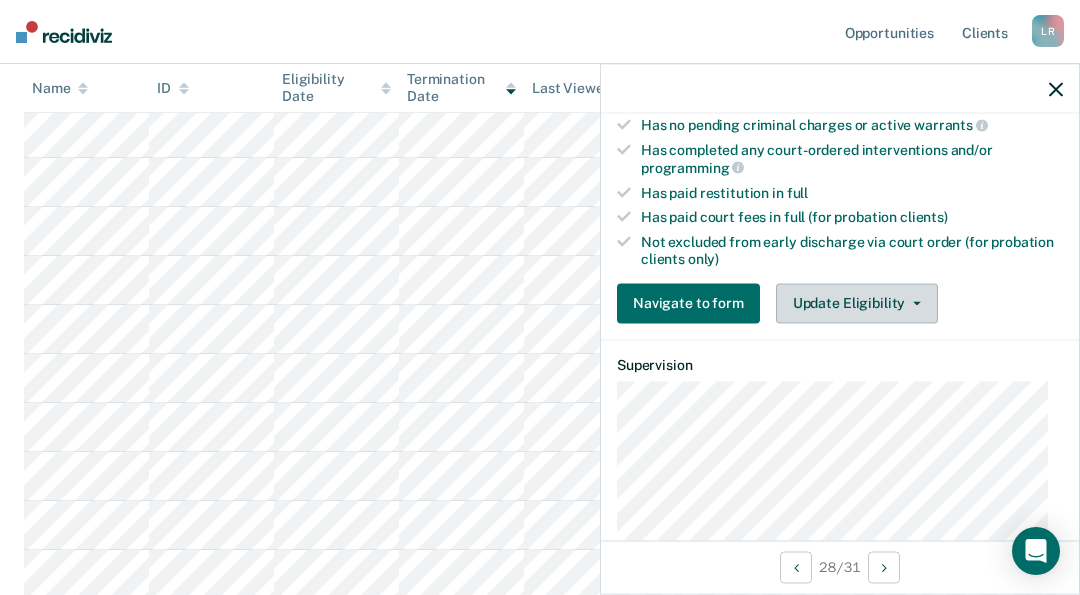 click on "Update Eligibility" at bounding box center [857, 303] 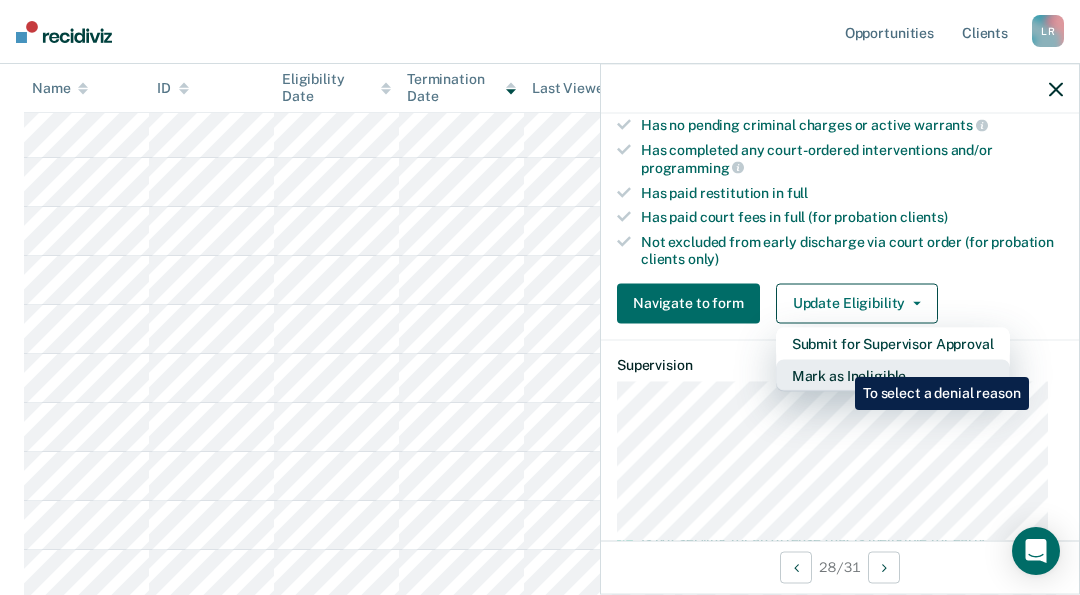 click on "Mark as Ineligible" at bounding box center (893, 343) 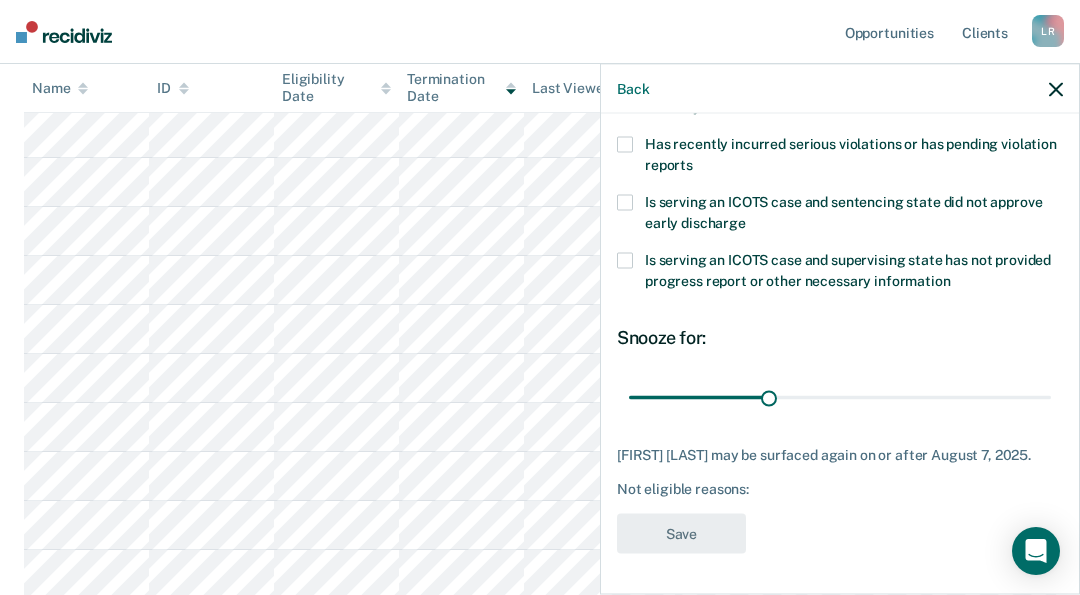 scroll, scrollTop: 407, scrollLeft: 0, axis: vertical 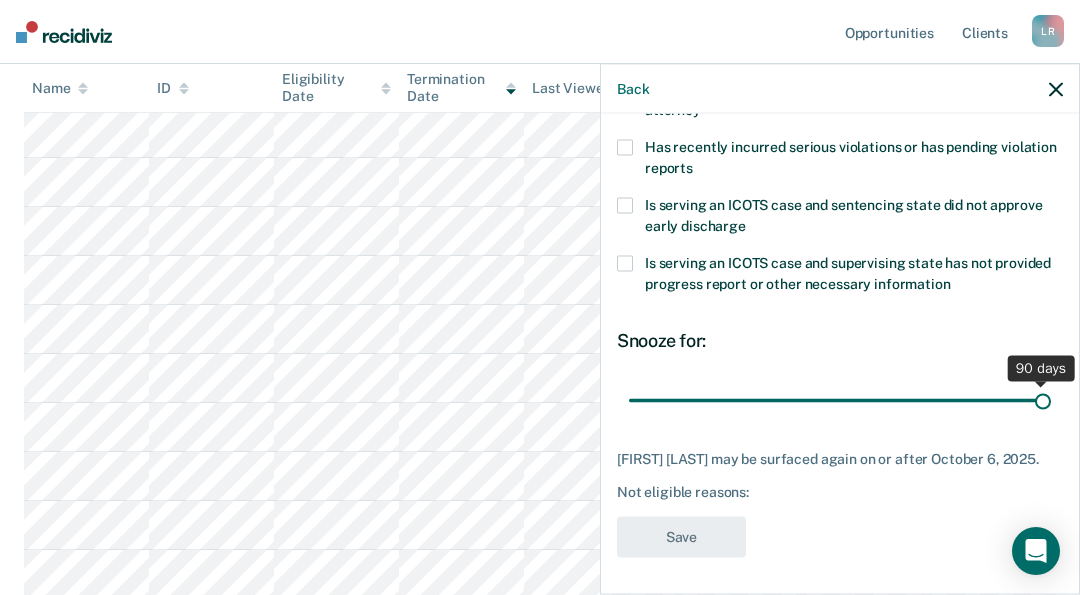 drag, startPoint x: 764, startPoint y: 397, endPoint x: 1043, endPoint y: 416, distance: 279.6462 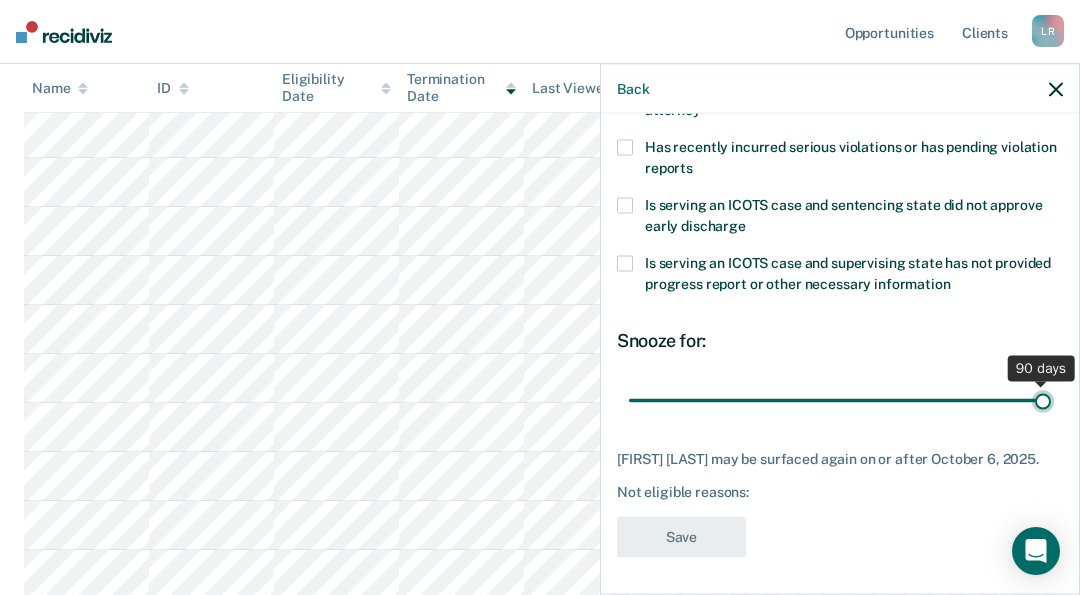 type on "90" 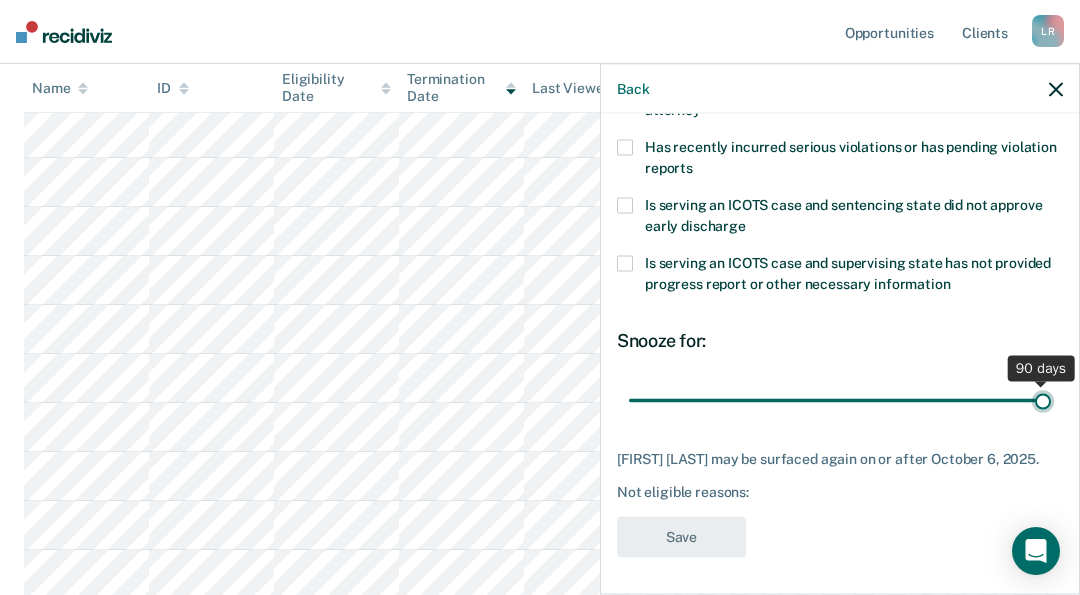 click at bounding box center [840, 400] 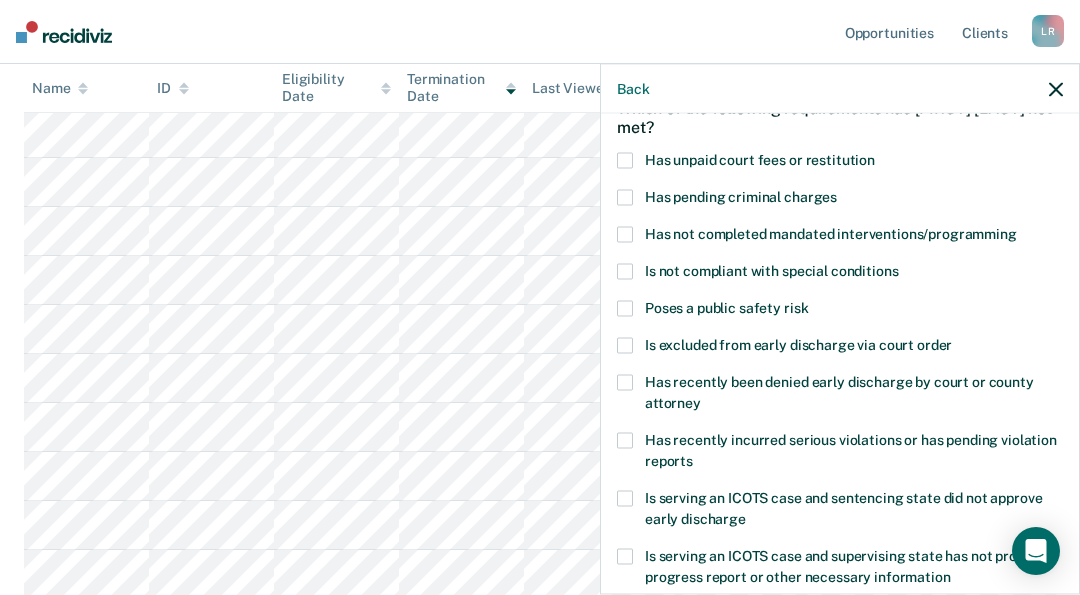 scroll, scrollTop: 106, scrollLeft: 0, axis: vertical 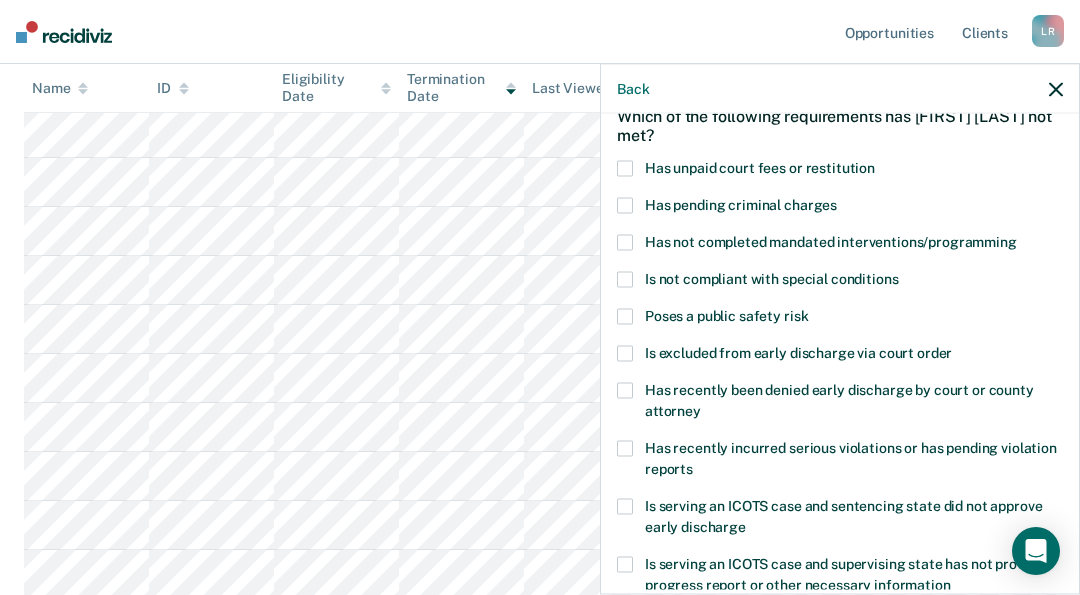 click at bounding box center (625, 243) 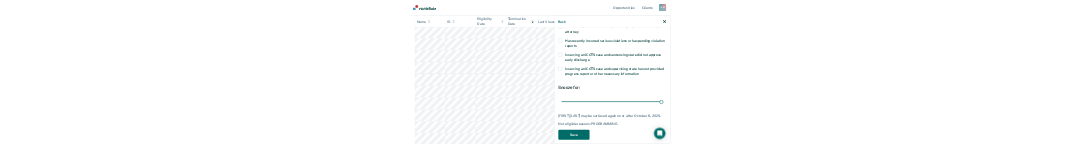 scroll, scrollTop: 394, scrollLeft: 0, axis: vertical 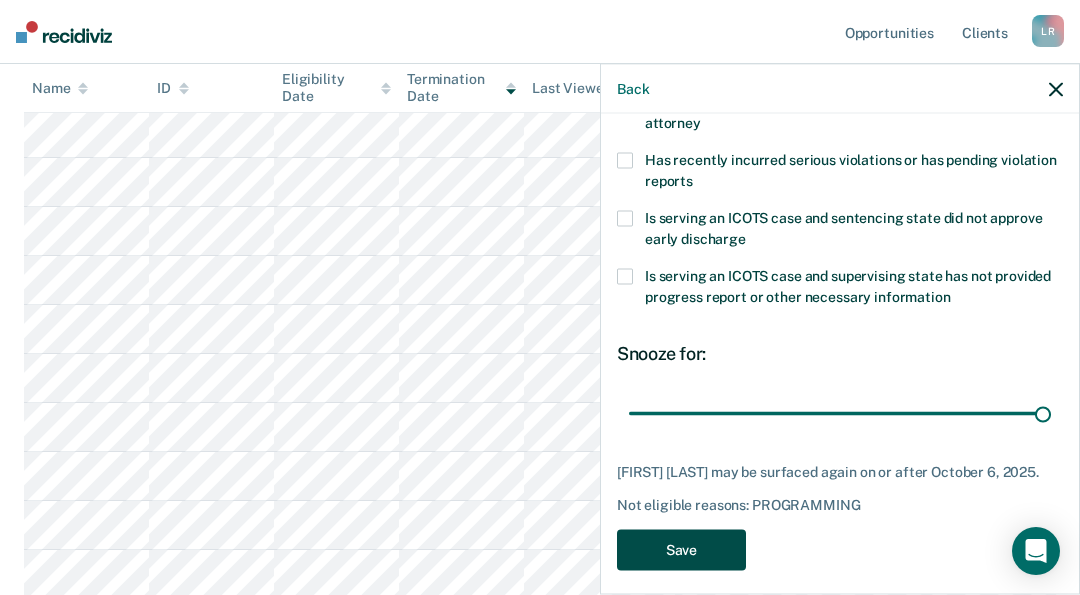 click on "Save" at bounding box center [681, 550] 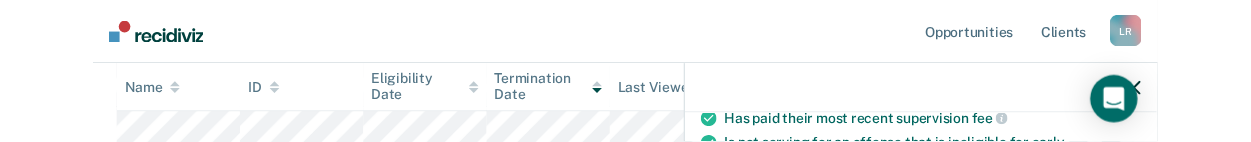 scroll, scrollTop: 525, scrollLeft: 0, axis: vertical 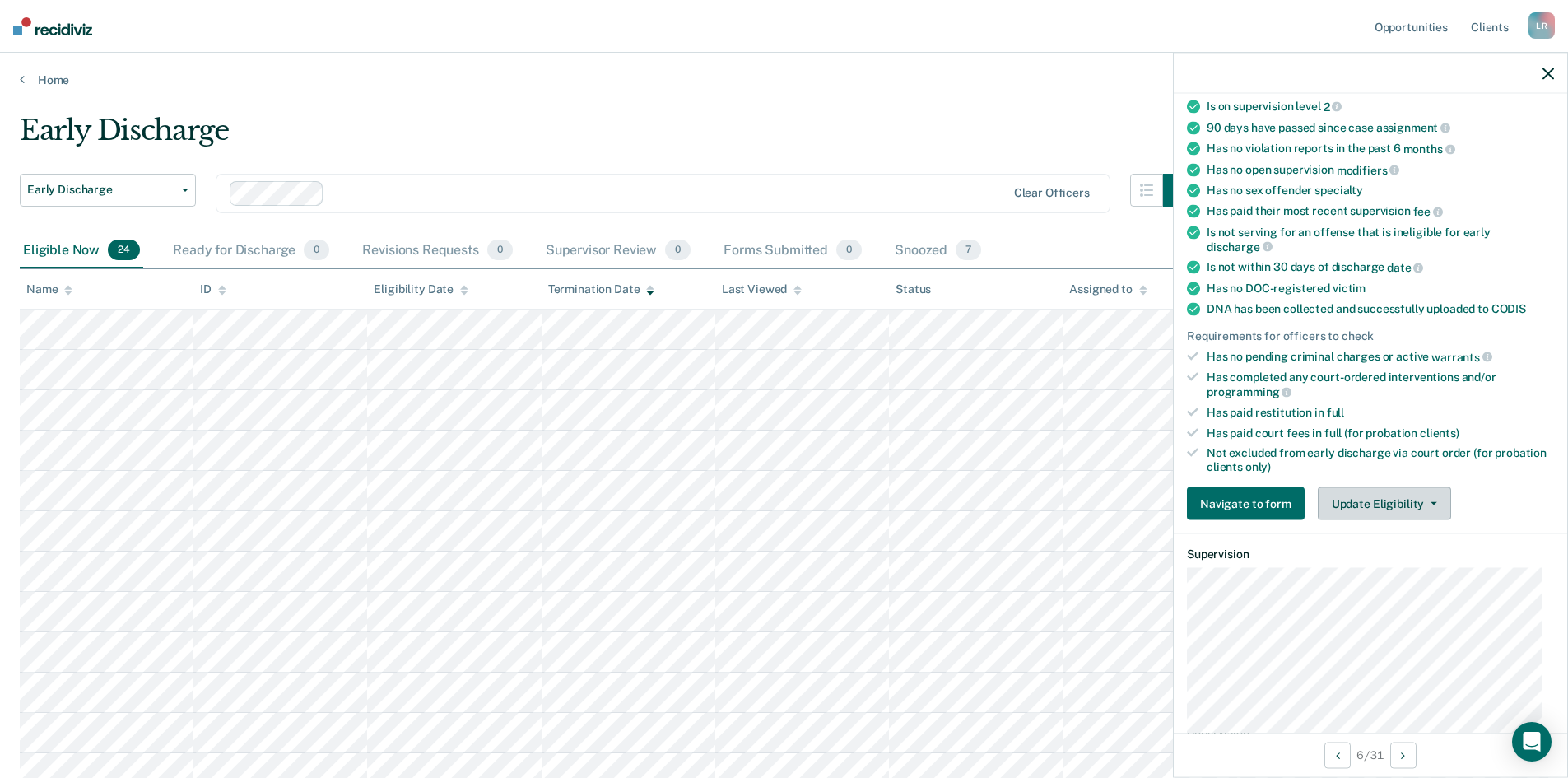 click on "Update Eligibility" at bounding box center (1384, 504) 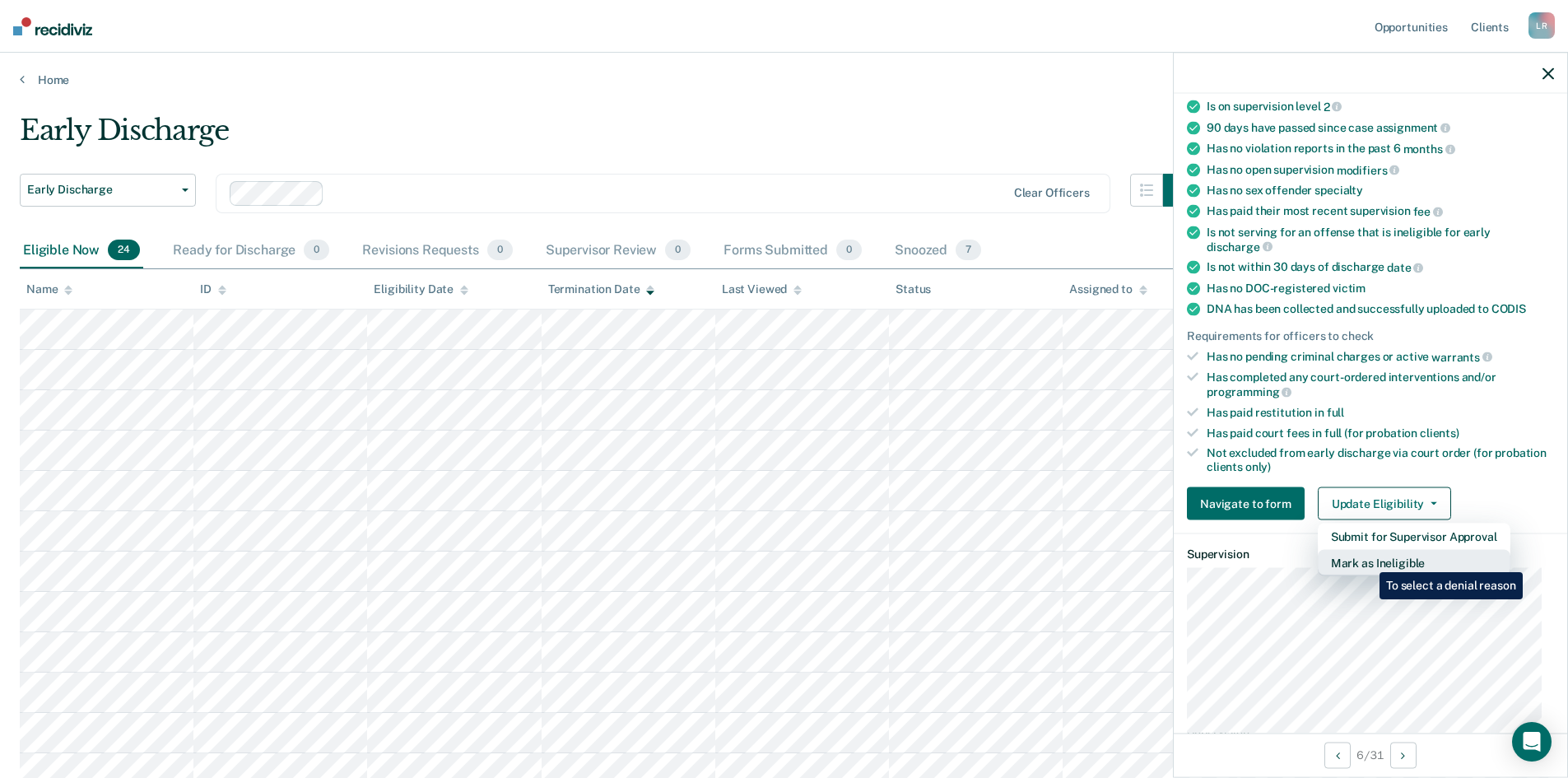 click on "Mark as Ineligible" at bounding box center [1414, 537] 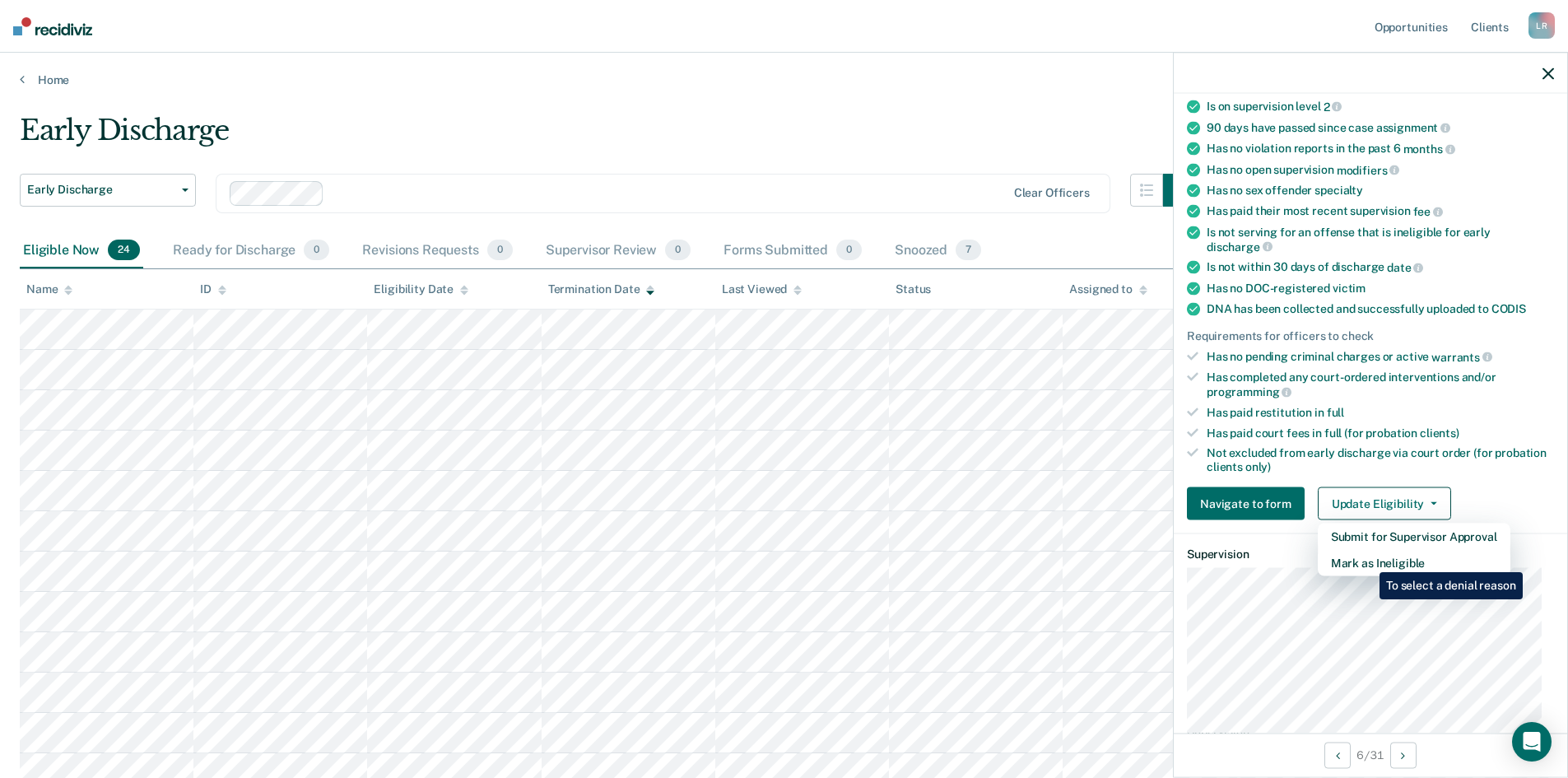 scroll, scrollTop: 48, scrollLeft: 0, axis: vertical 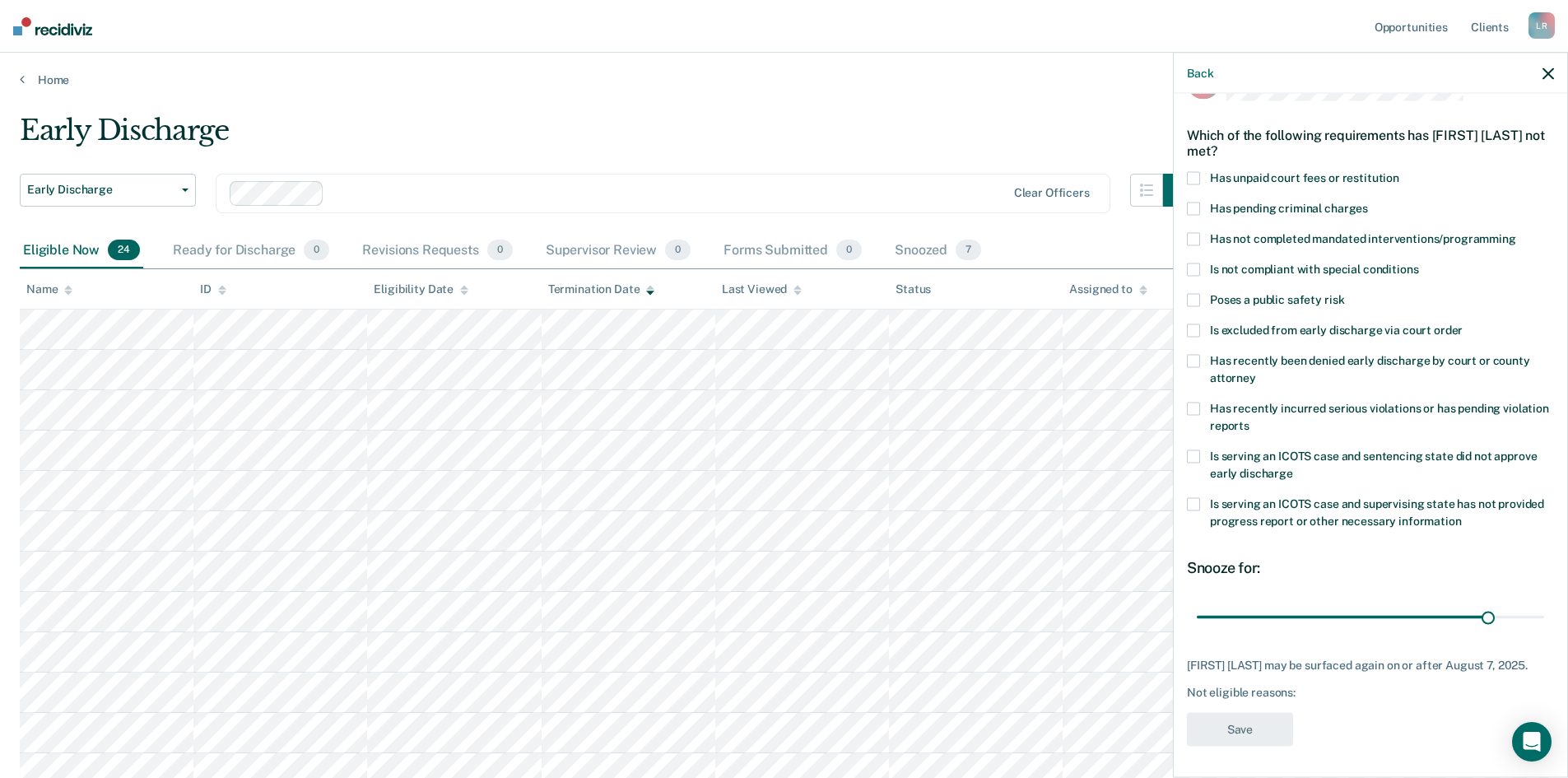 click at bounding box center [1193, 457] 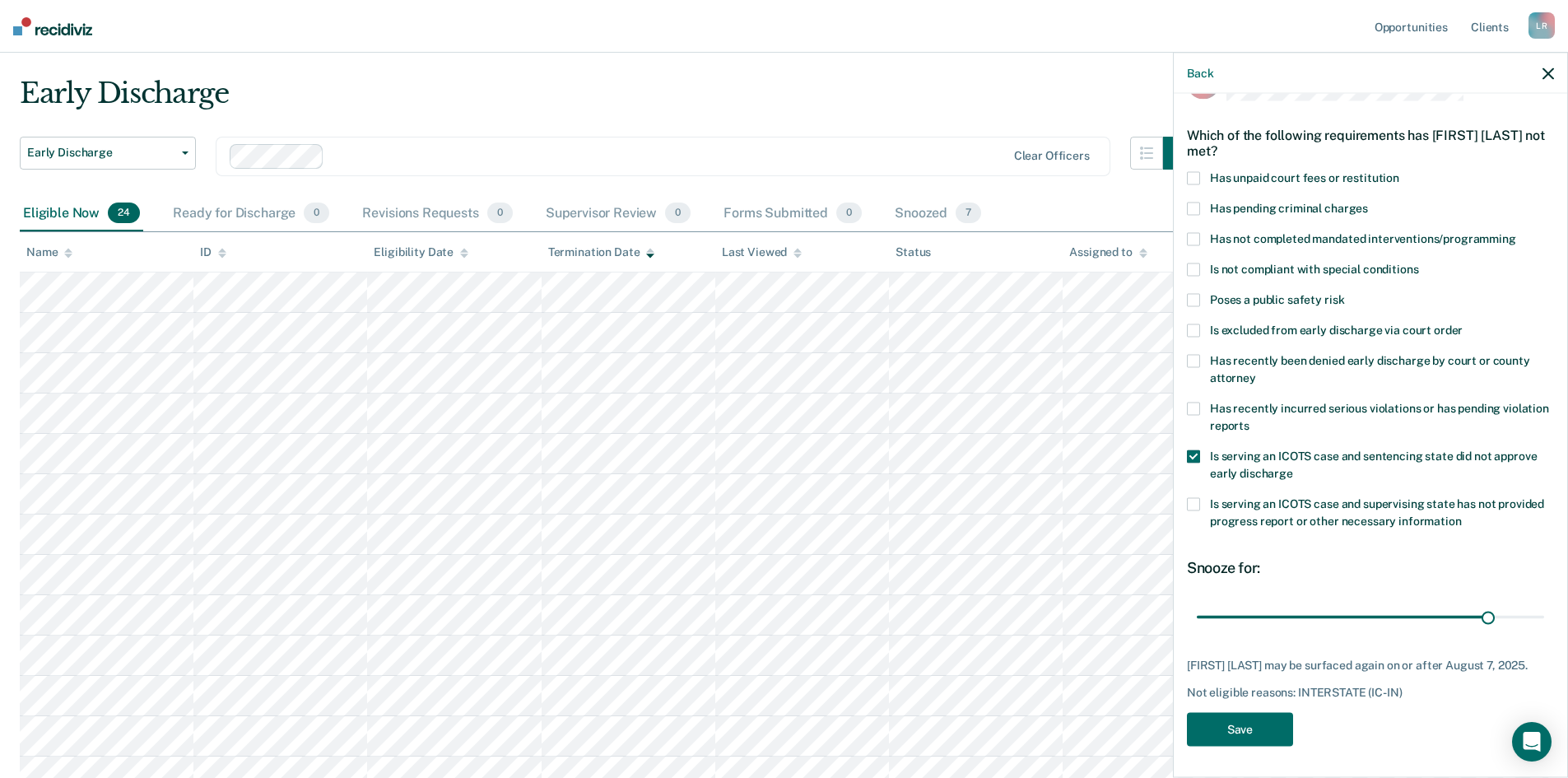 scroll, scrollTop: 49, scrollLeft: 0, axis: vertical 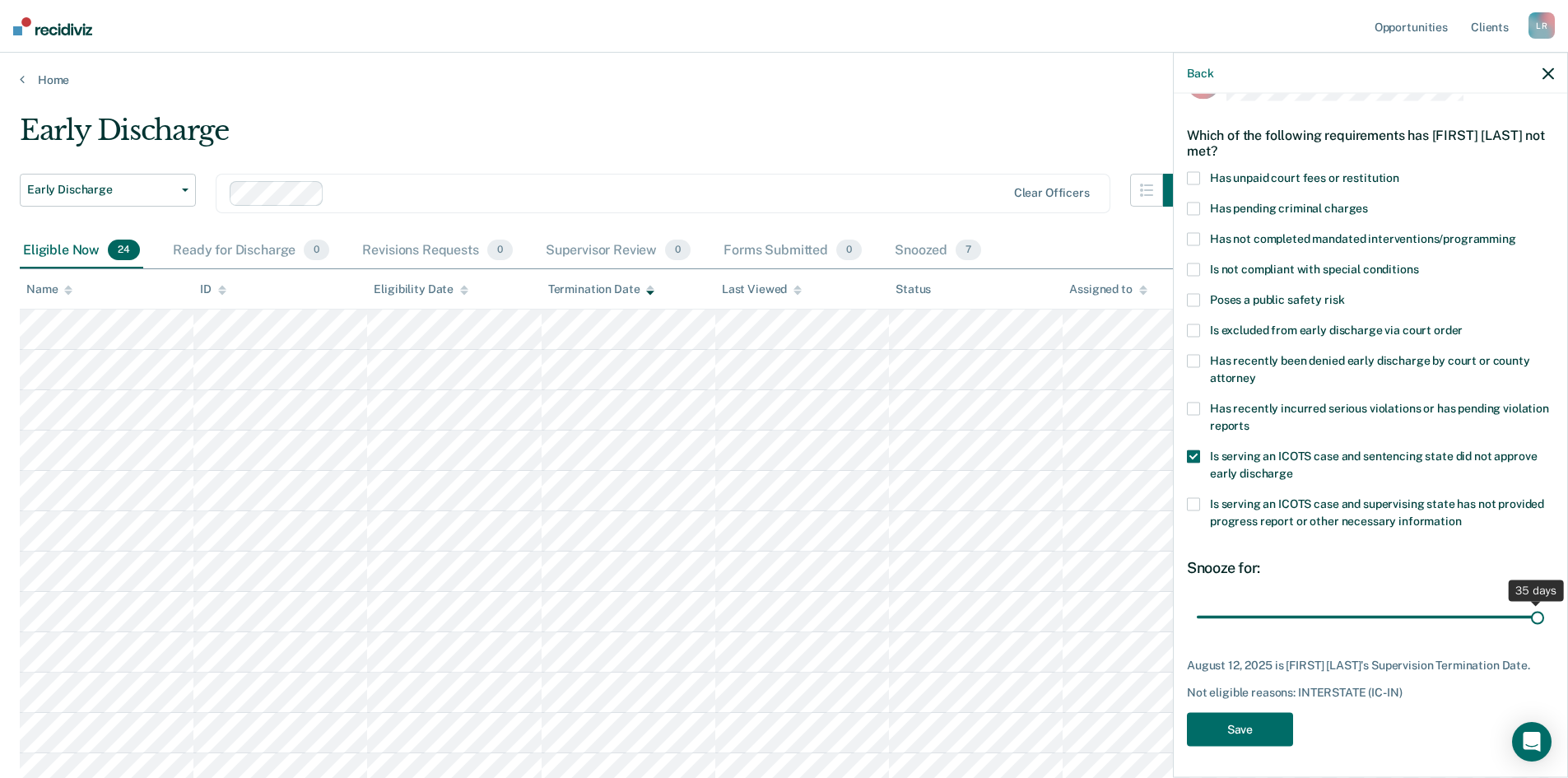 drag, startPoint x: 1481, startPoint y: 616, endPoint x: 1528, endPoint y: 613, distance: 47.095647 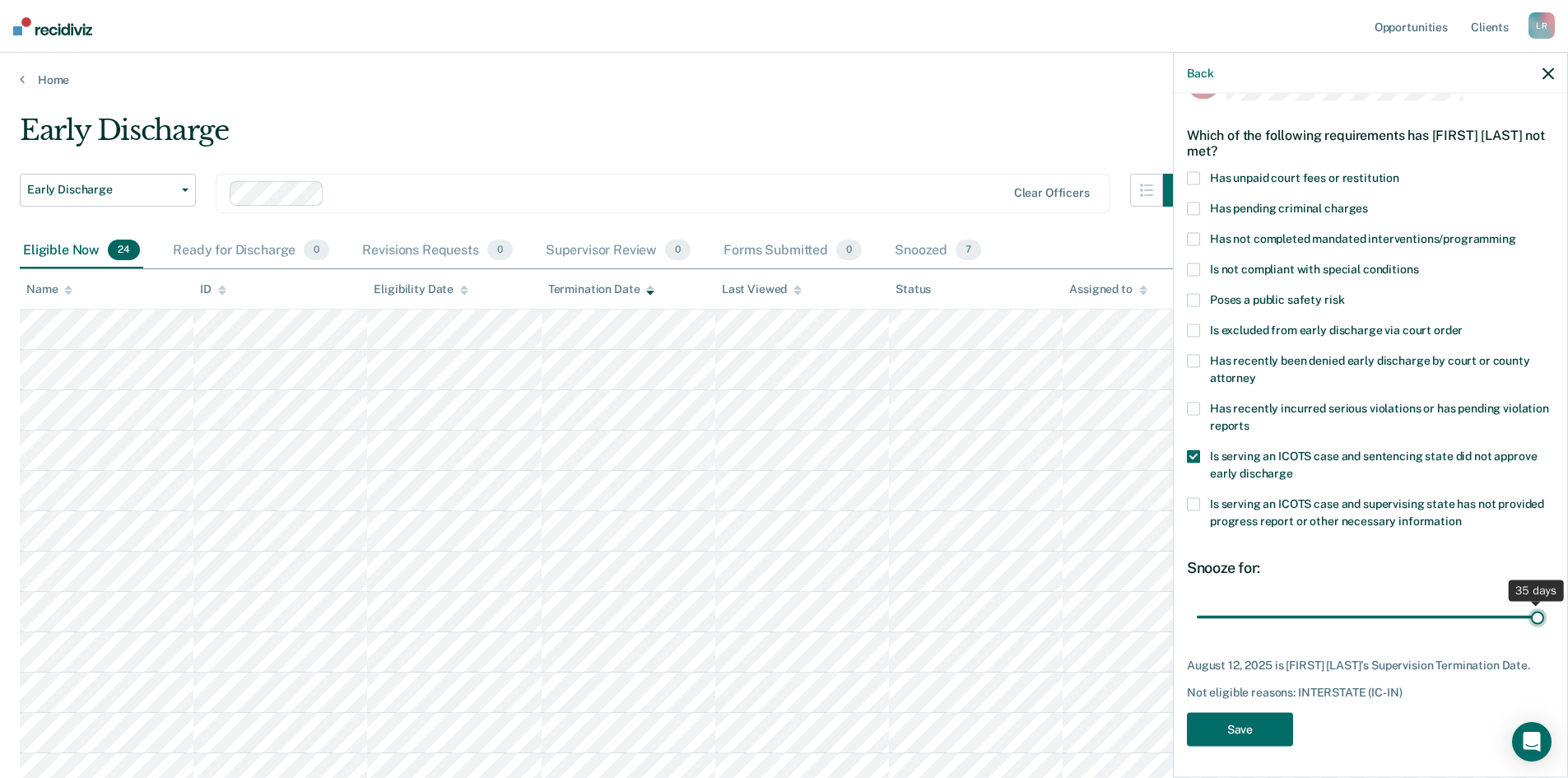 type on "35" 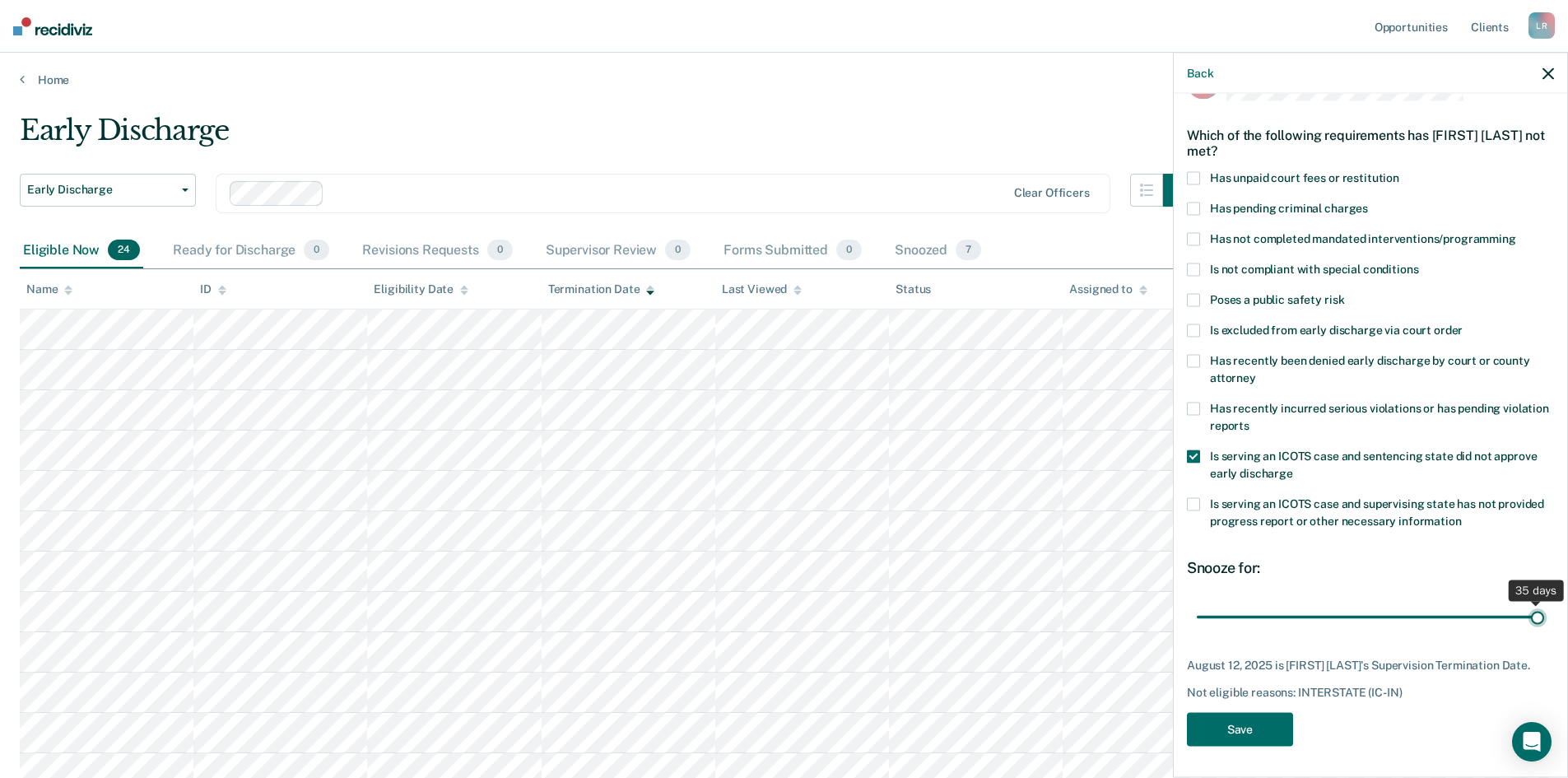 click at bounding box center (1370, 617) 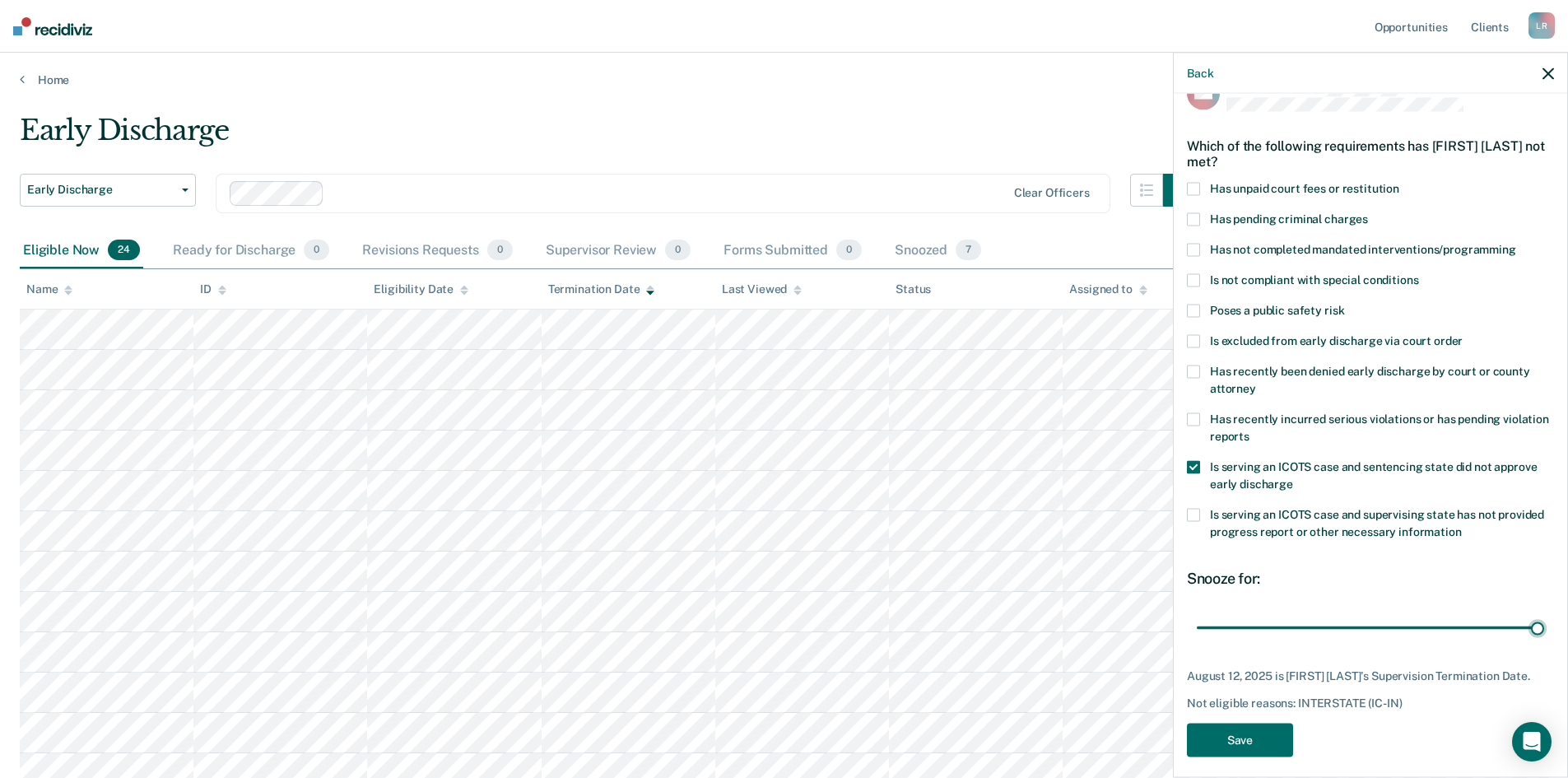 scroll, scrollTop: 48, scrollLeft: 0, axis: vertical 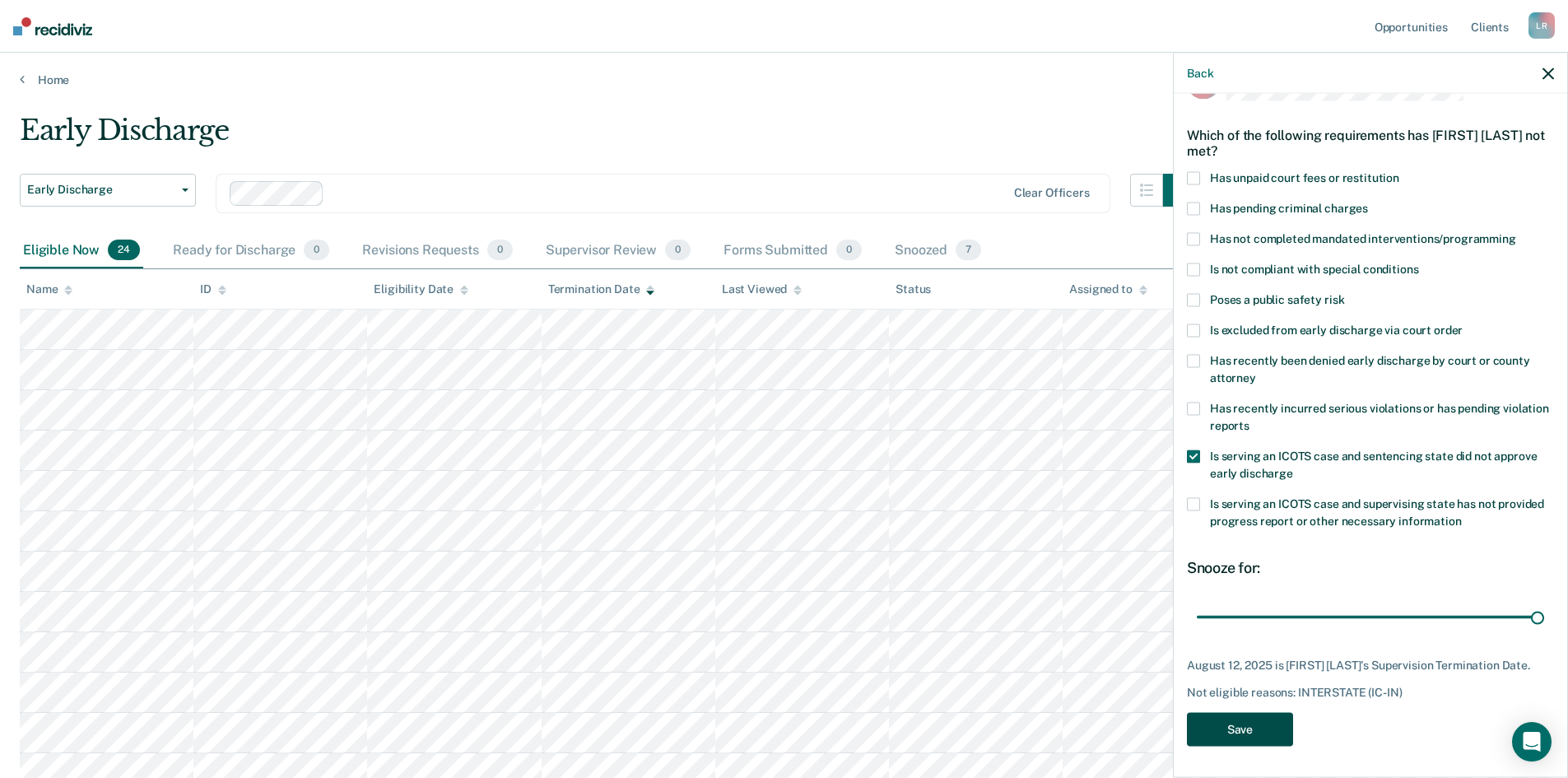 click on "Save" at bounding box center [1240, 729] 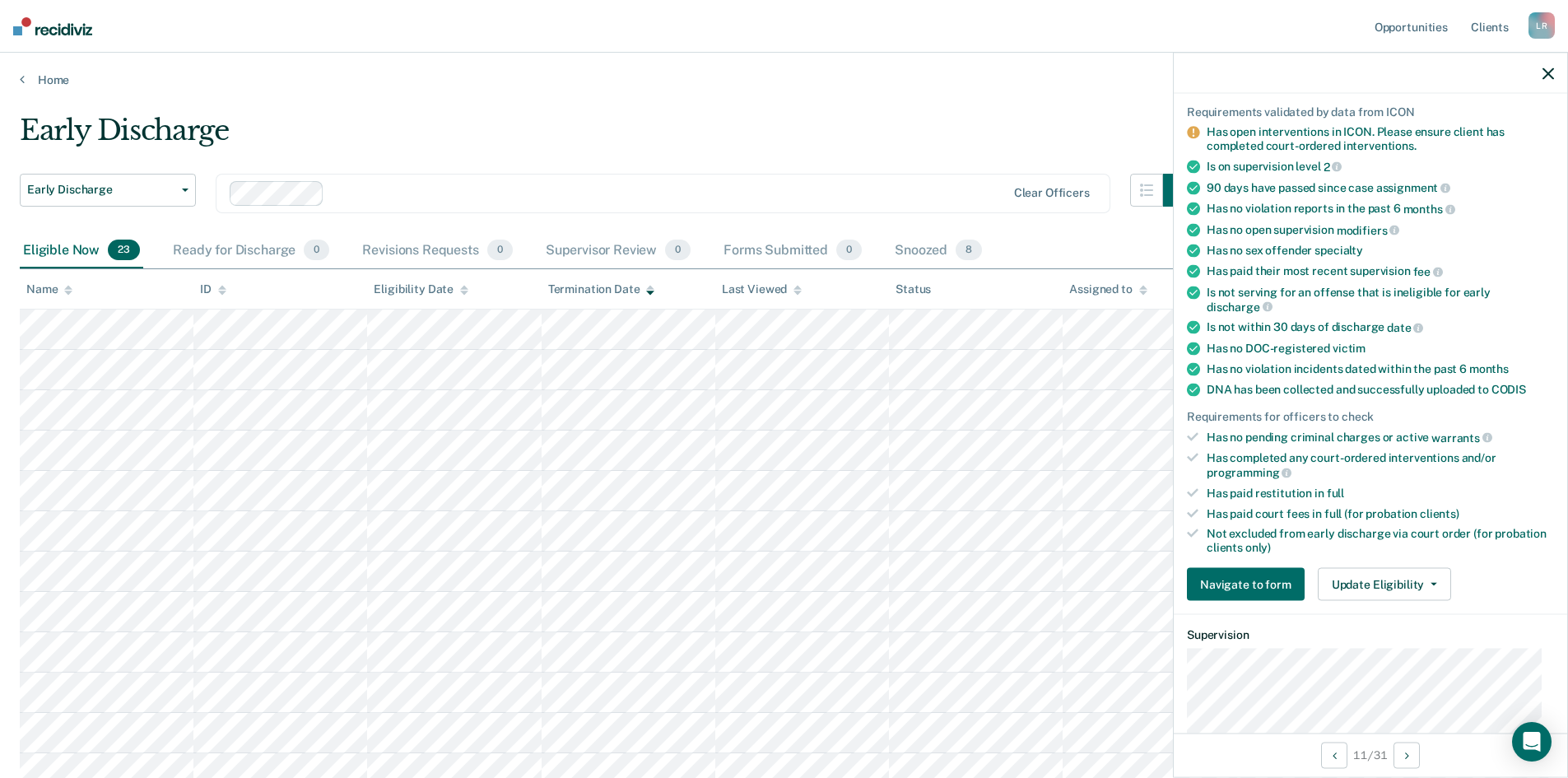scroll, scrollTop: 72, scrollLeft: 0, axis: vertical 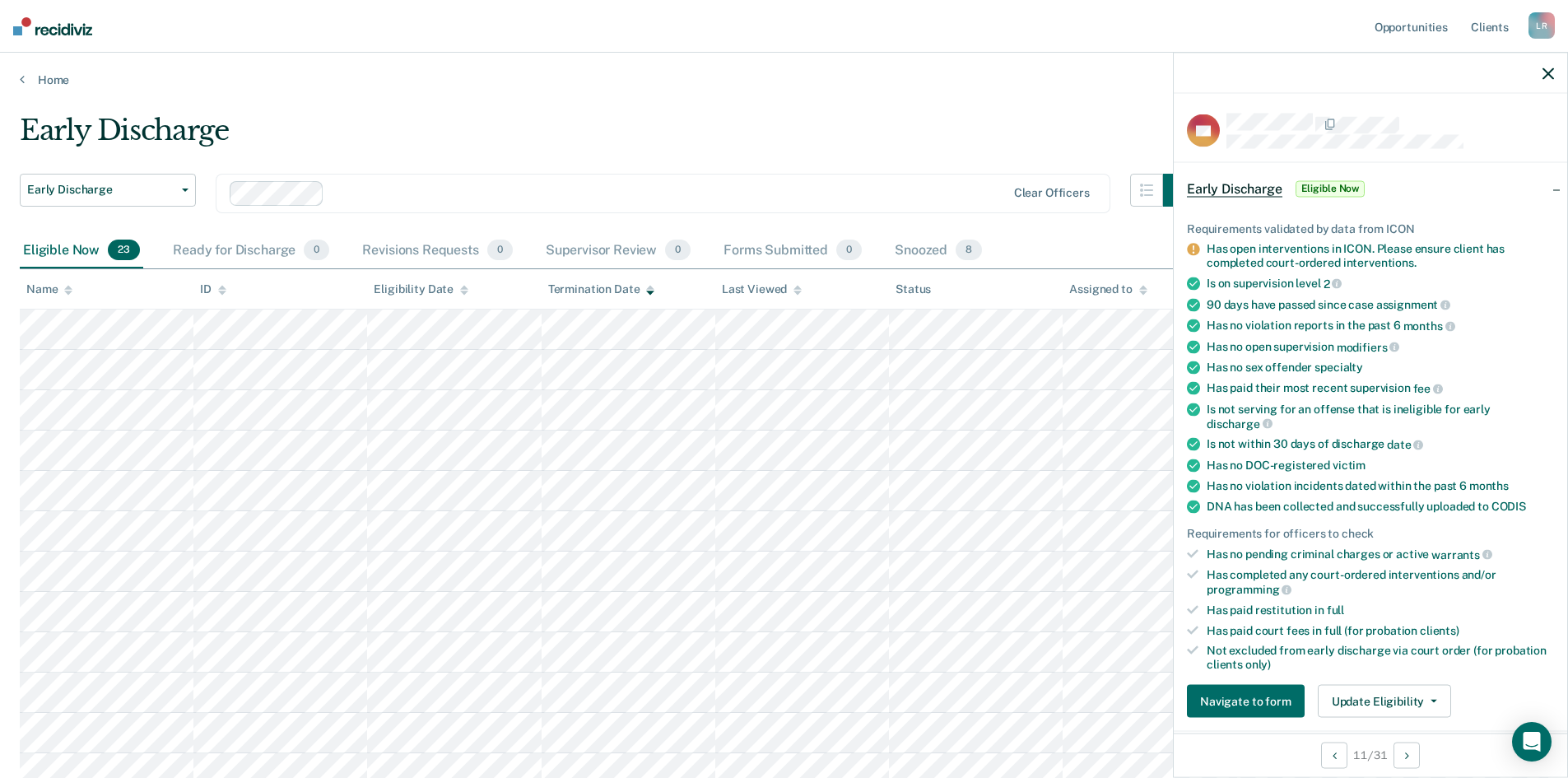 click on "Eligible Now" at bounding box center [1330, 189] 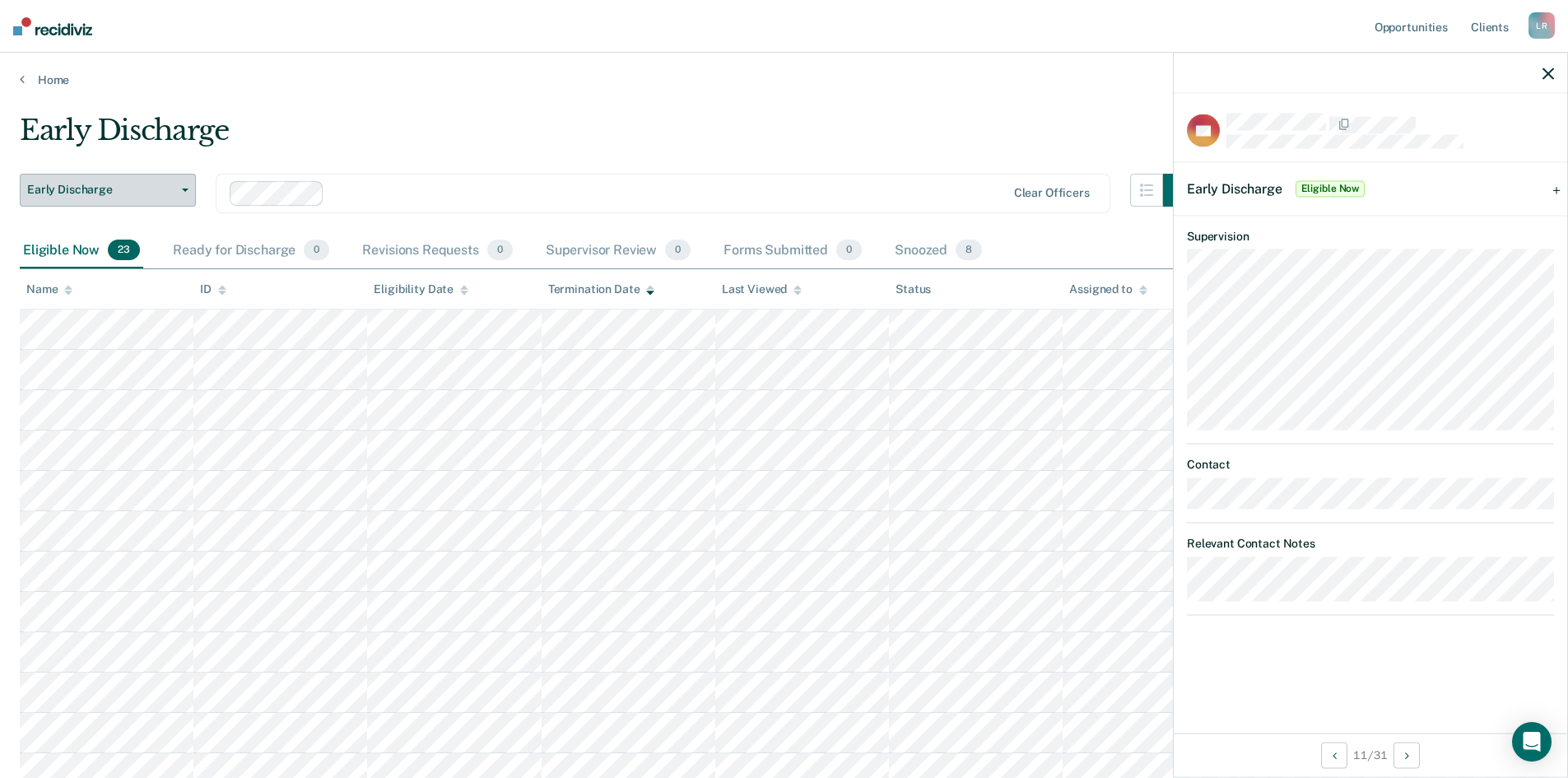 click at bounding box center (182, 190) 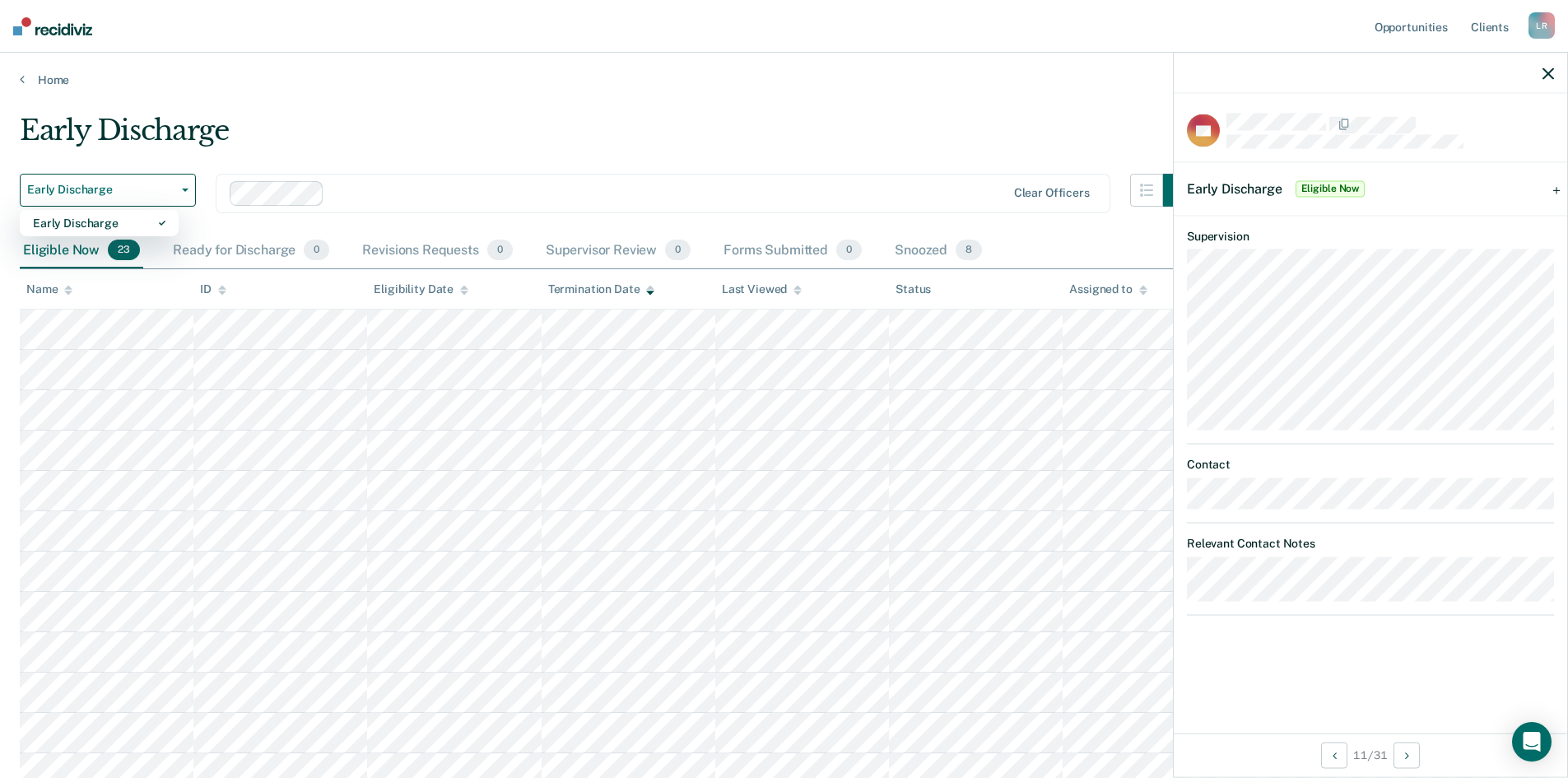 click on "Early Discharge" at bounding box center [607, 137] 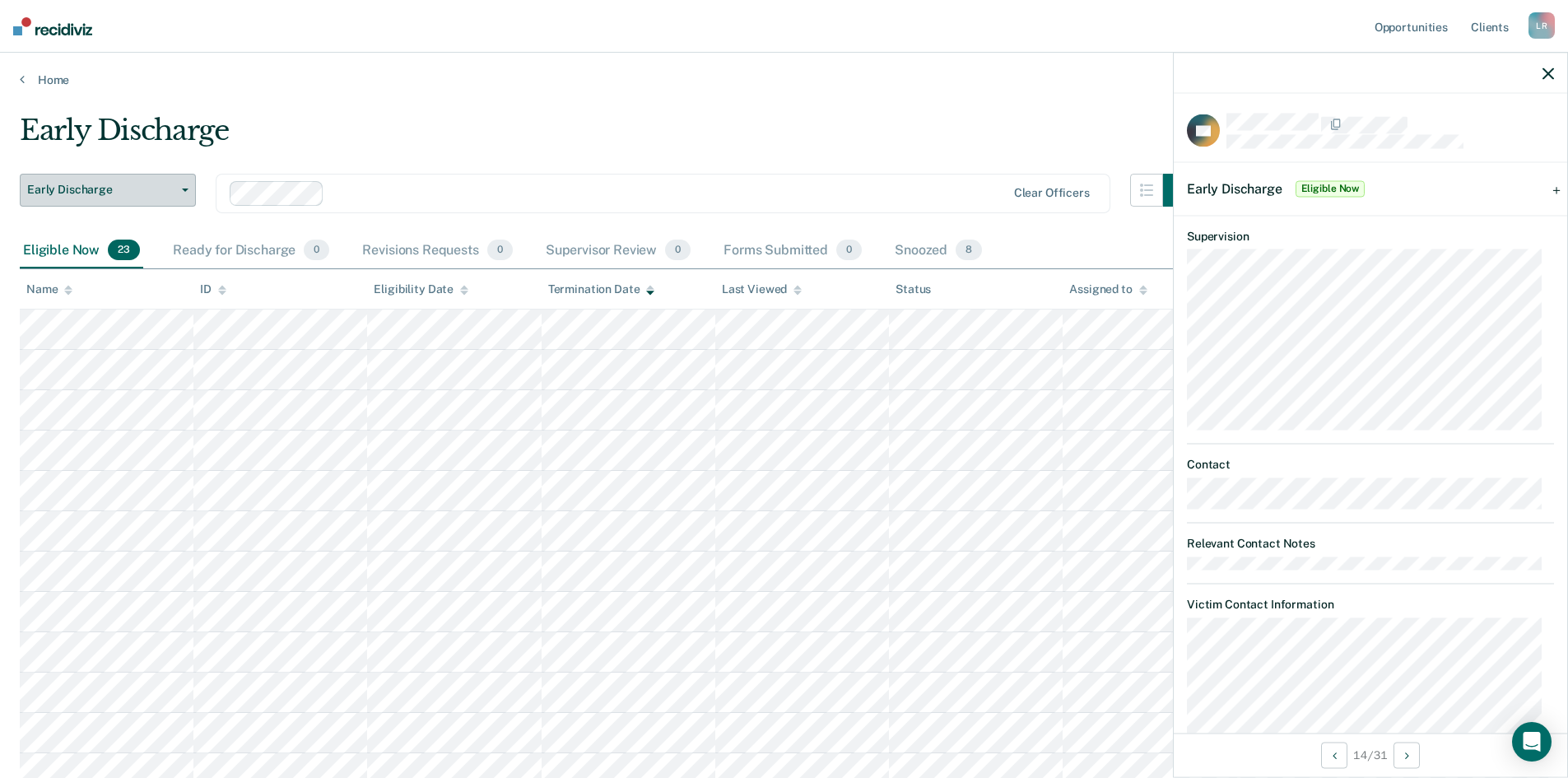 click at bounding box center [182, 190] 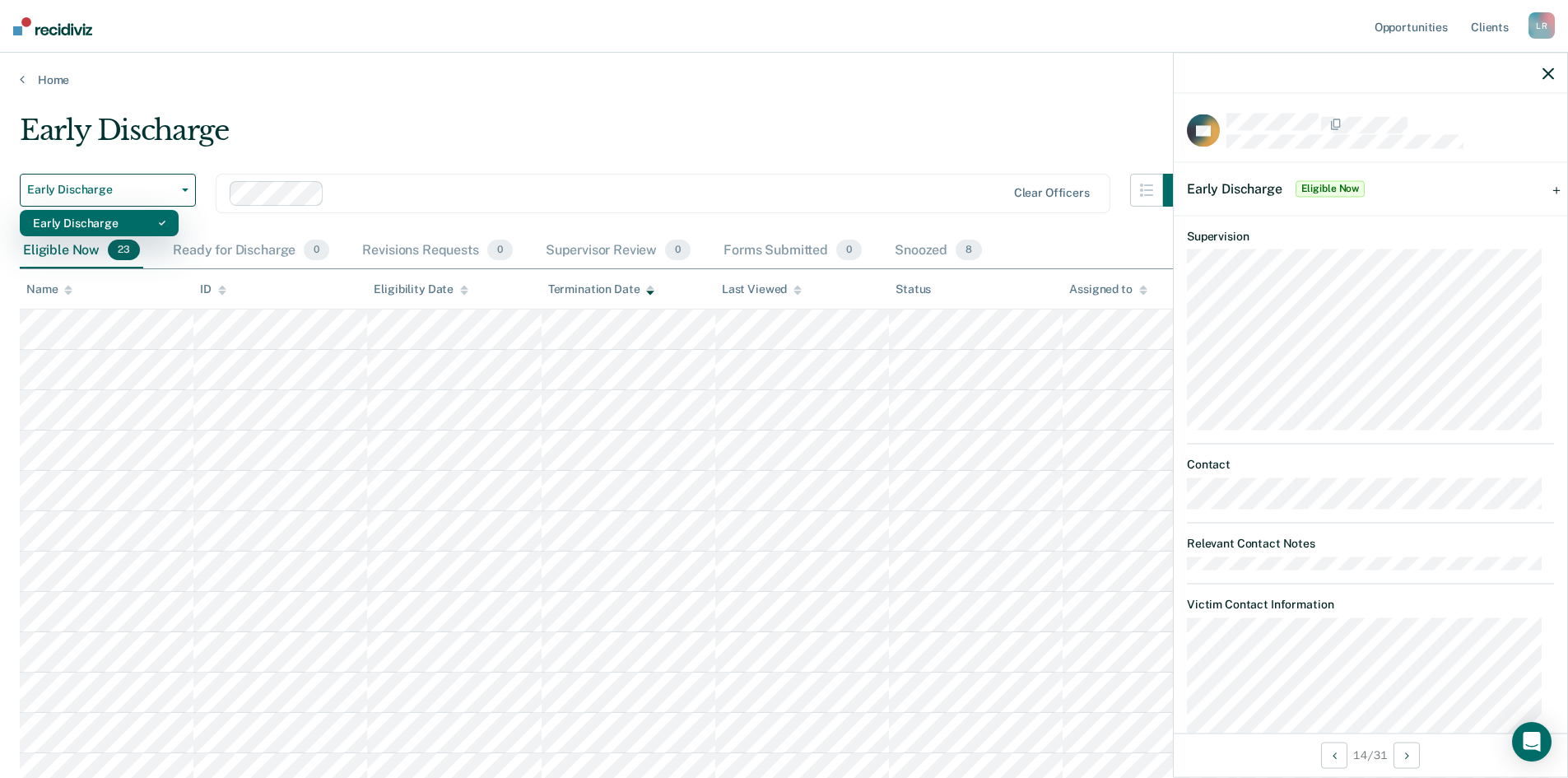 click on "Early Discharge" at bounding box center [99, 223] 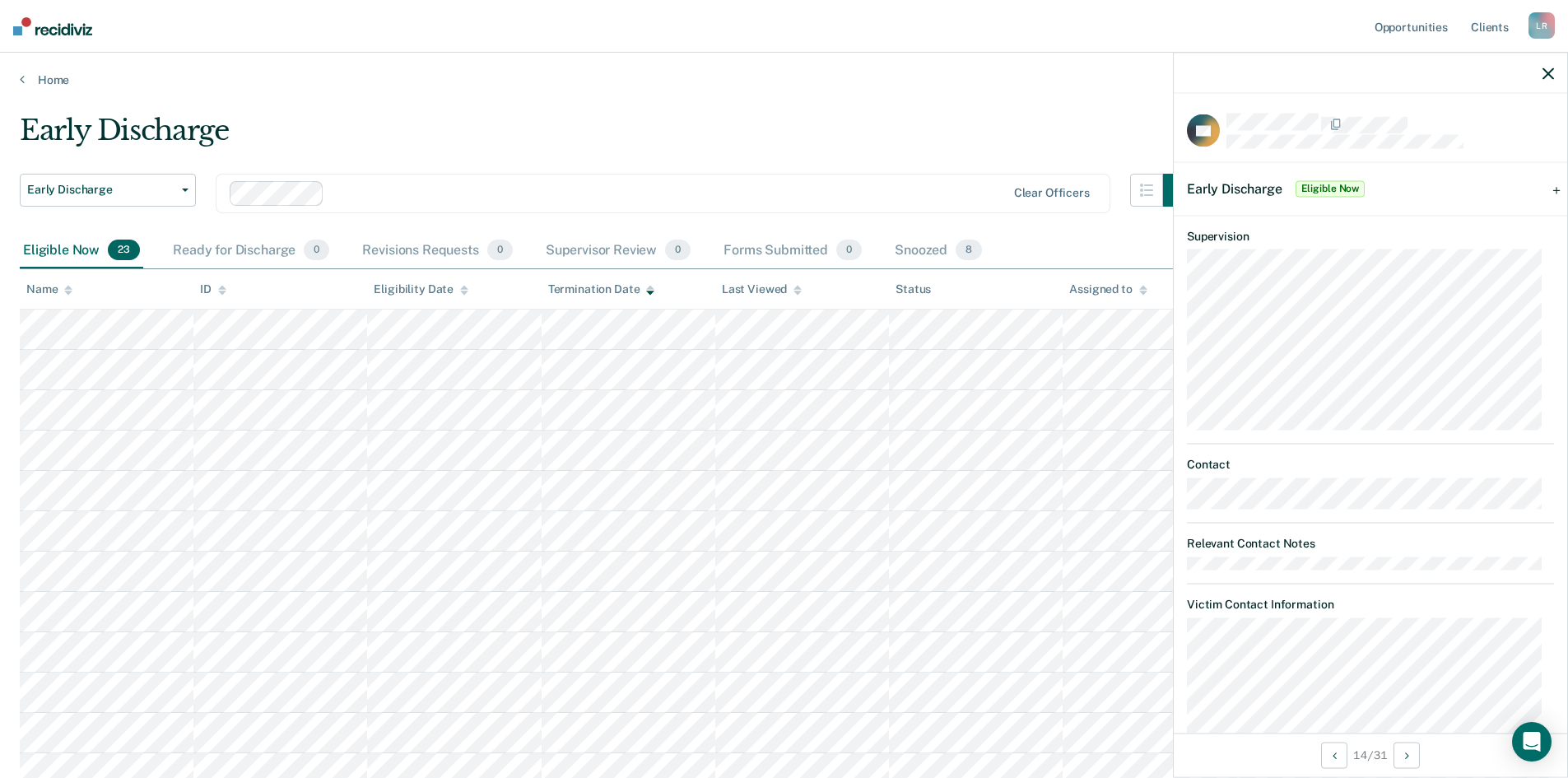 click on "Eligible Now" at bounding box center (1330, 189) 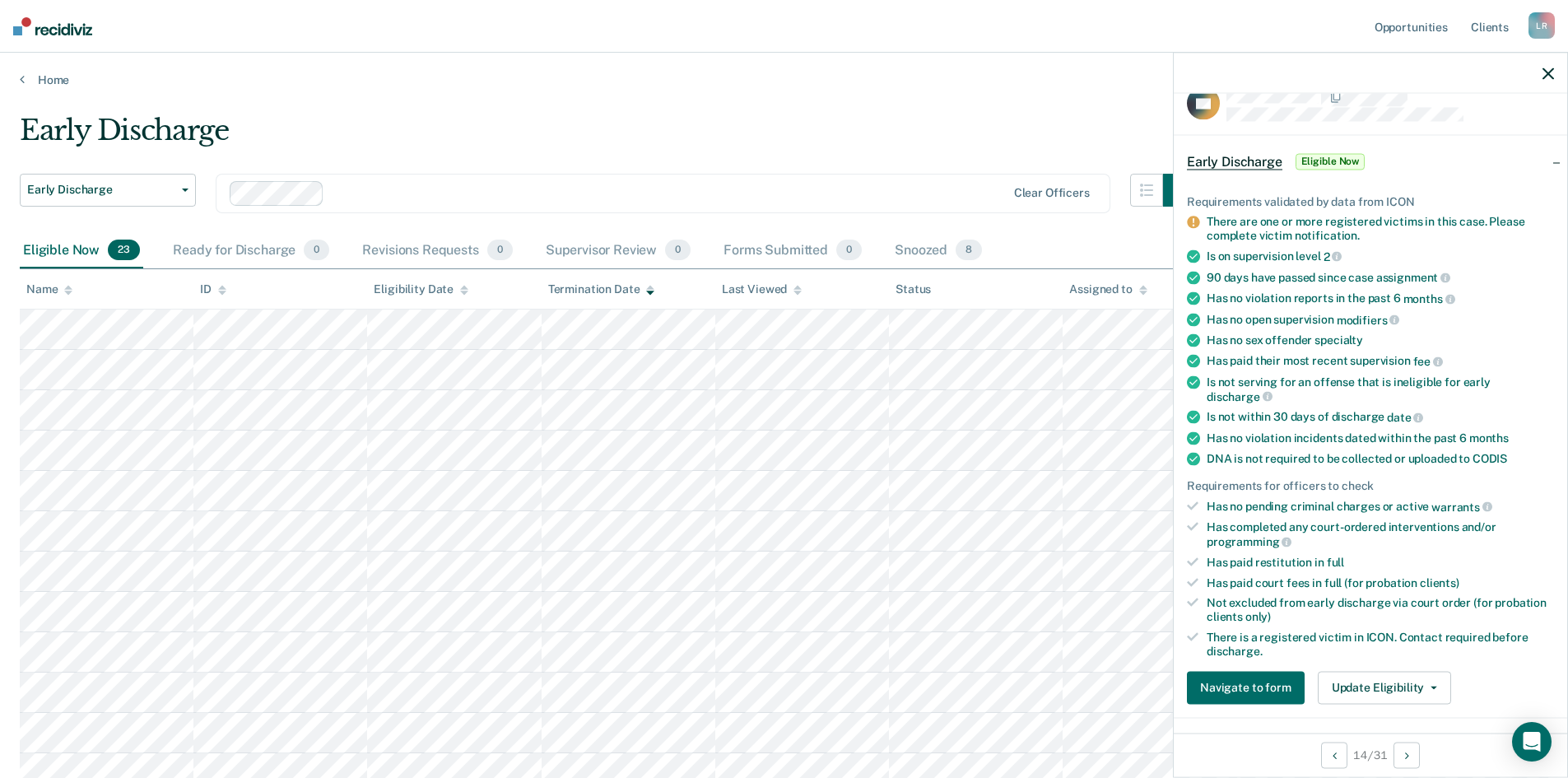scroll, scrollTop: 29, scrollLeft: 0, axis: vertical 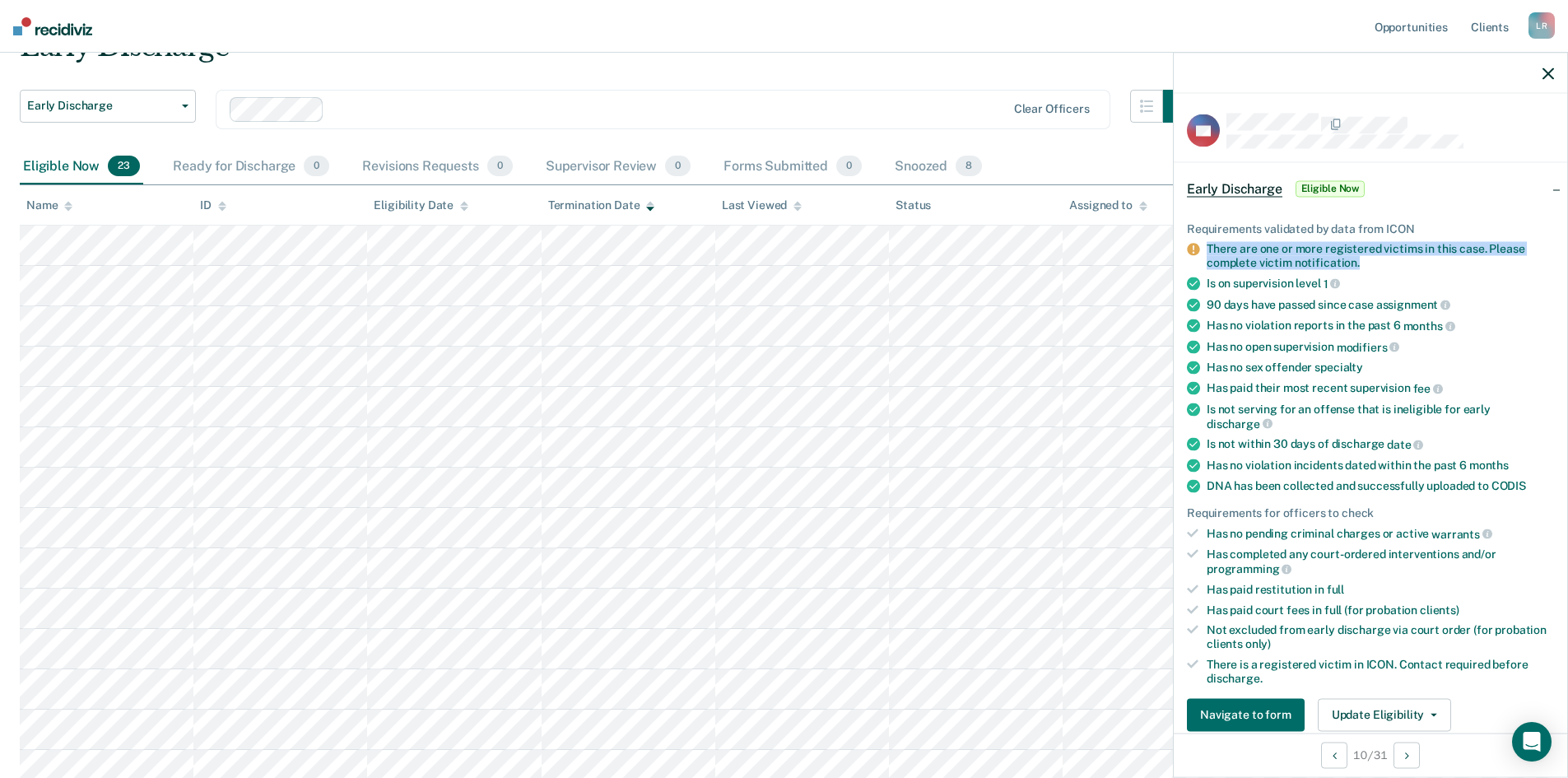 drag, startPoint x: 1357, startPoint y: 262, endPoint x: 1209, endPoint y: 245, distance: 148.97315 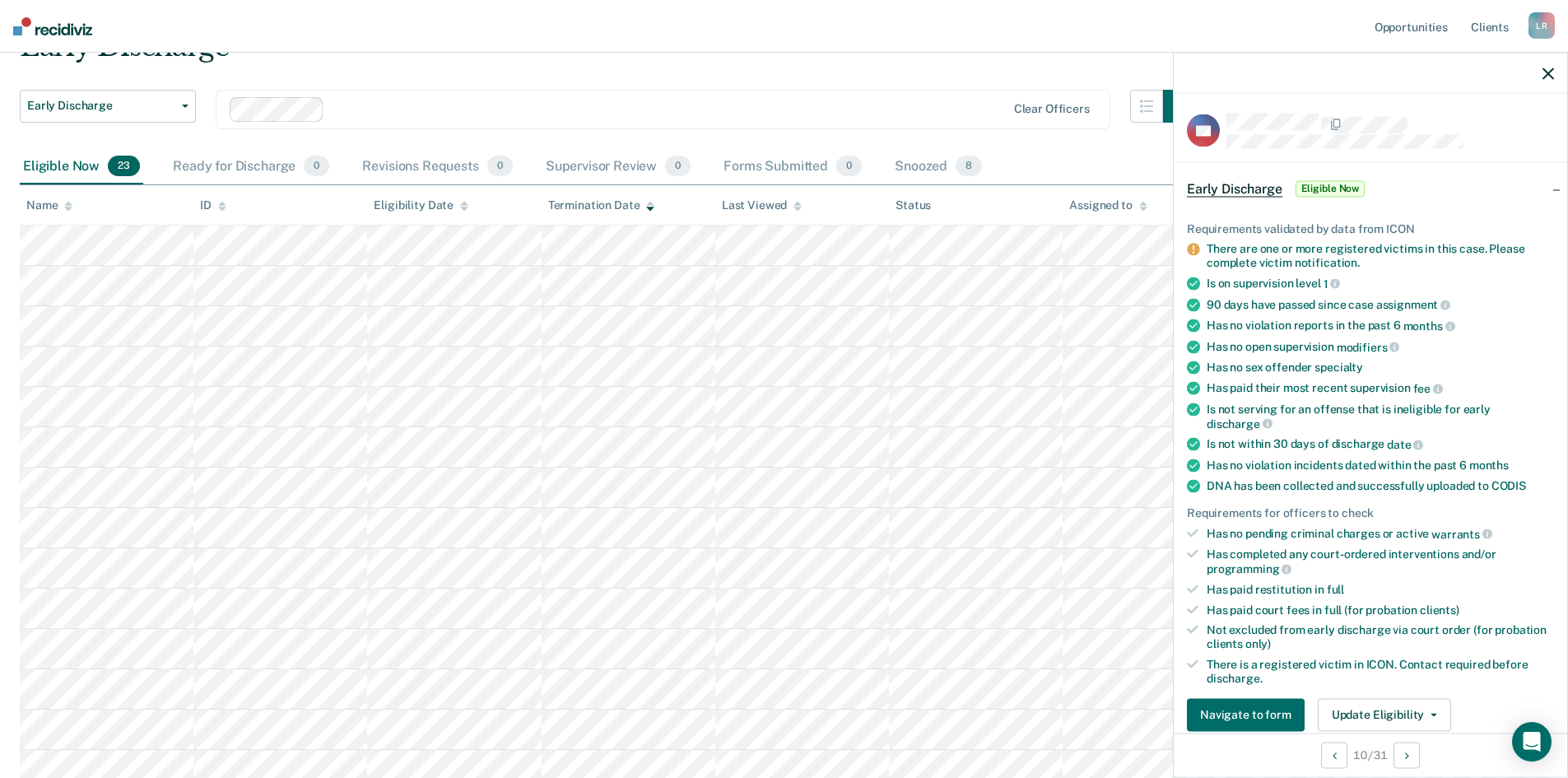 click on "There are one or more registered victims in this case. Please complete victim notification." at bounding box center (1380, 256) 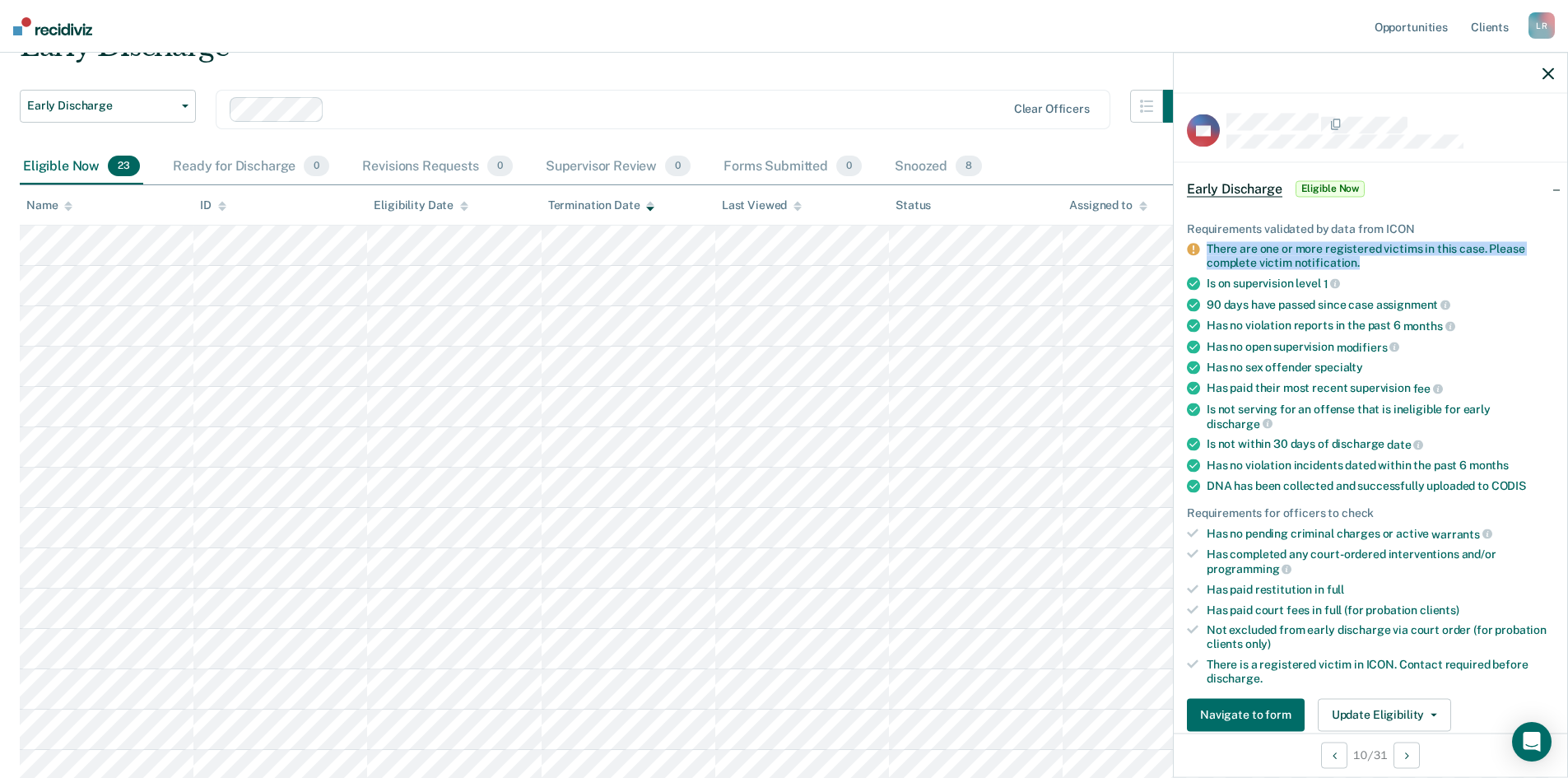 drag, startPoint x: 1366, startPoint y: 262, endPoint x: 1207, endPoint y: 248, distance: 159.61516 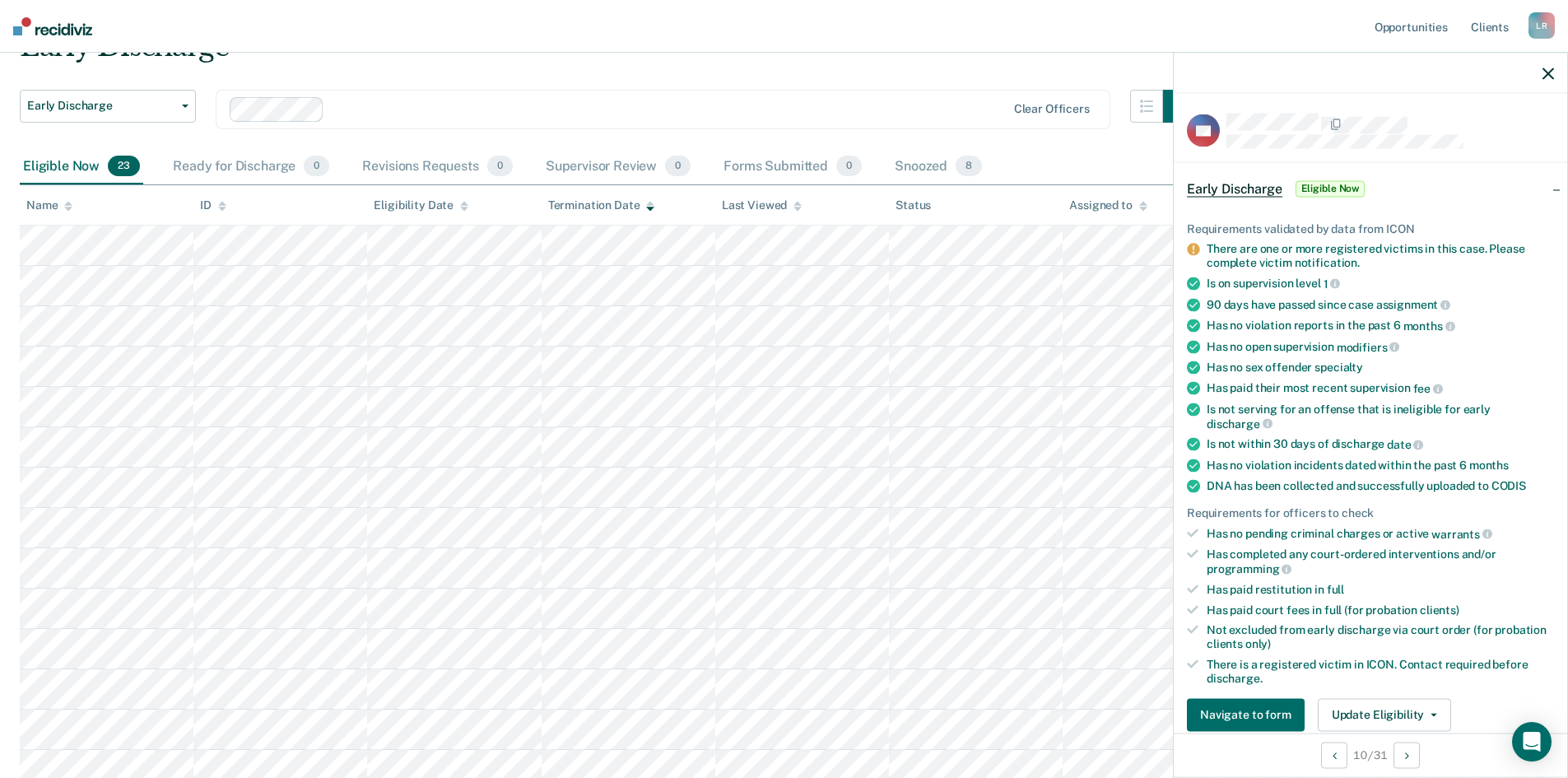 click on "There are one or more registered victims in this case. Please complete victim notification." at bounding box center (1380, 256) 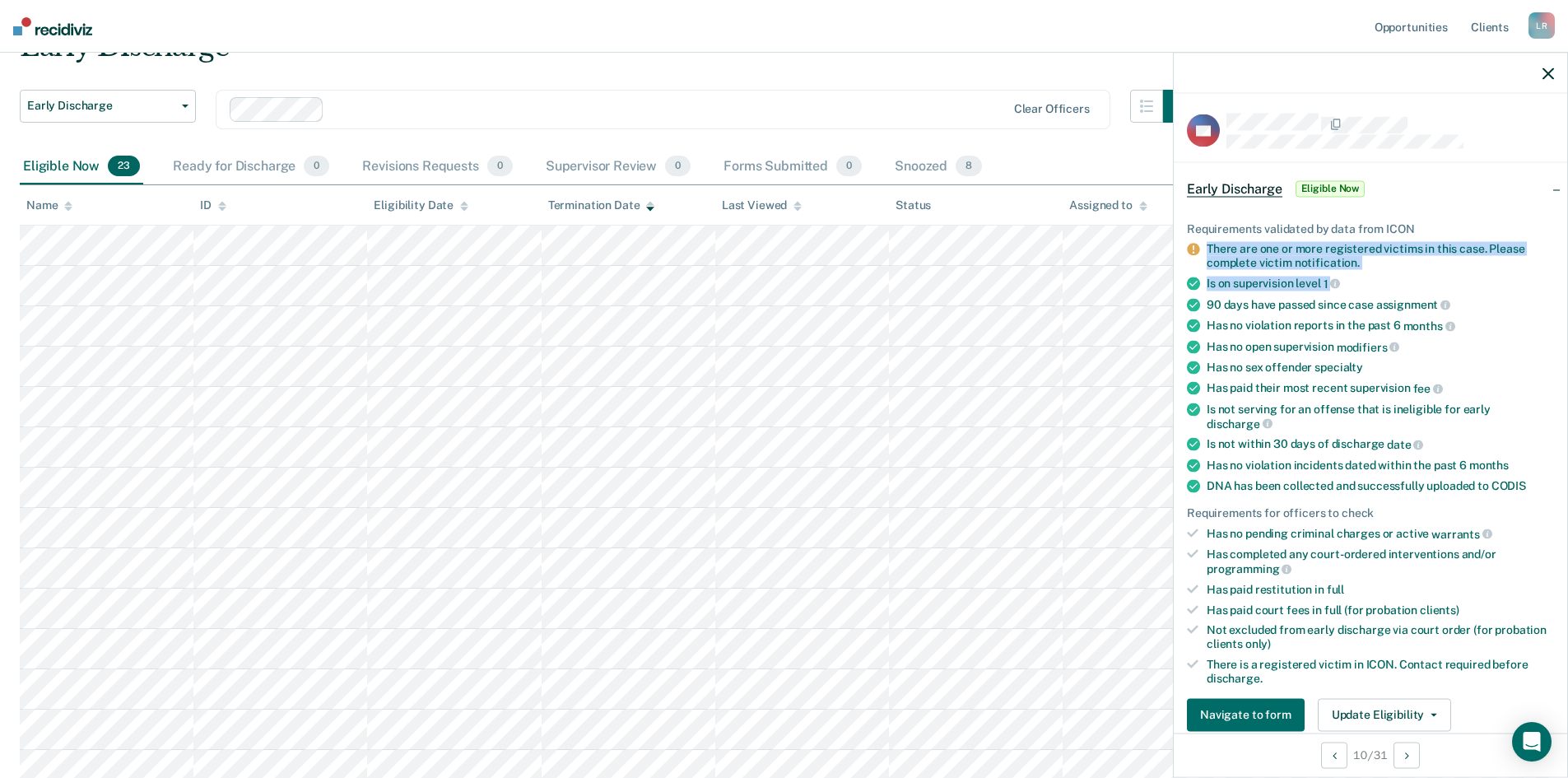 drag, startPoint x: 1373, startPoint y: 268, endPoint x: 1207, endPoint y: 245, distance: 167.5858 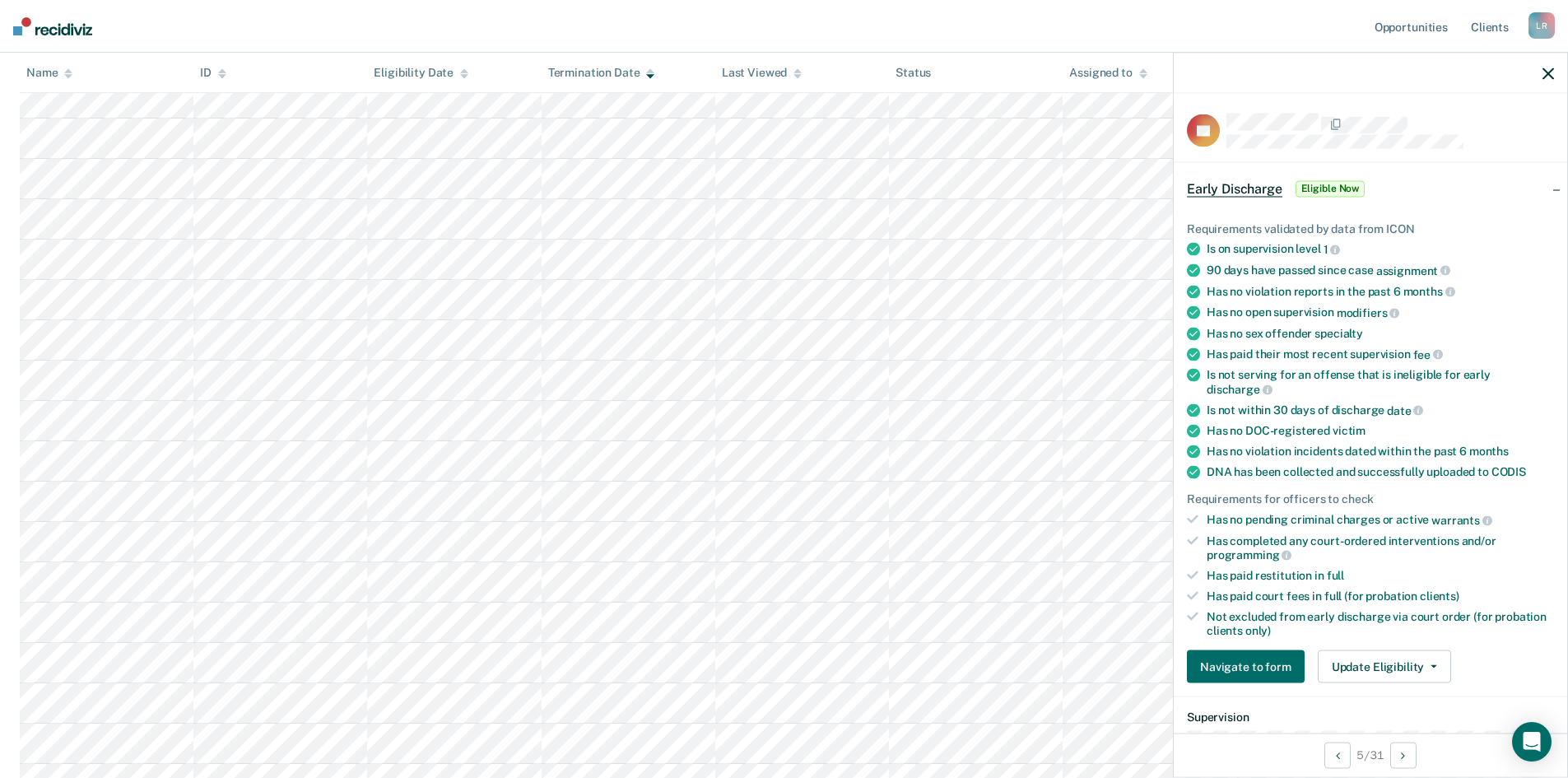 scroll, scrollTop: 249, scrollLeft: 0, axis: vertical 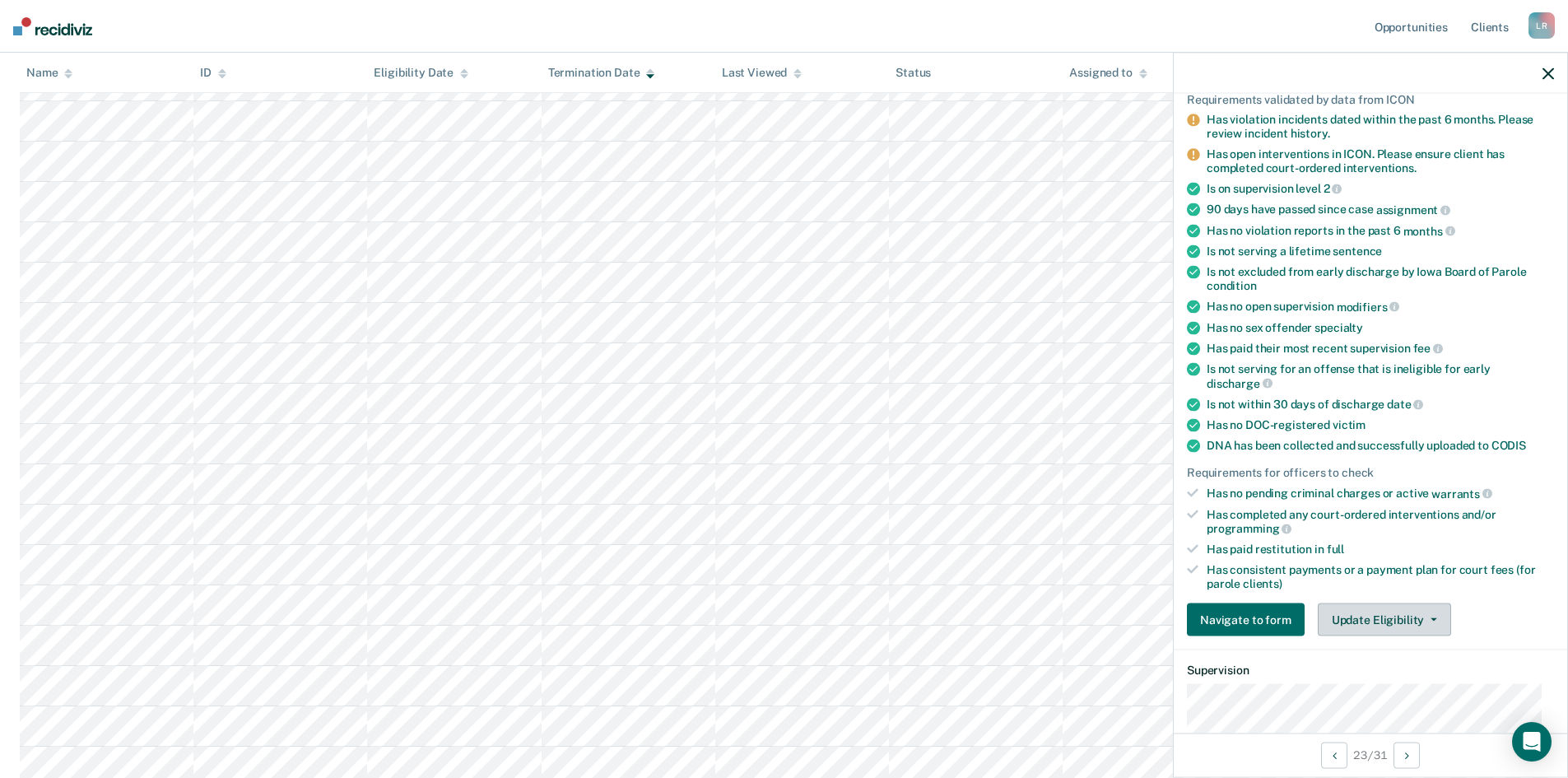 click on "Update Eligibility" at bounding box center (1384, 620) 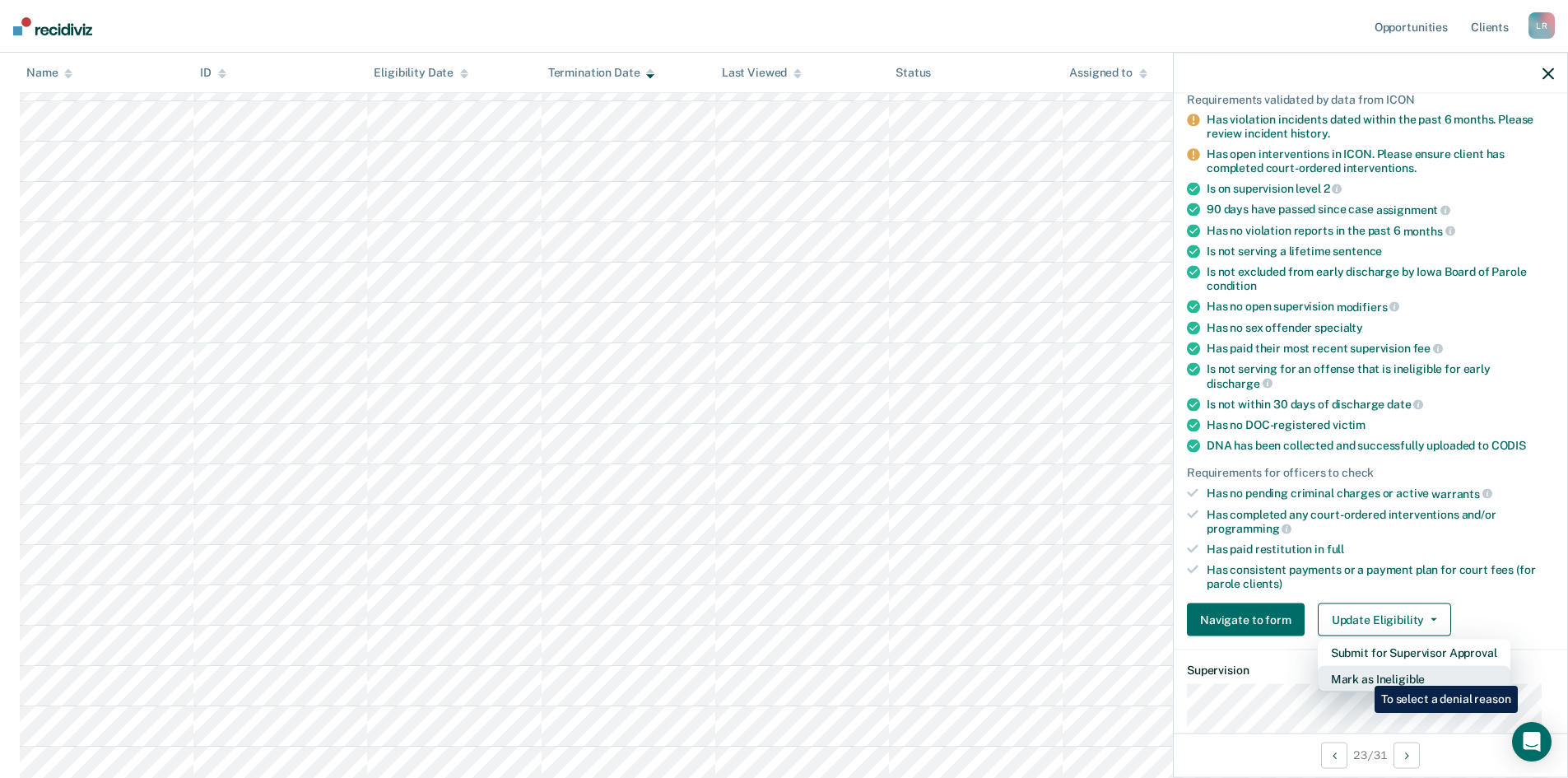 click on "Mark as Ineligible" at bounding box center (1414, 653) 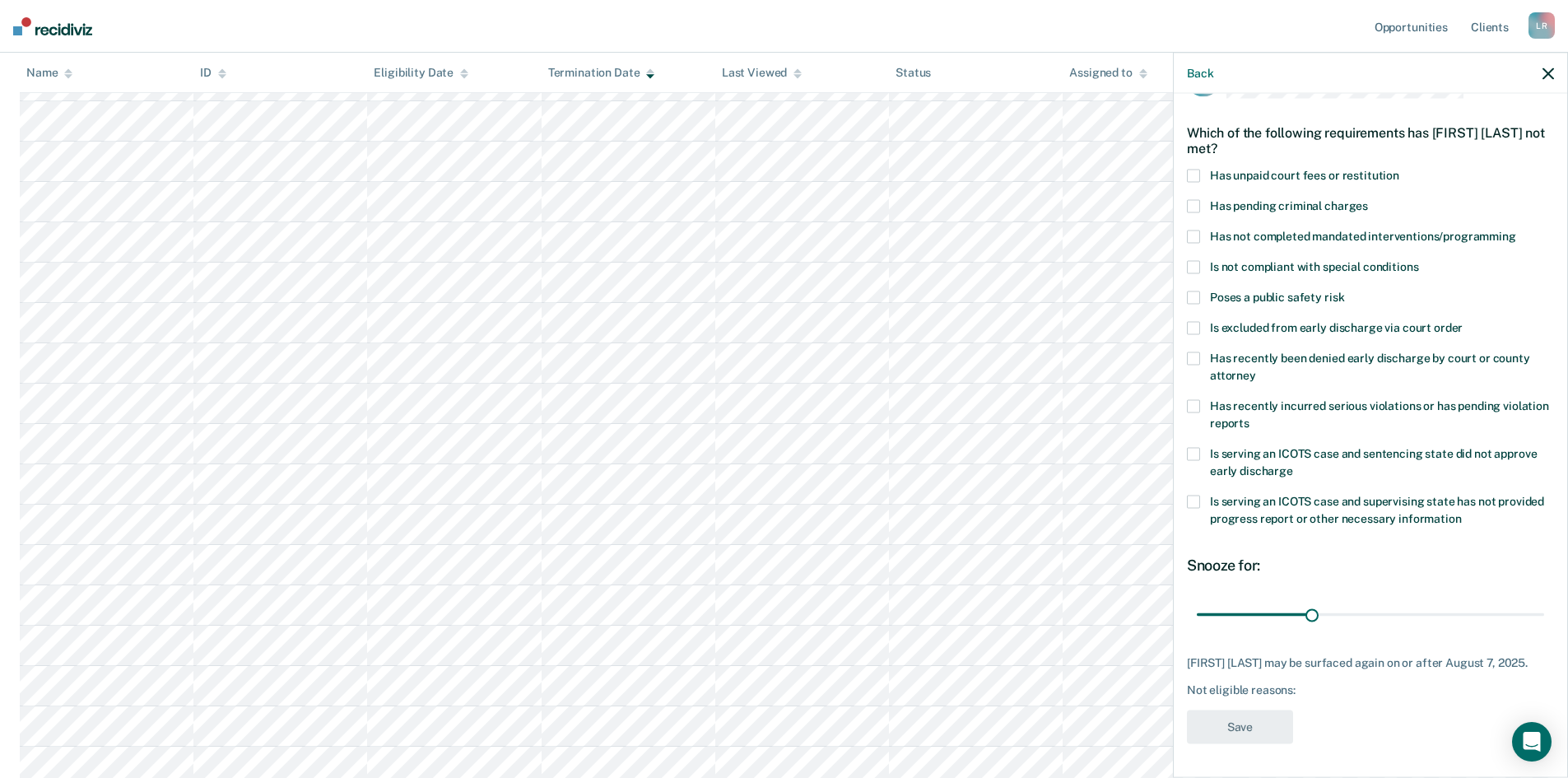scroll, scrollTop: 48, scrollLeft: 0, axis: vertical 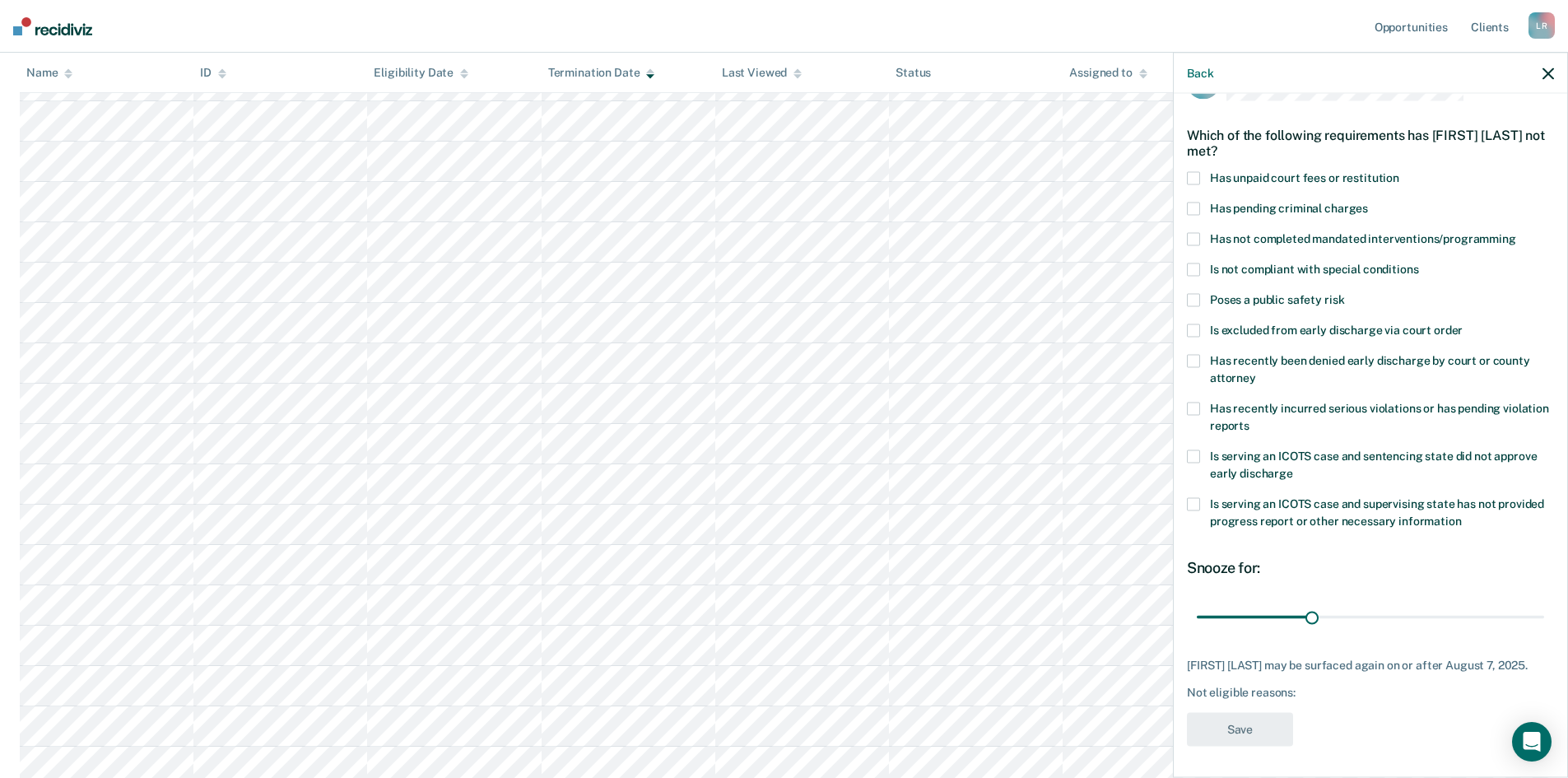 click at bounding box center (1193, 409) 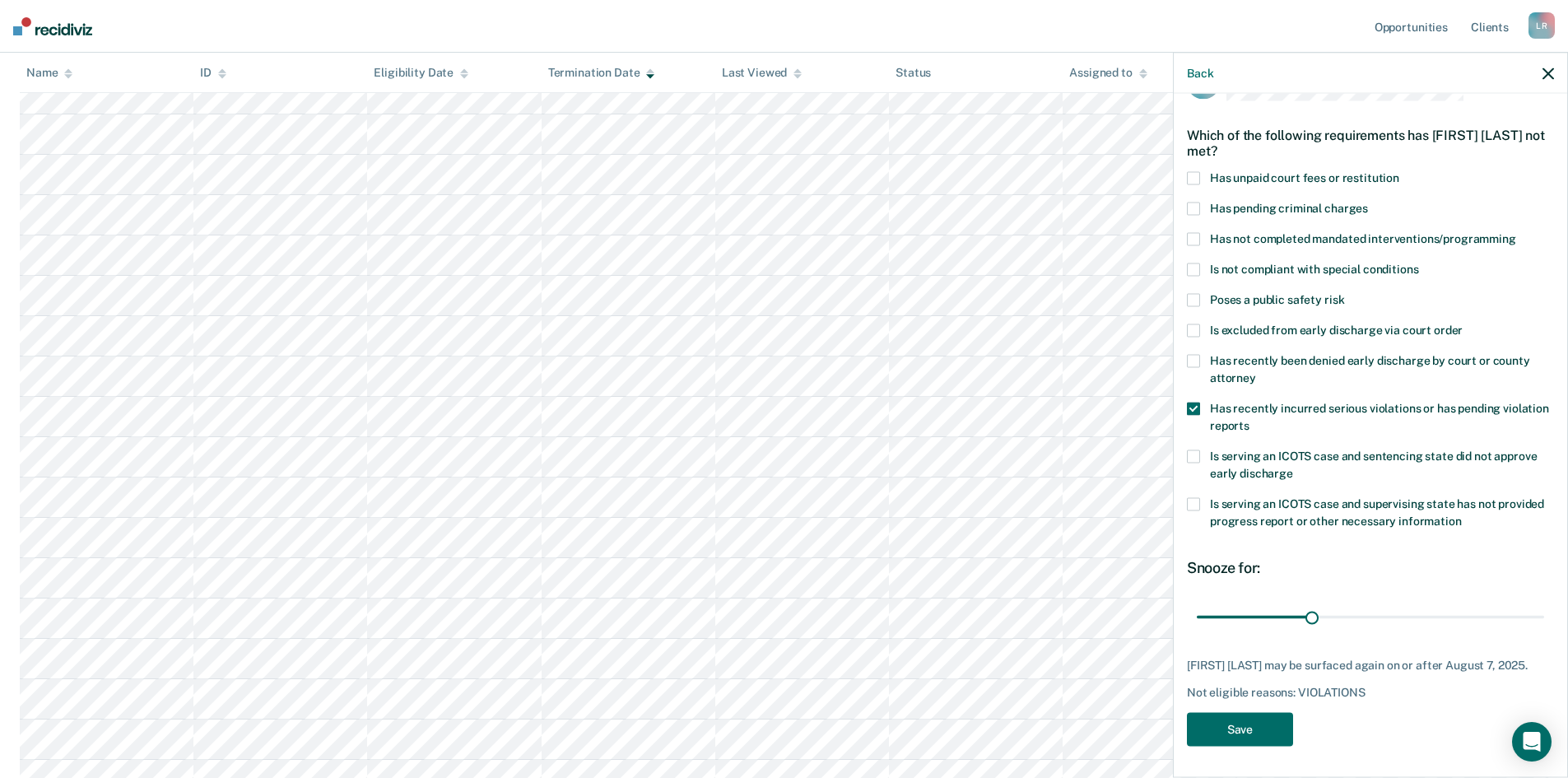 scroll, scrollTop: 459, scrollLeft: 0, axis: vertical 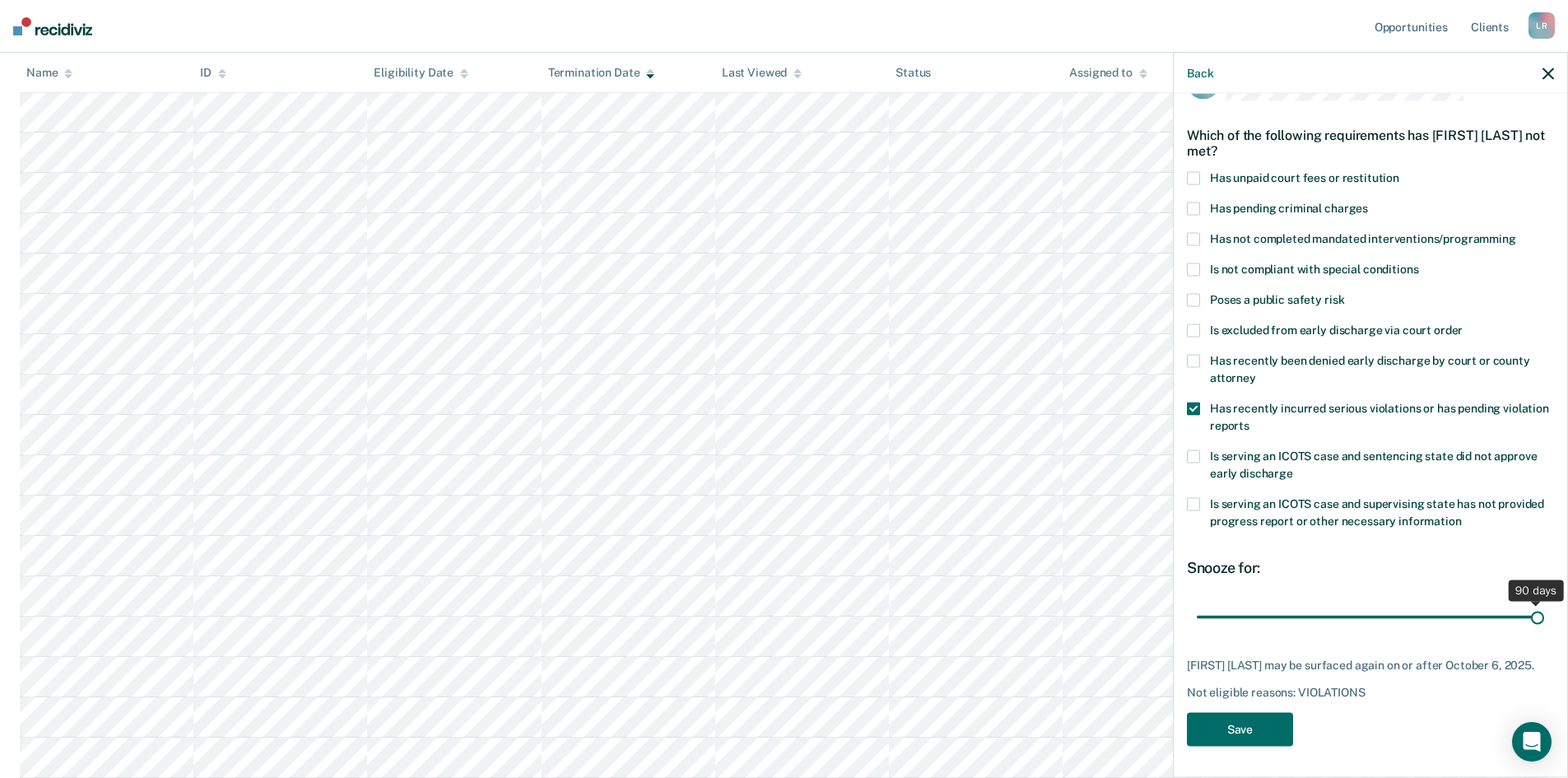 drag, startPoint x: 1368, startPoint y: 615, endPoint x: 1557, endPoint y: 618, distance: 189.02381 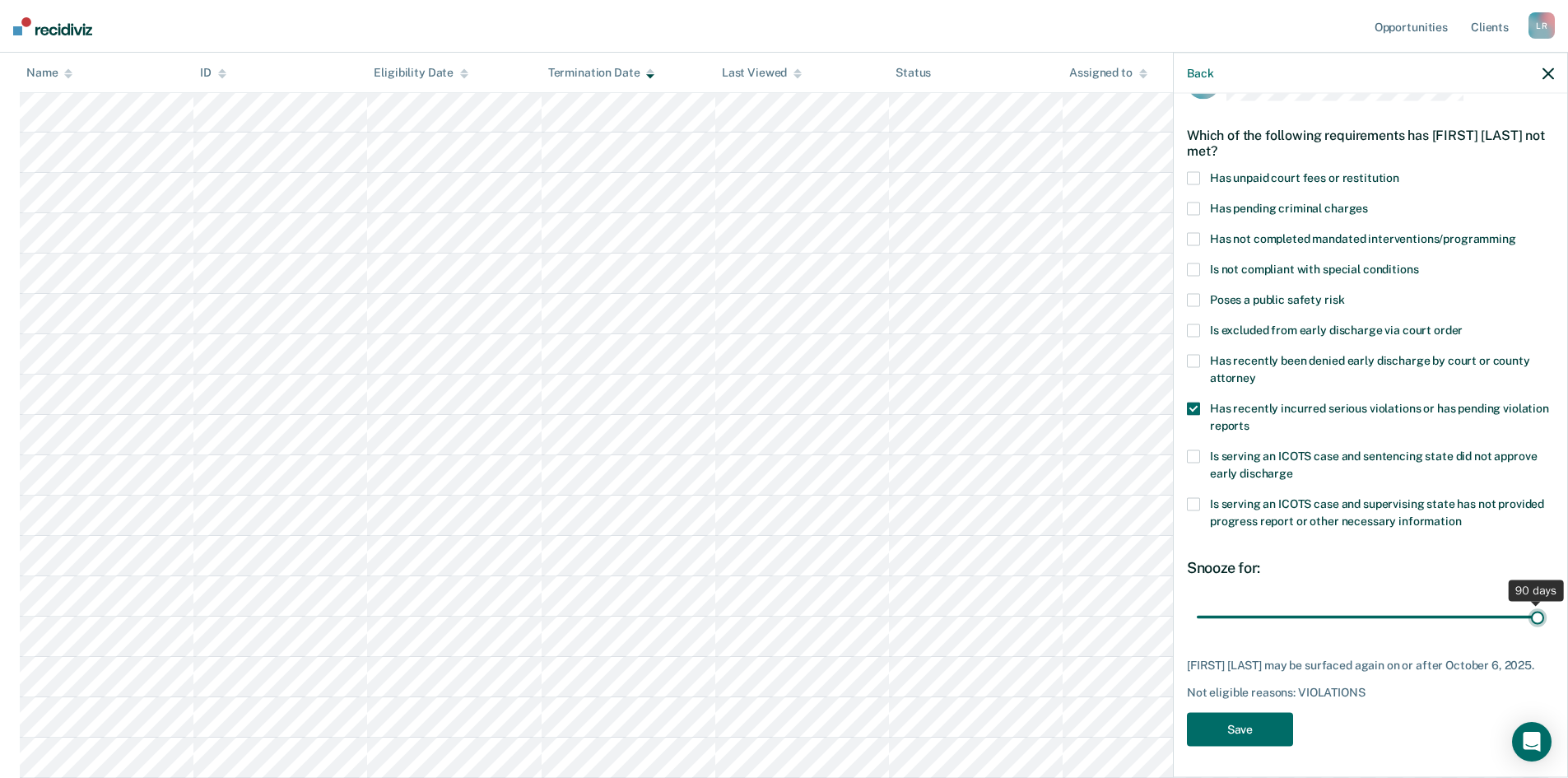 type on "90" 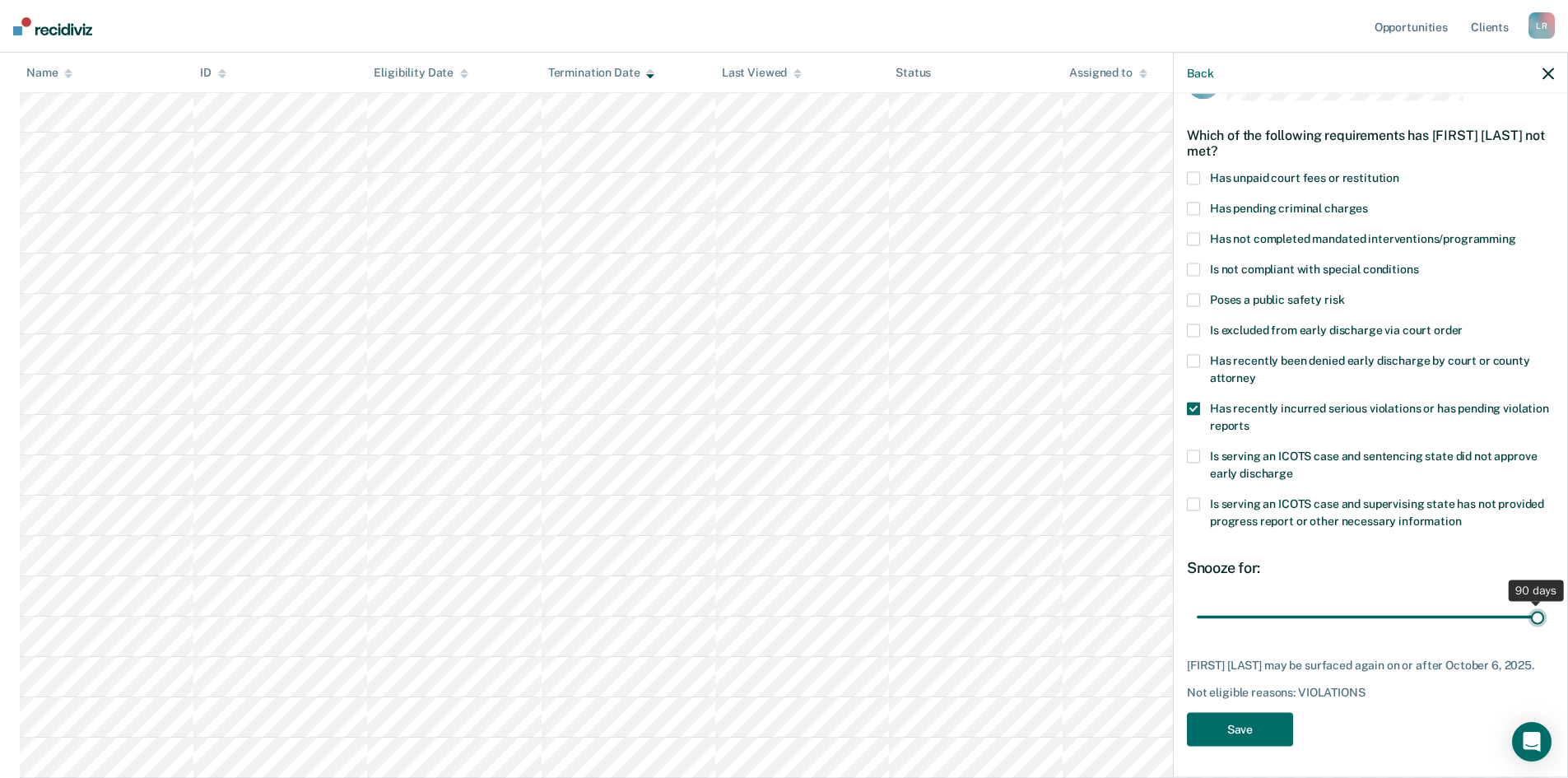 click at bounding box center (1370, 617) 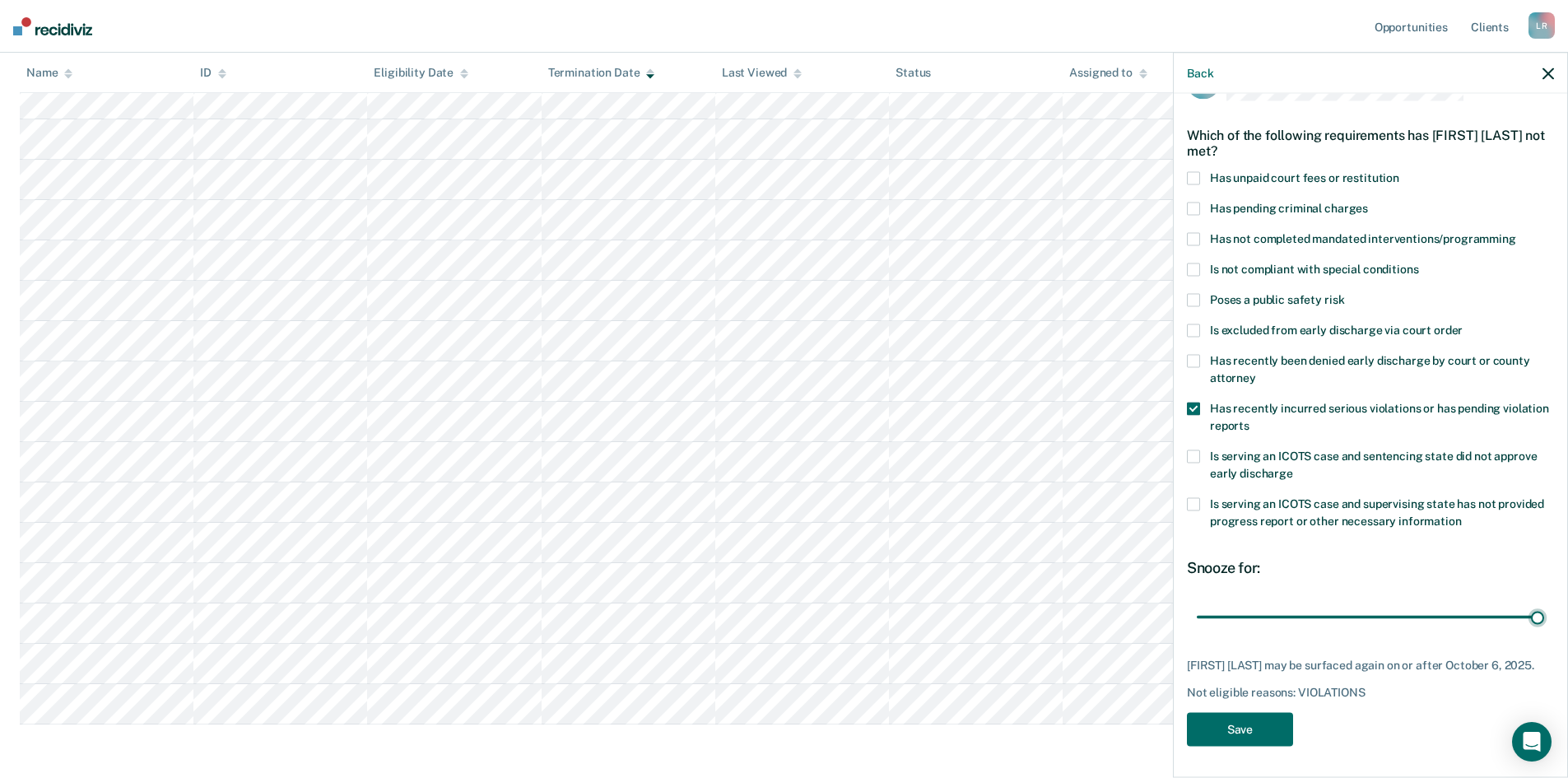 scroll, scrollTop: 578, scrollLeft: 0, axis: vertical 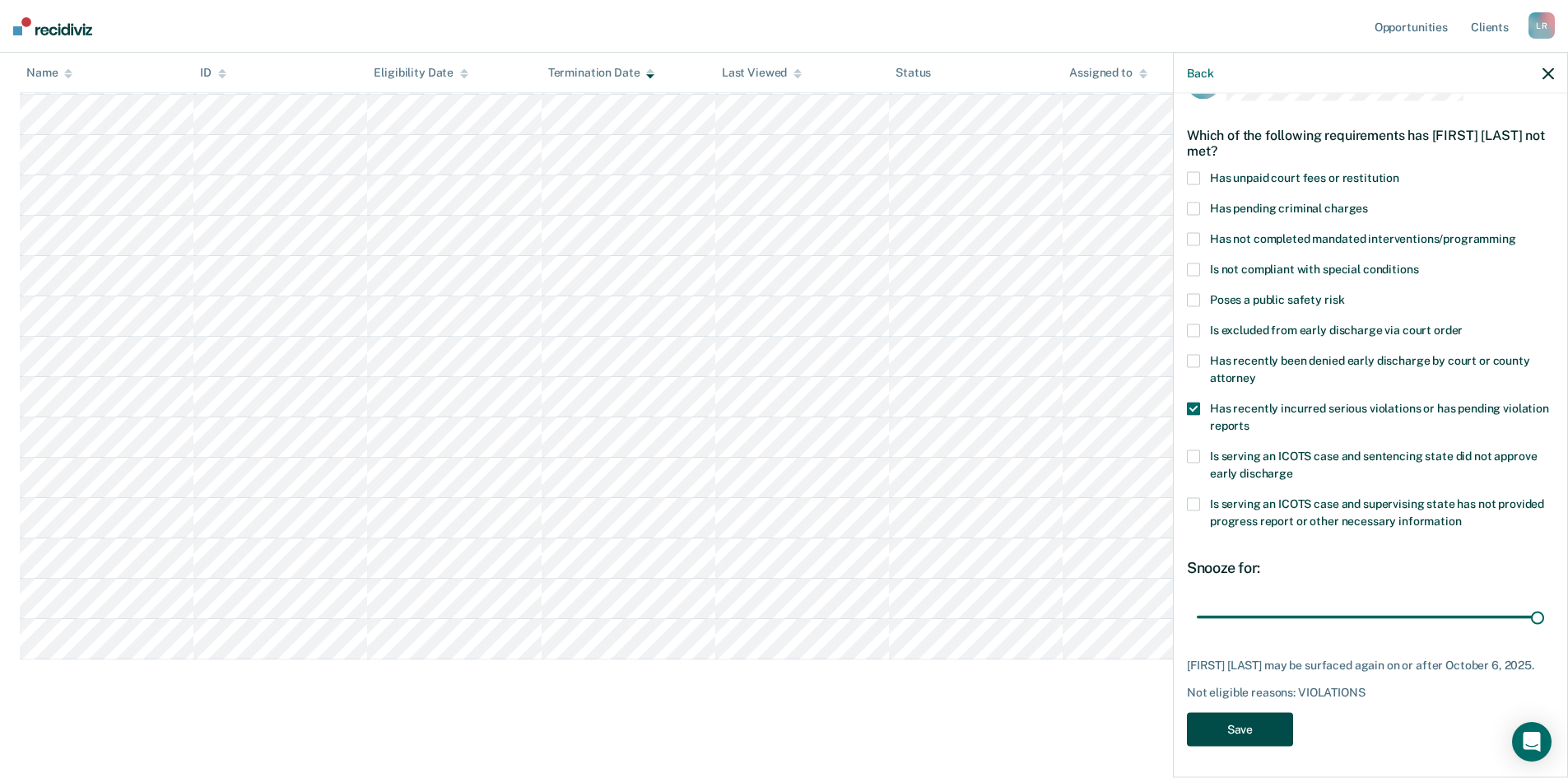 click on "Save" at bounding box center [1240, 729] 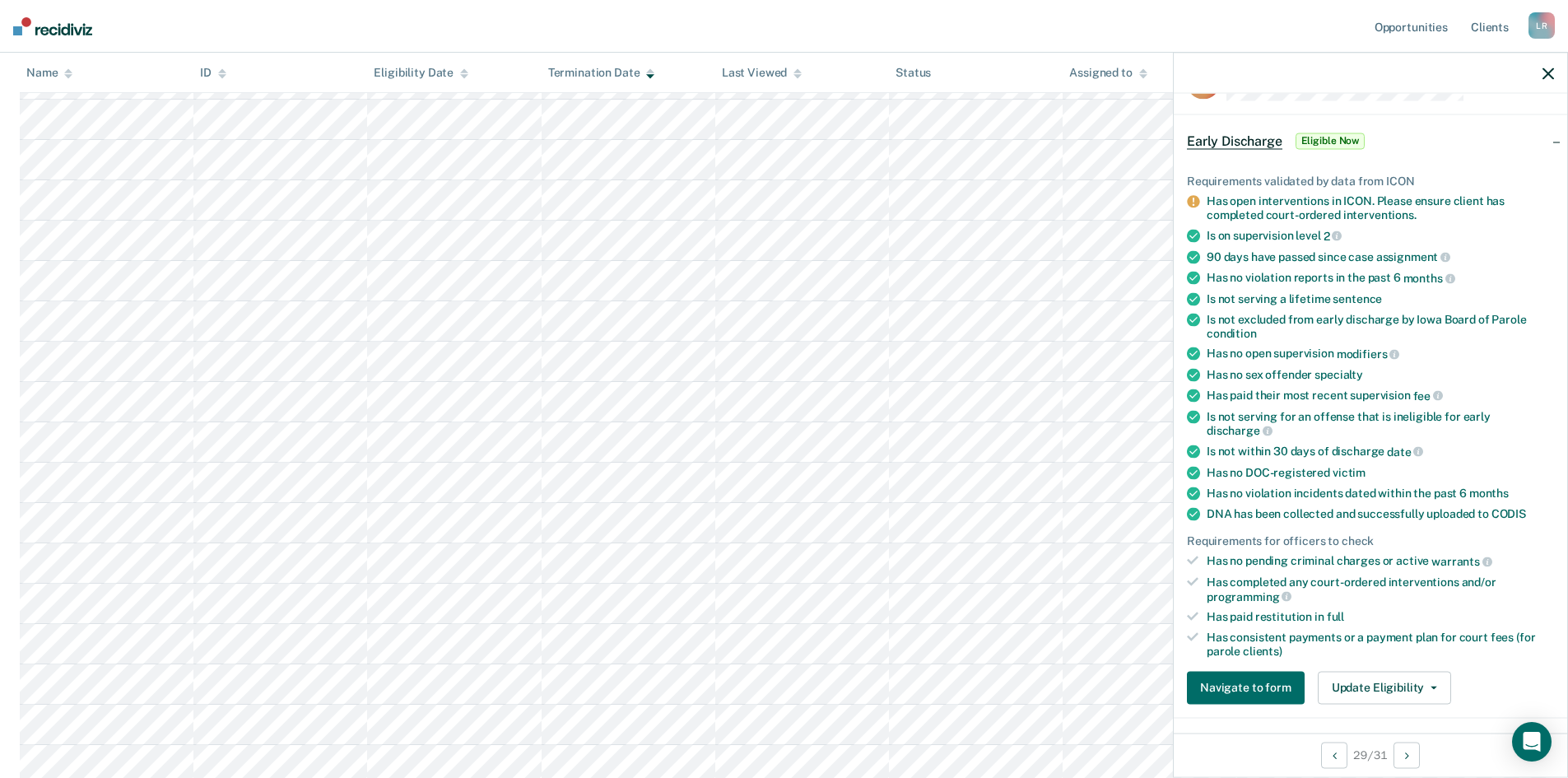 scroll, scrollTop: 208, scrollLeft: 0, axis: vertical 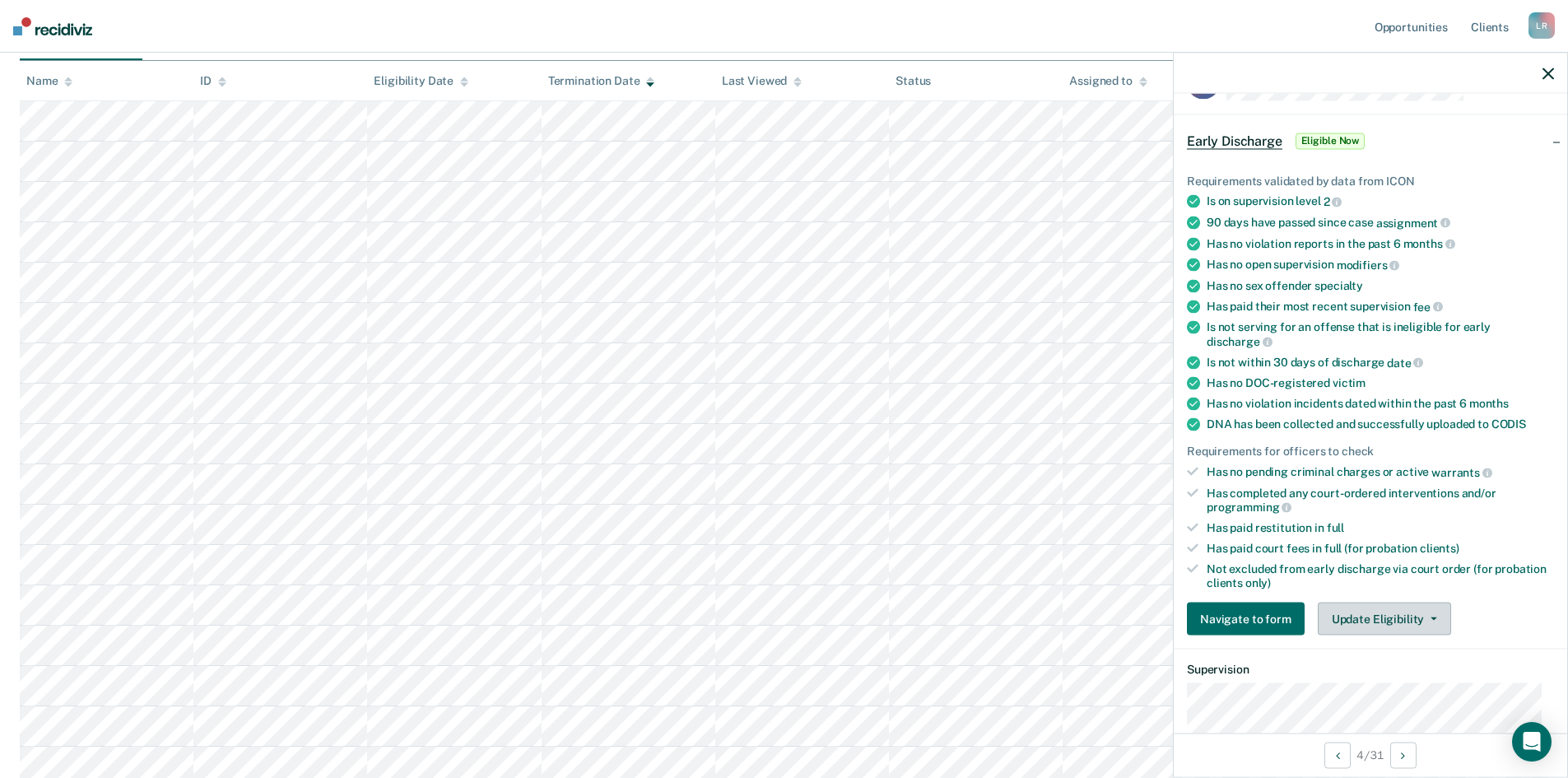 click on "Update Eligibility" at bounding box center [1384, 619] 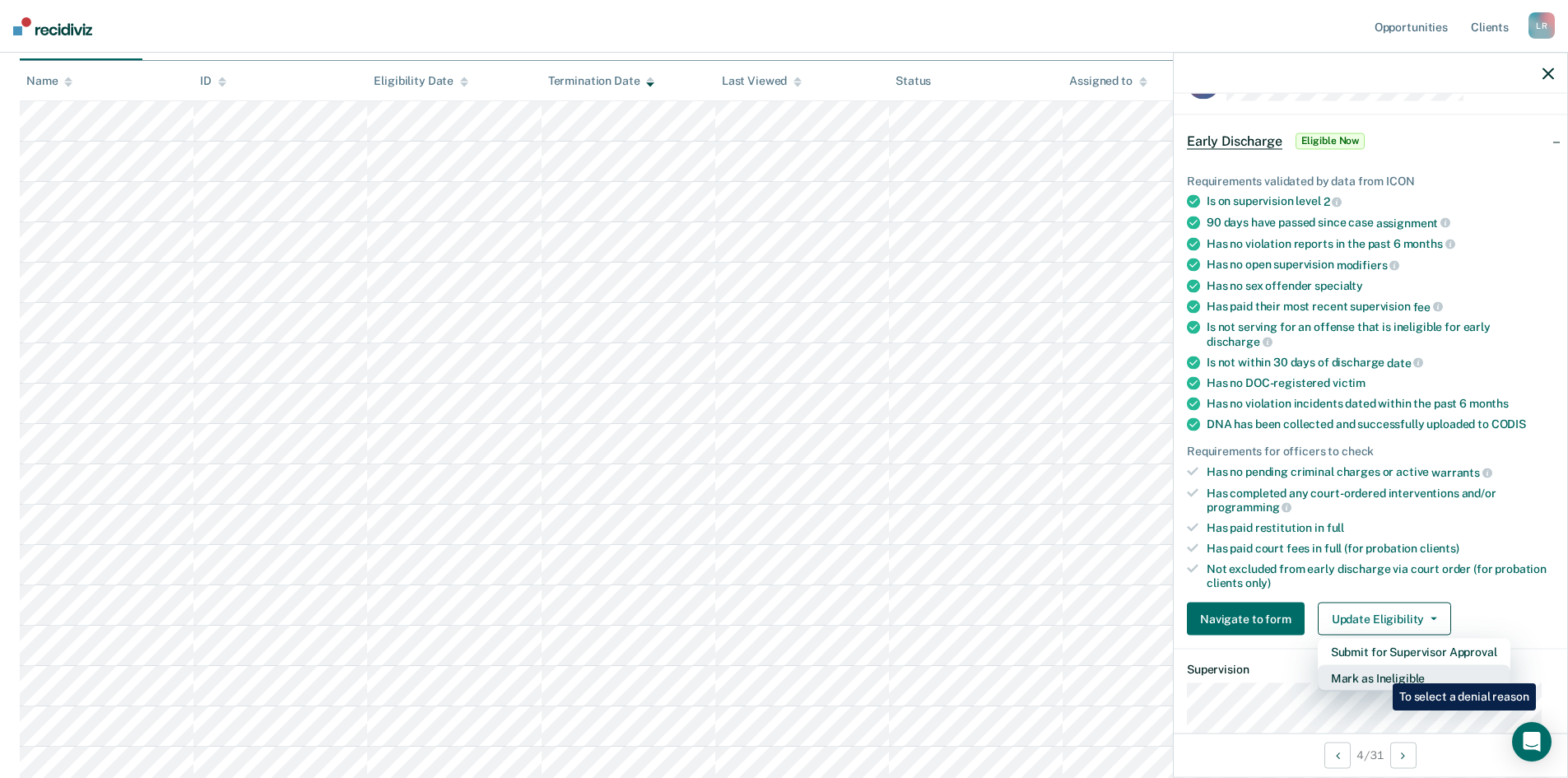 click on "Mark as Ineligible" at bounding box center [1414, 652] 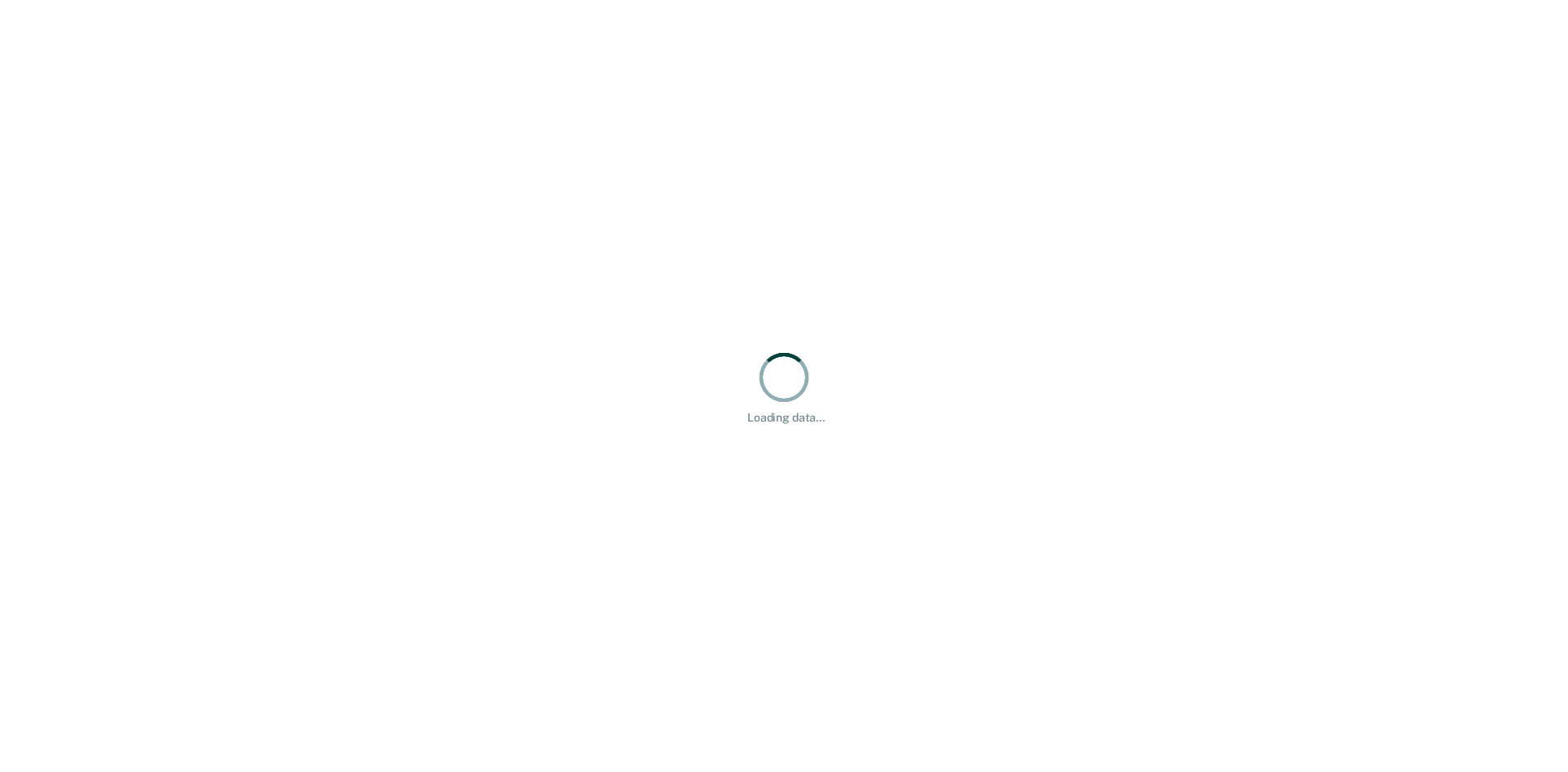 scroll, scrollTop: 0, scrollLeft: 0, axis: both 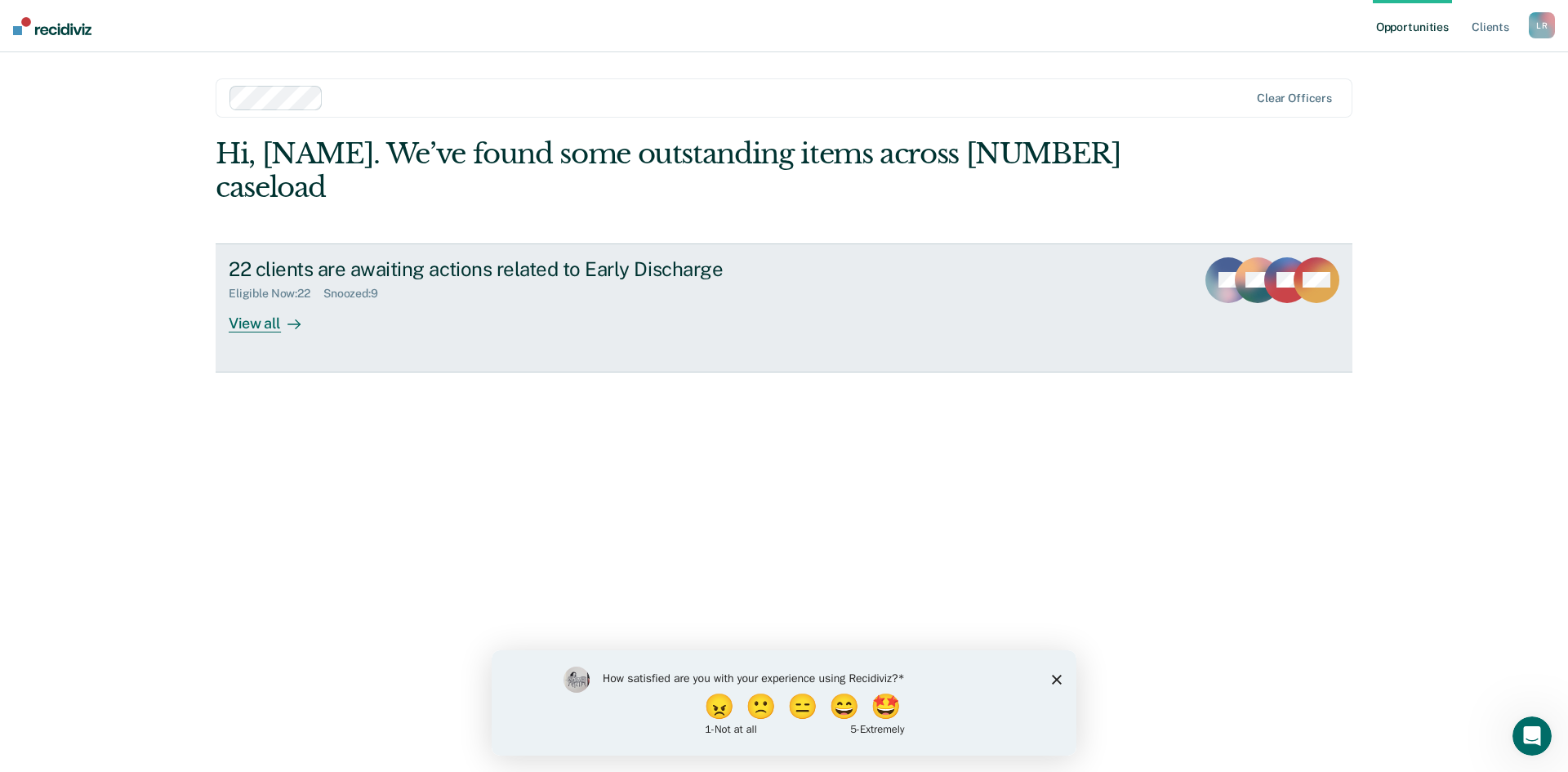 click on "View all" at bounding box center [274, 316] 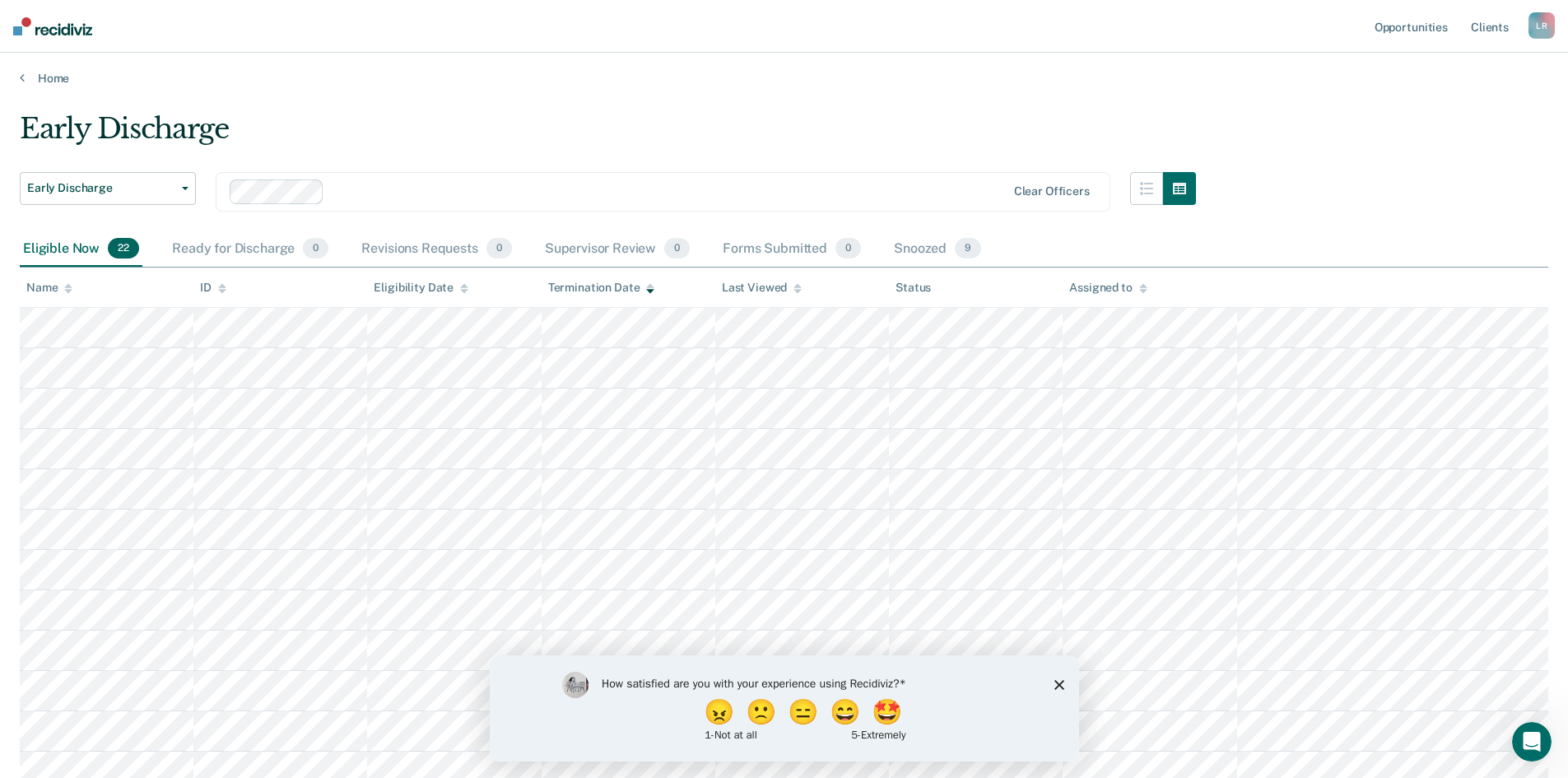 scroll, scrollTop: 0, scrollLeft: 0, axis: both 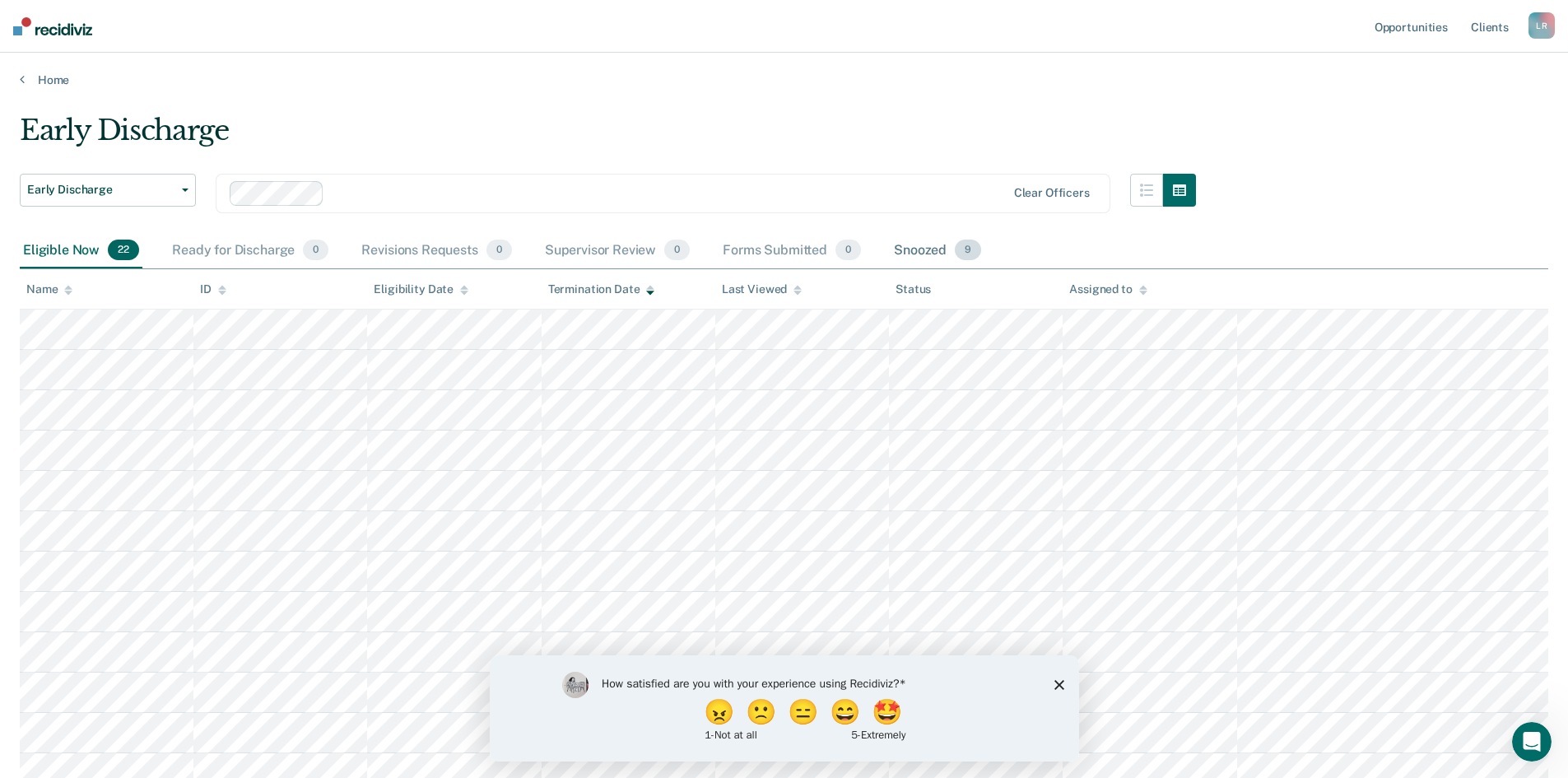 click on "Snoozed [NUMBER]" at bounding box center (938, 251) 